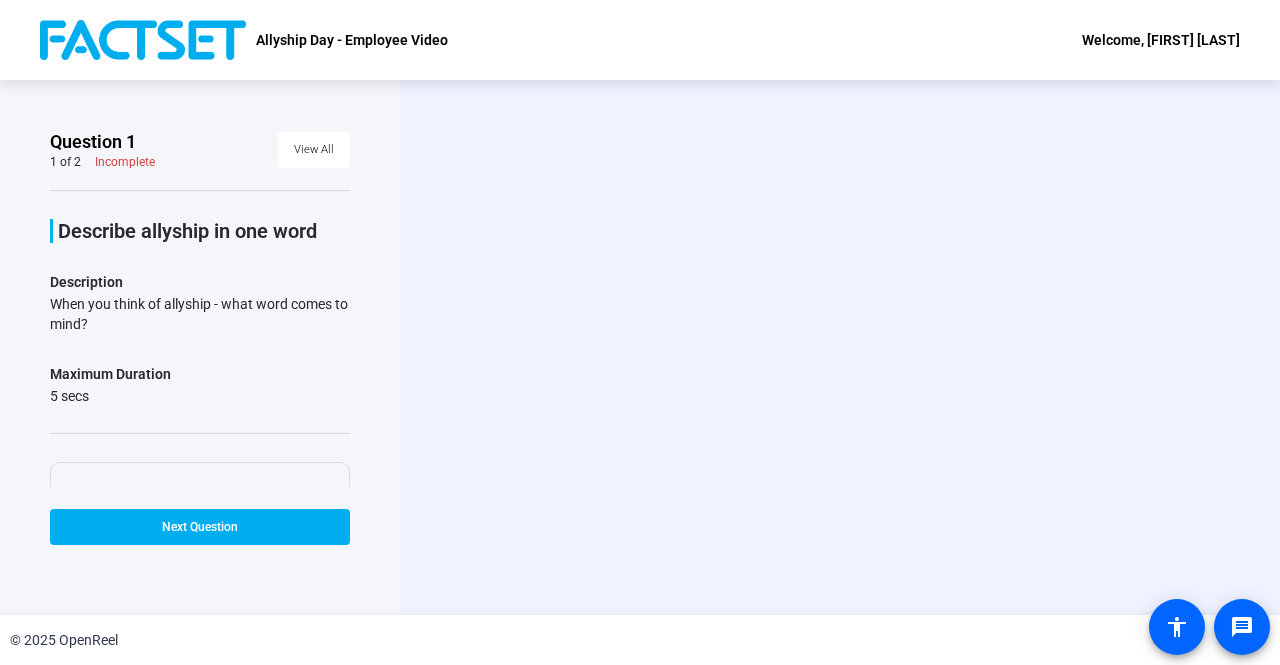 scroll, scrollTop: 0, scrollLeft: 0, axis: both 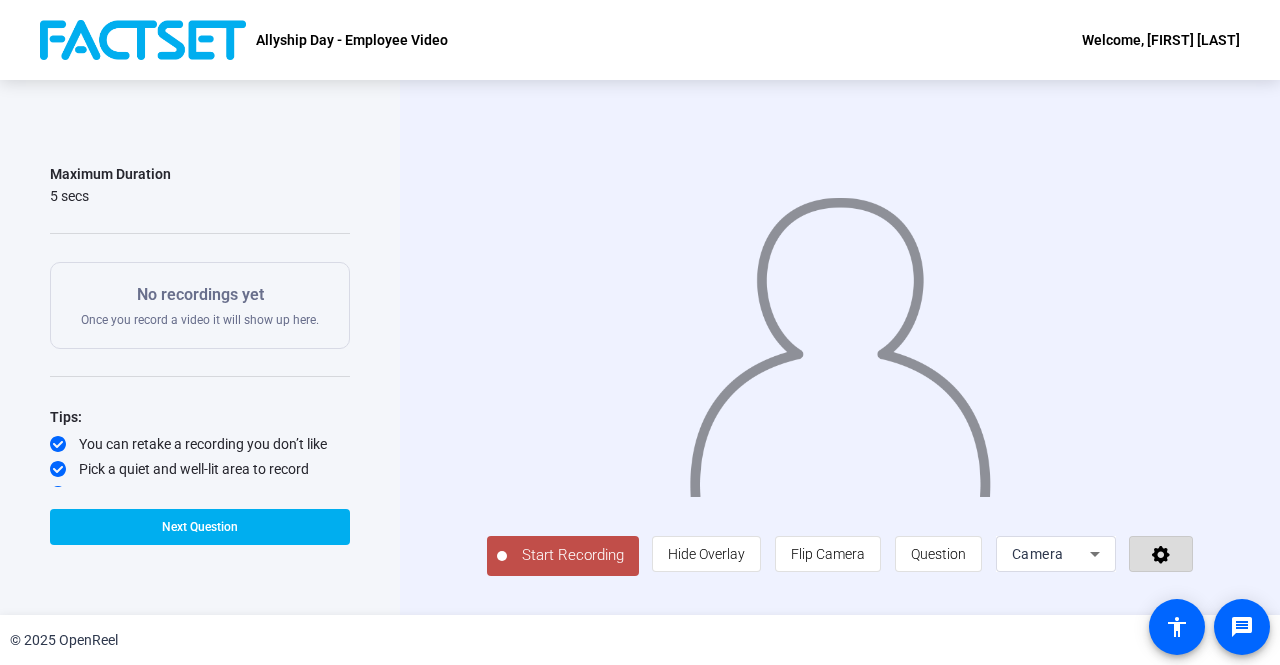 click 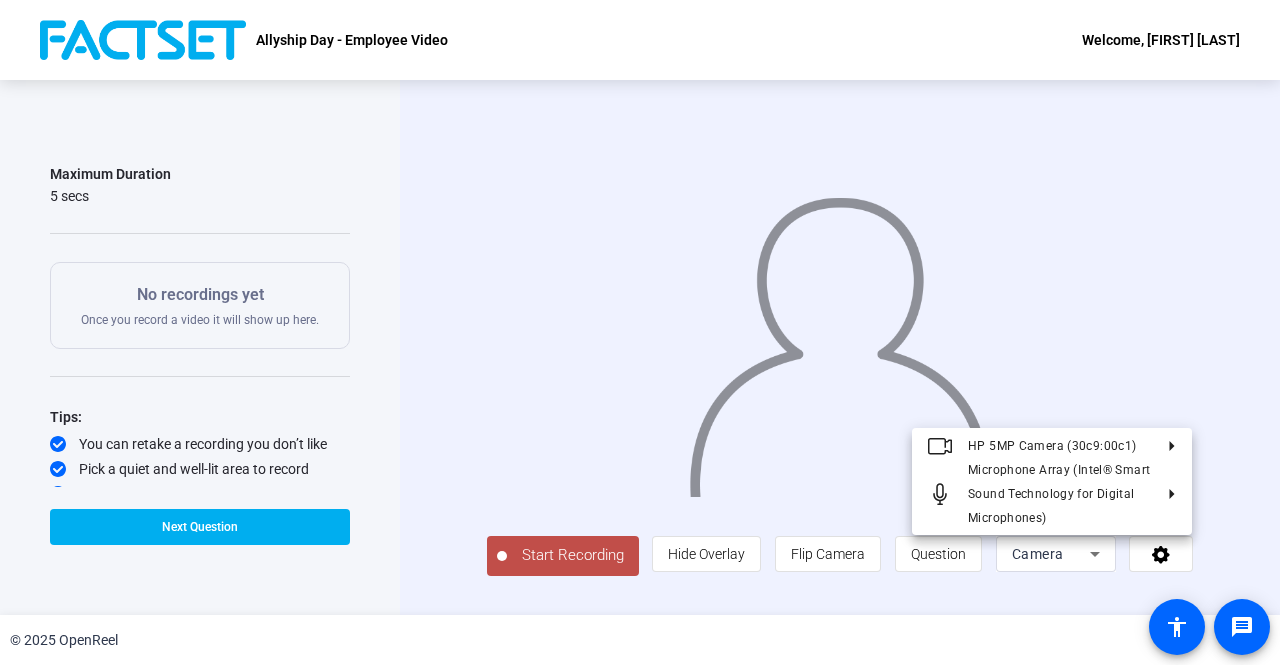 click at bounding box center (640, 332) 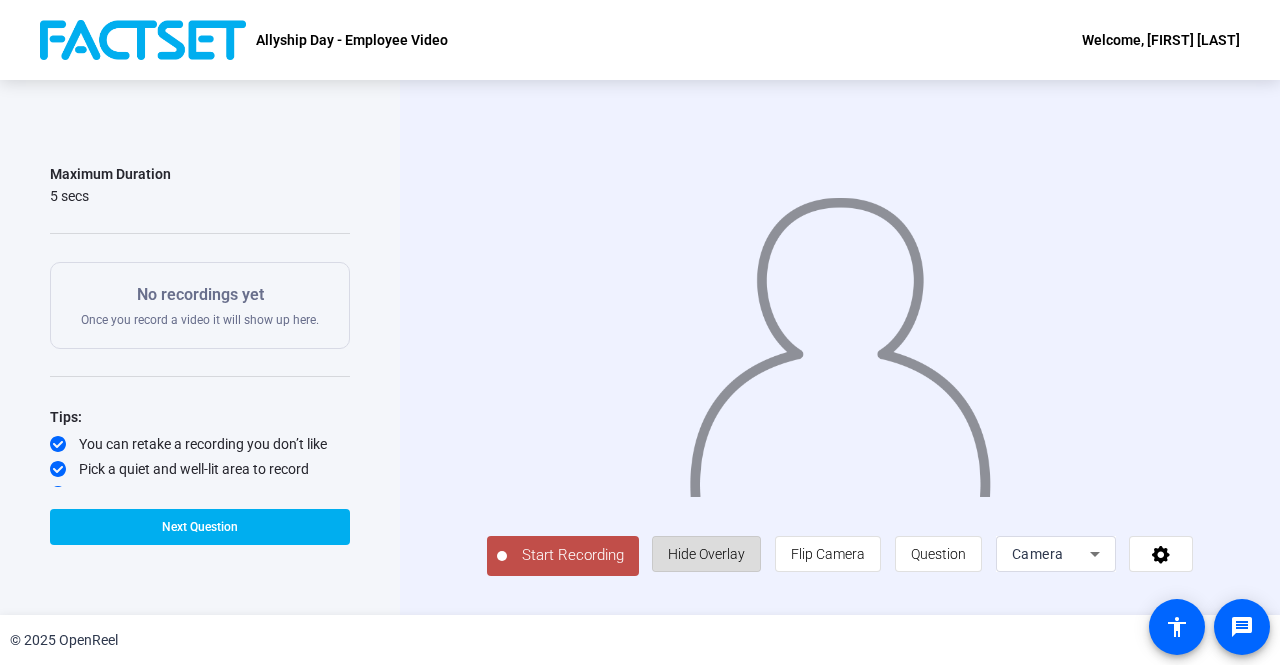 click on "Hide Overlay" 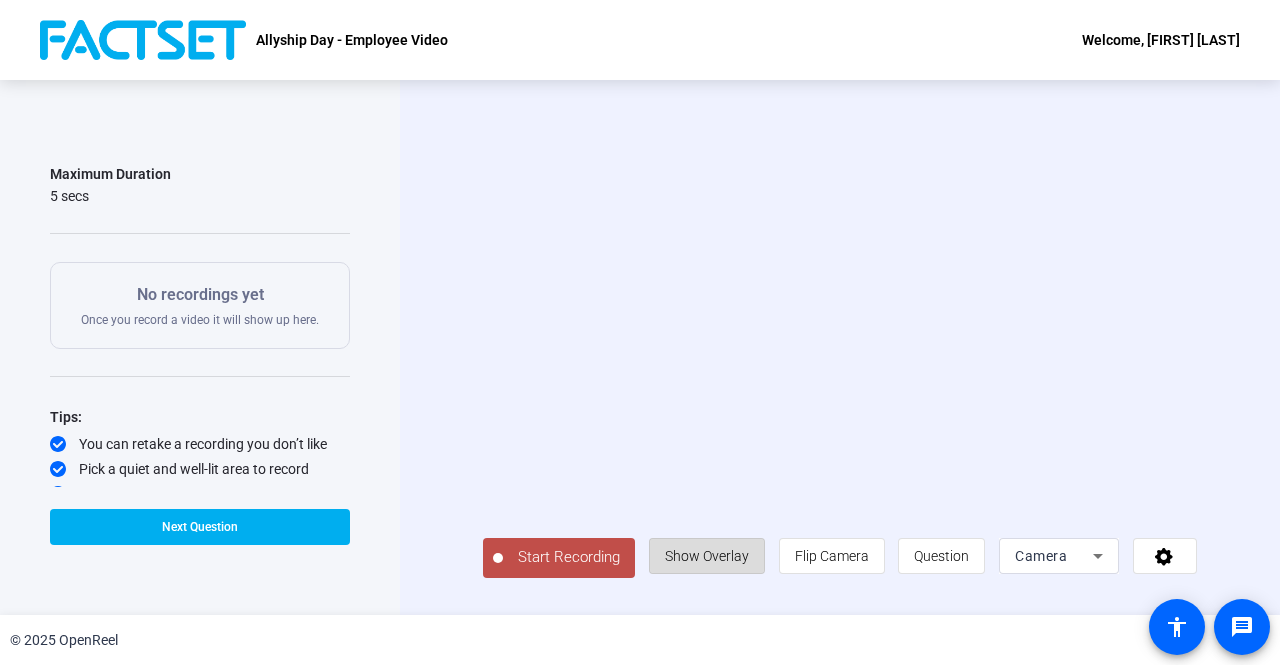 click on "Show Overlay" 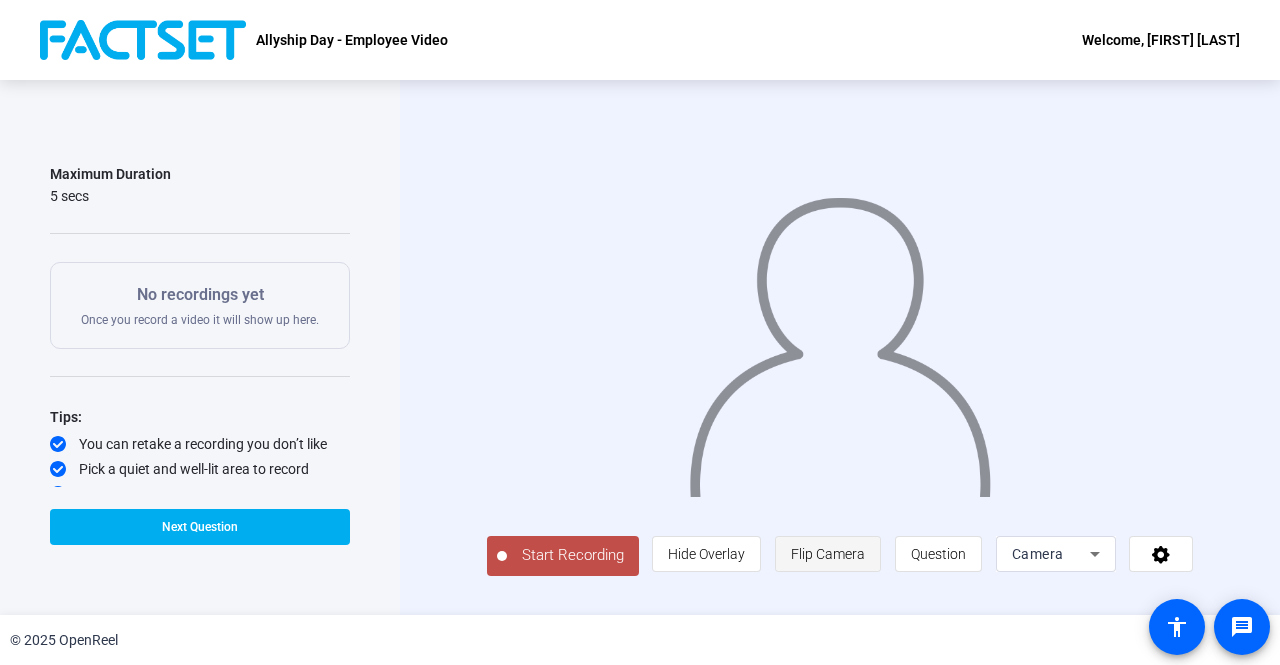 click on "Flip Camera" 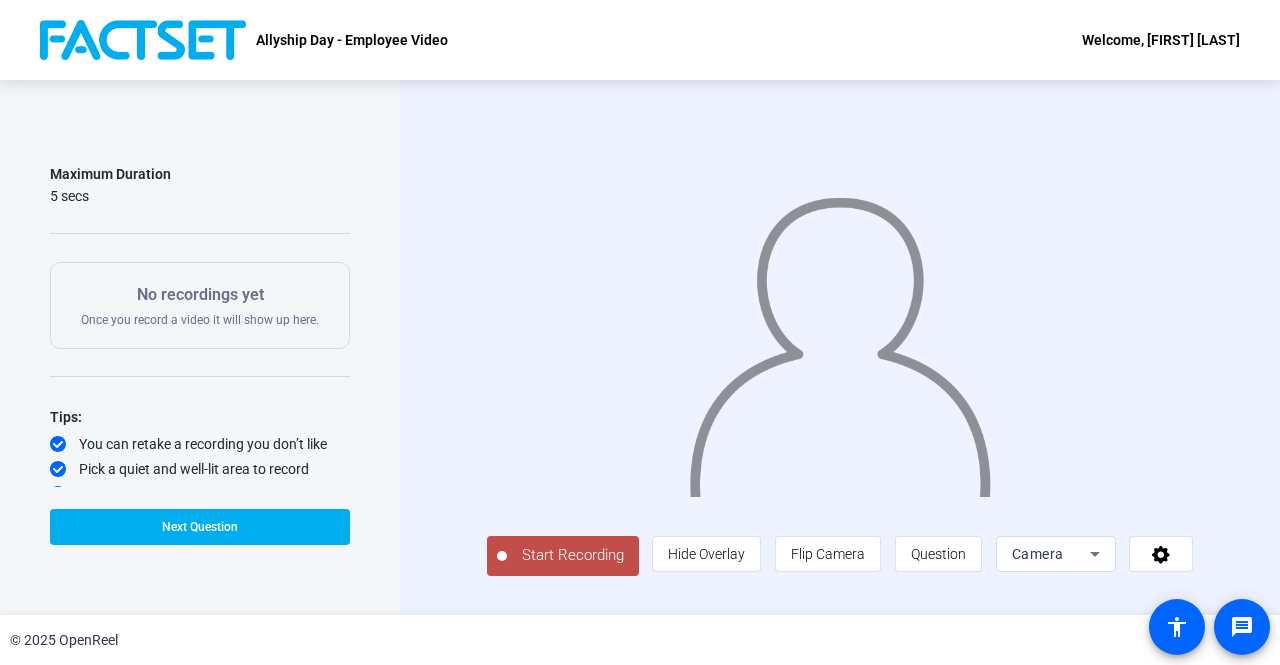 type 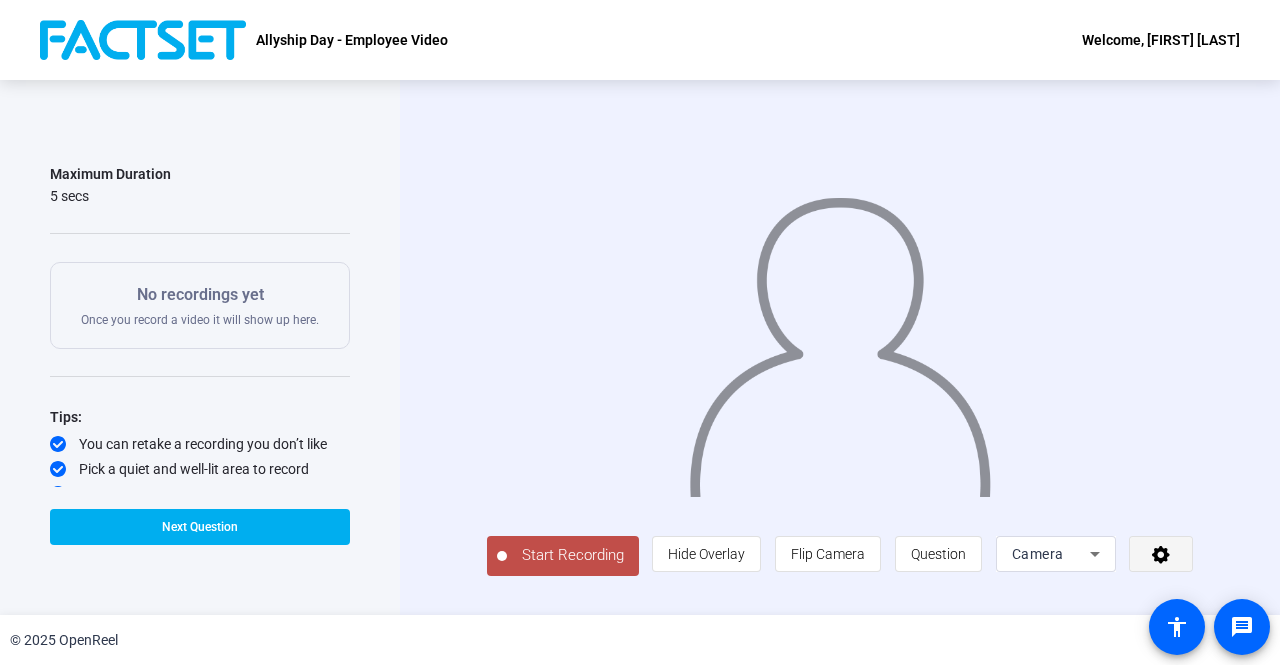 click 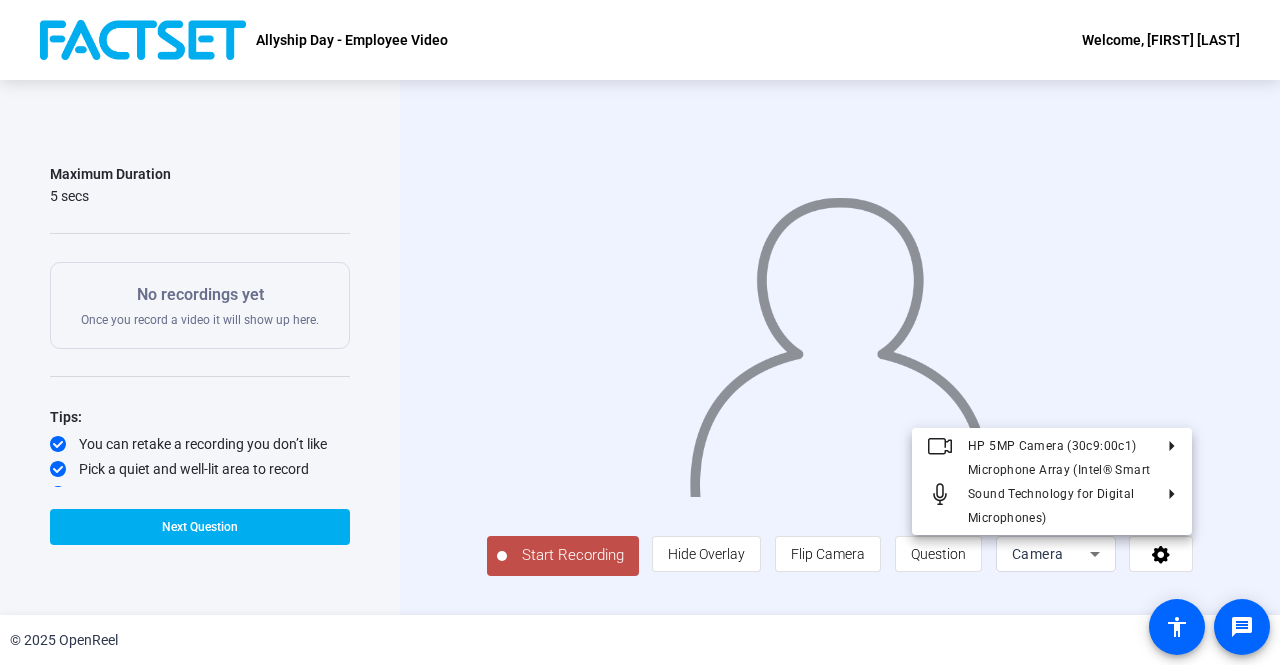 click at bounding box center [640, 332] 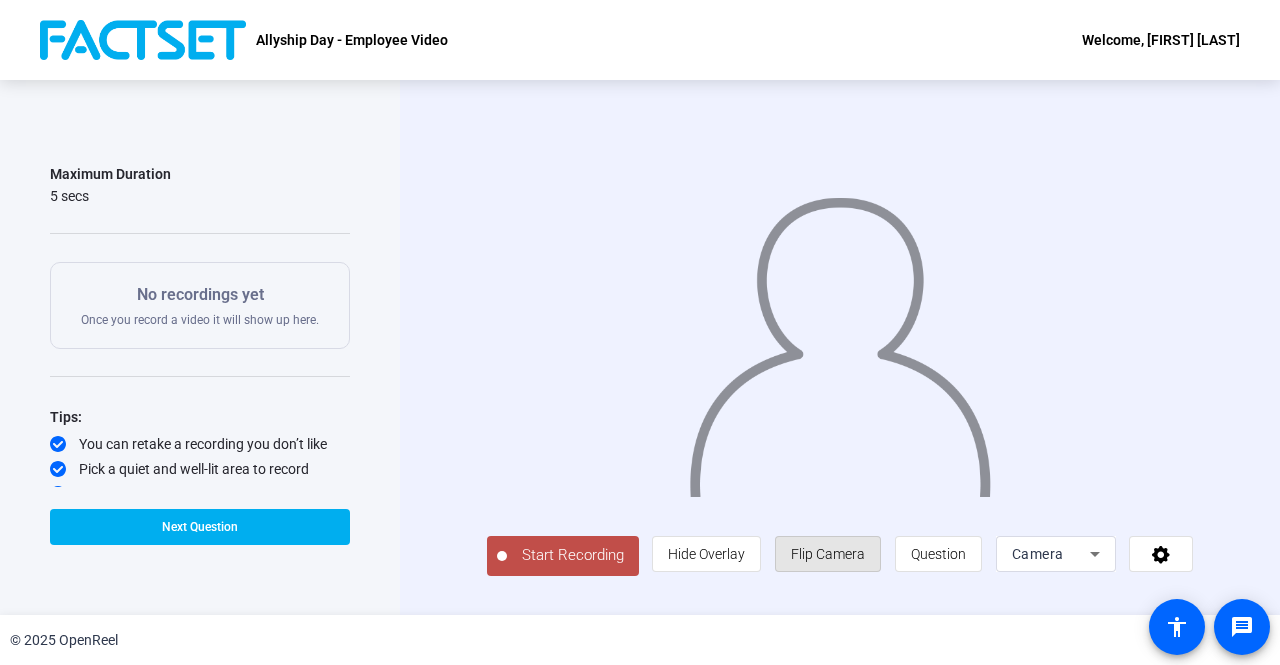 click on "Flip Camera" 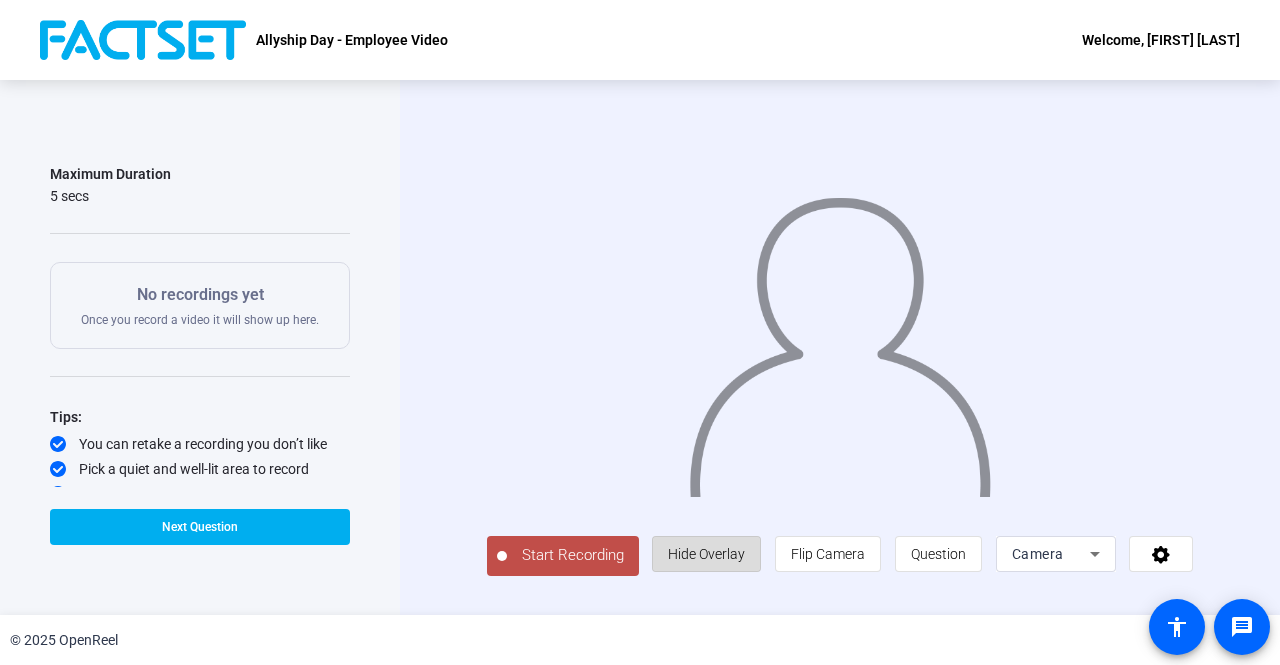 click on "Hide Overlay" 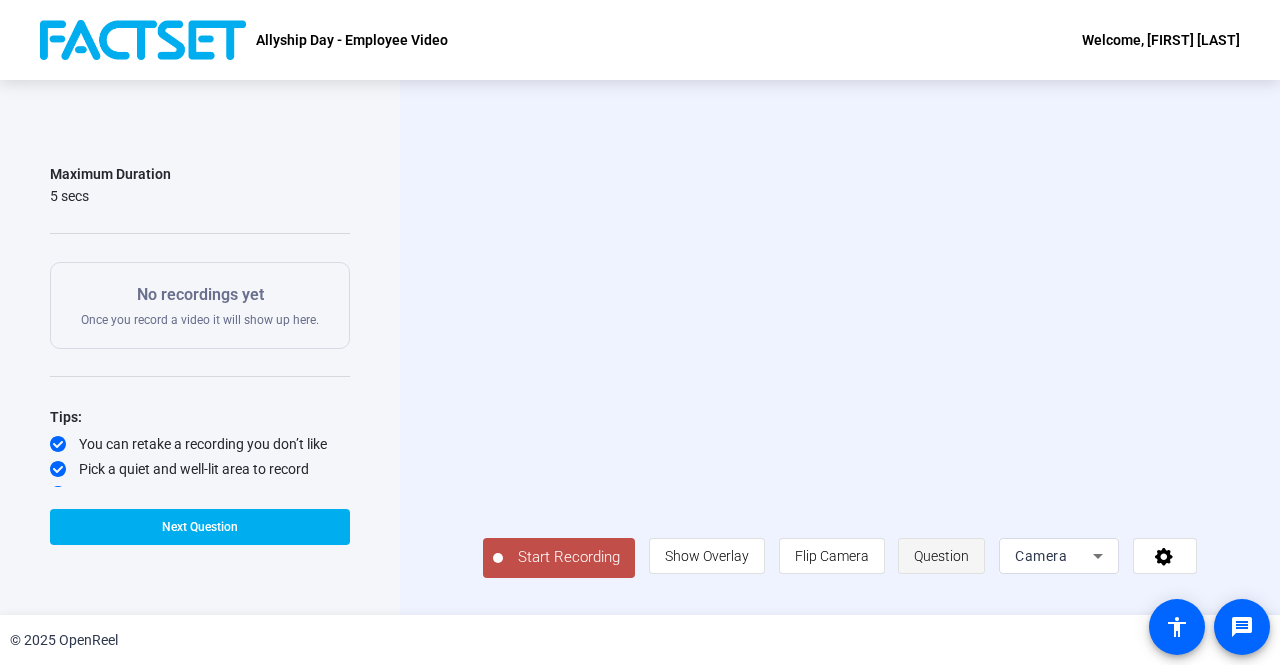 click on "Question" 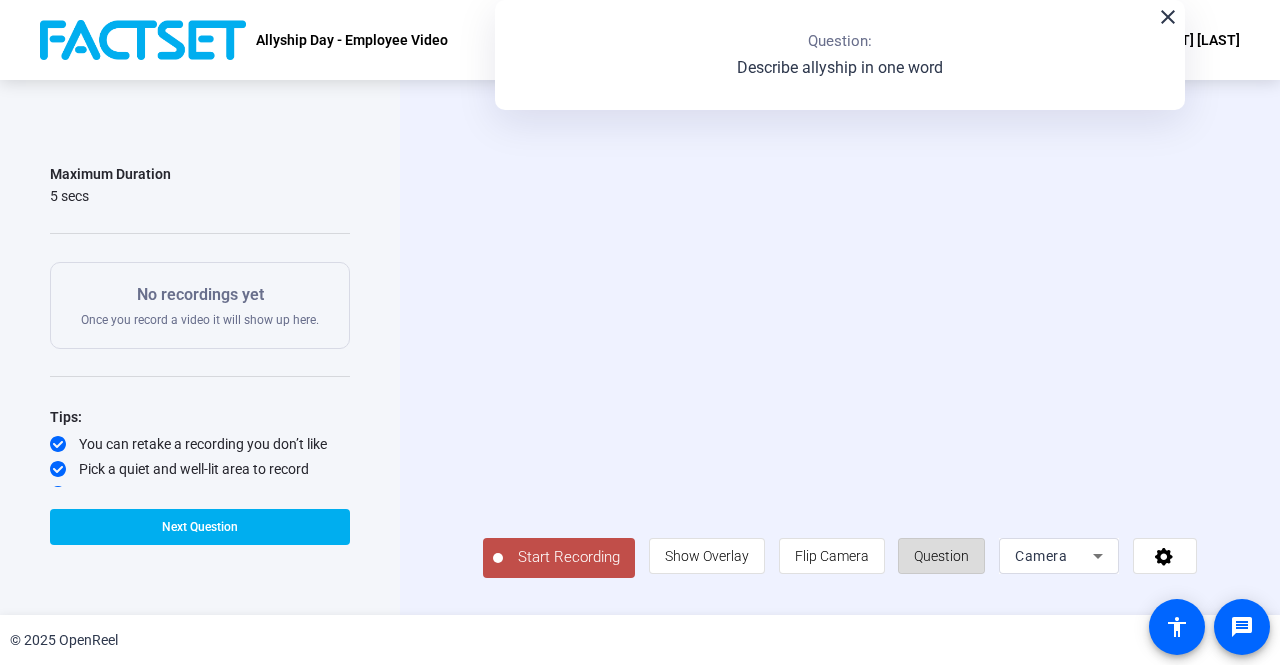 click on "Question" 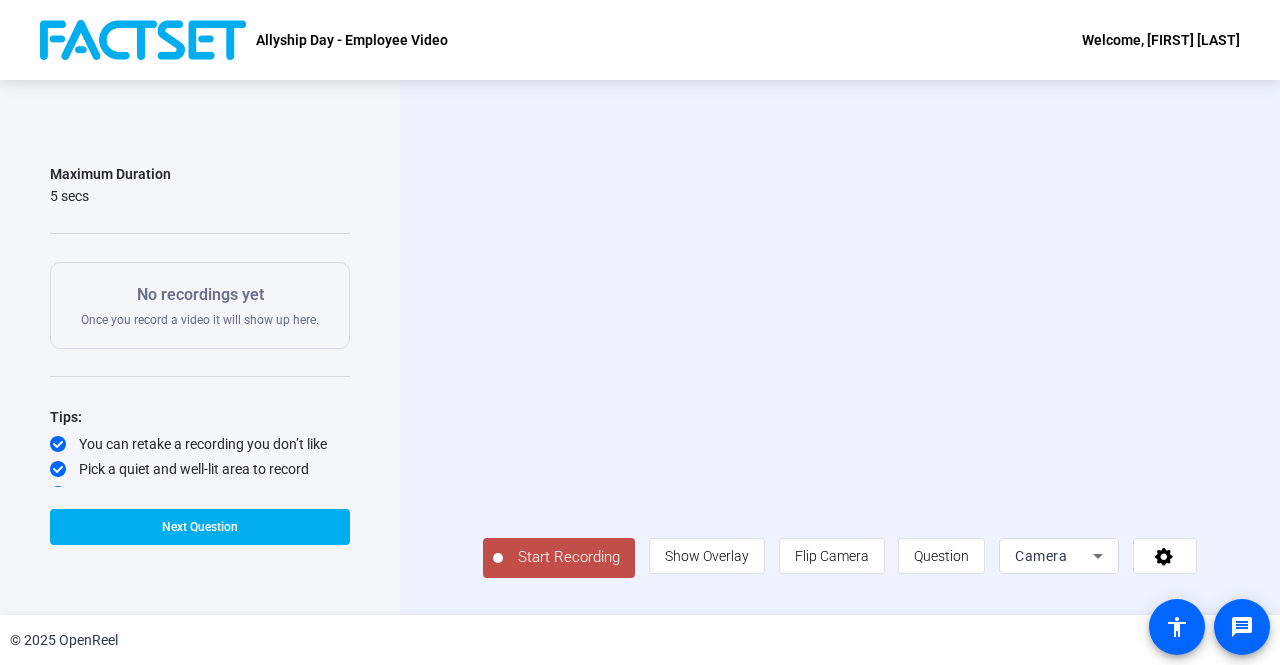 click on "Start Recording" 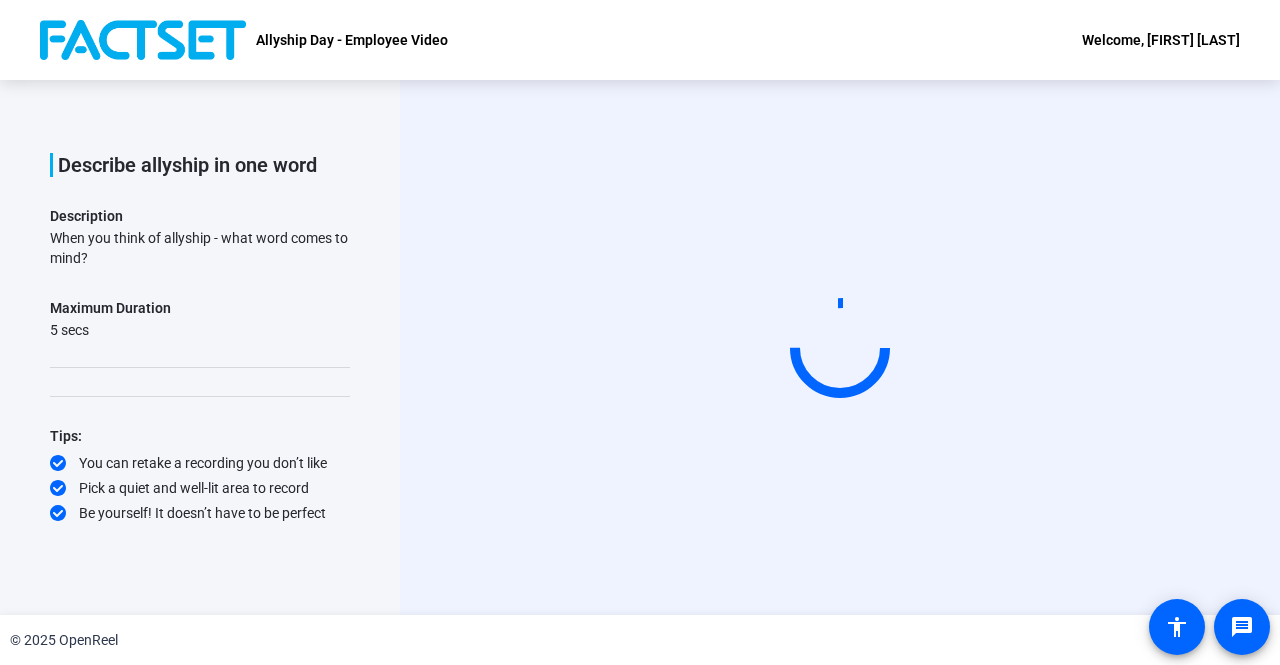 scroll, scrollTop: 64, scrollLeft: 0, axis: vertical 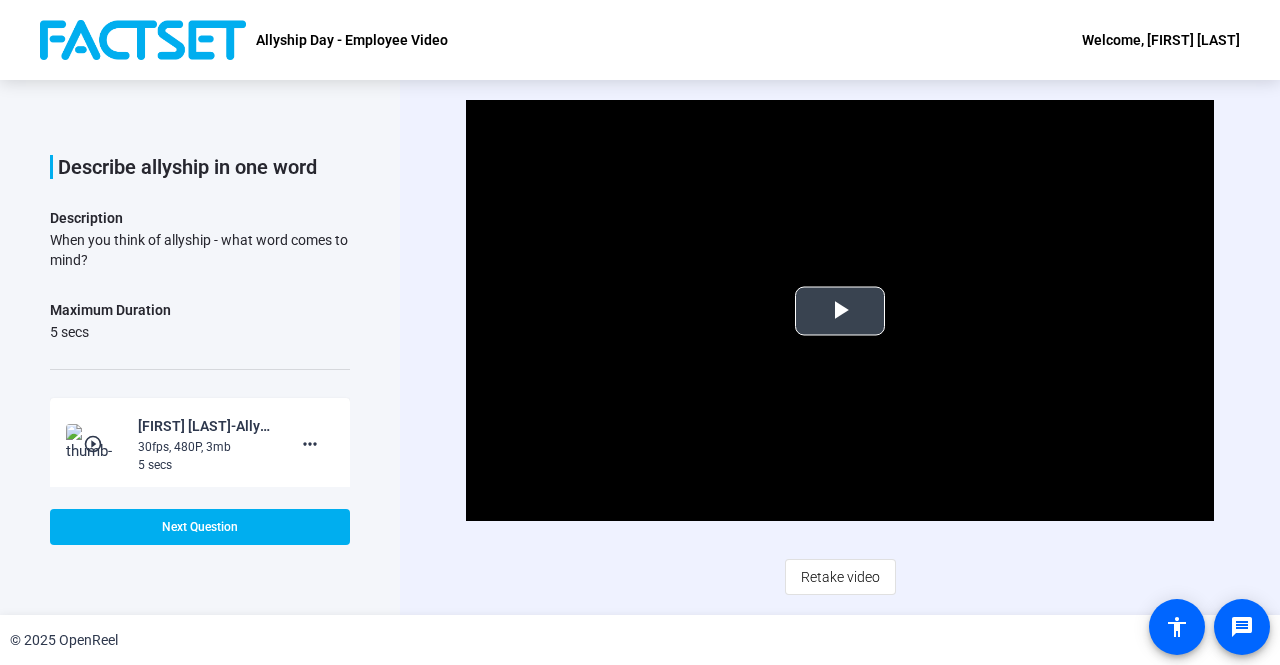 click at bounding box center (840, 311) 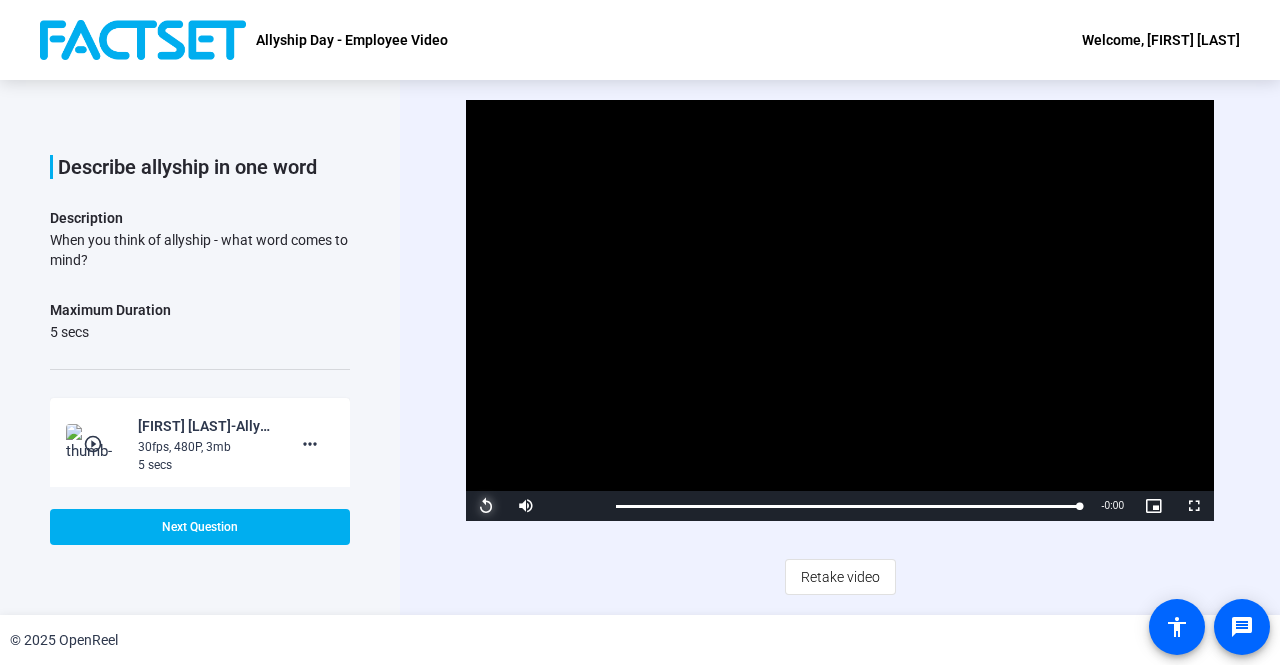 click at bounding box center [486, 506] 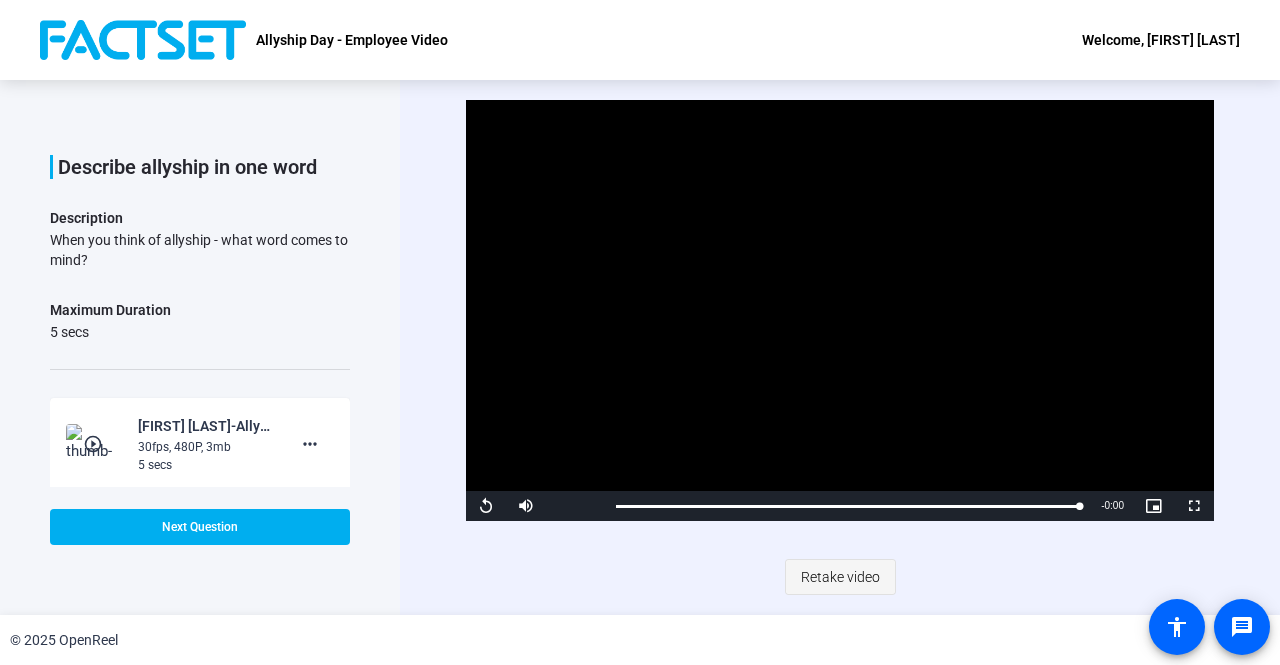 click on "Retake video" 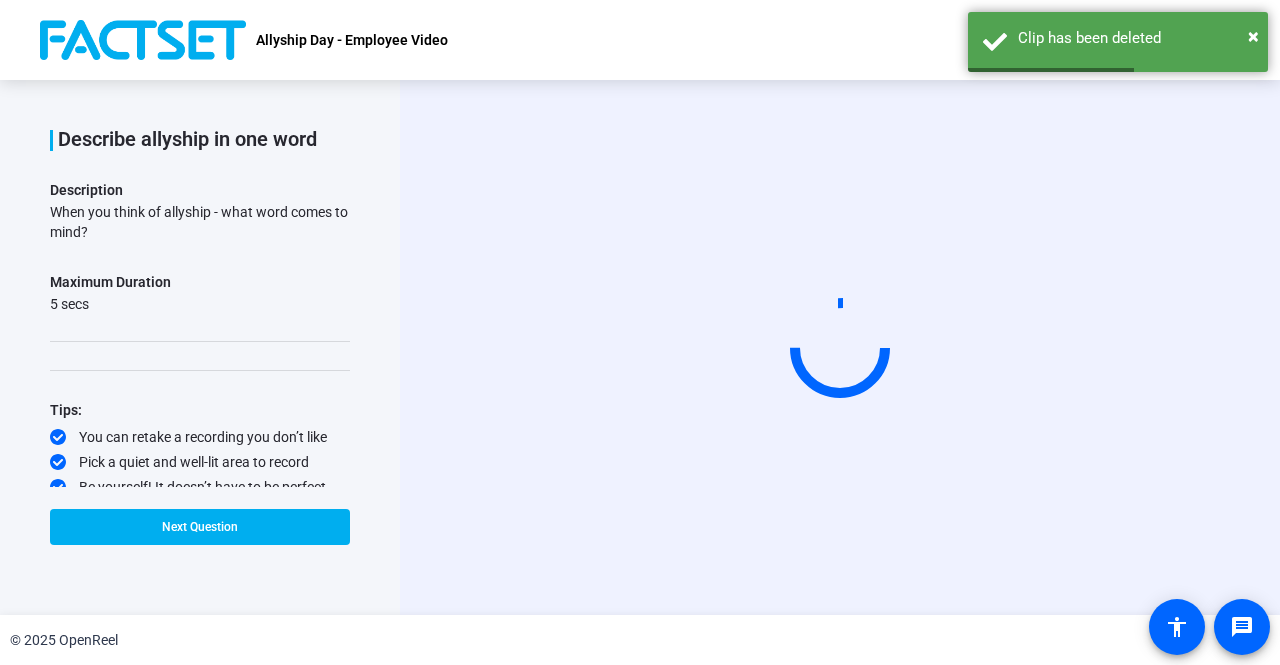 scroll, scrollTop: 100, scrollLeft: 0, axis: vertical 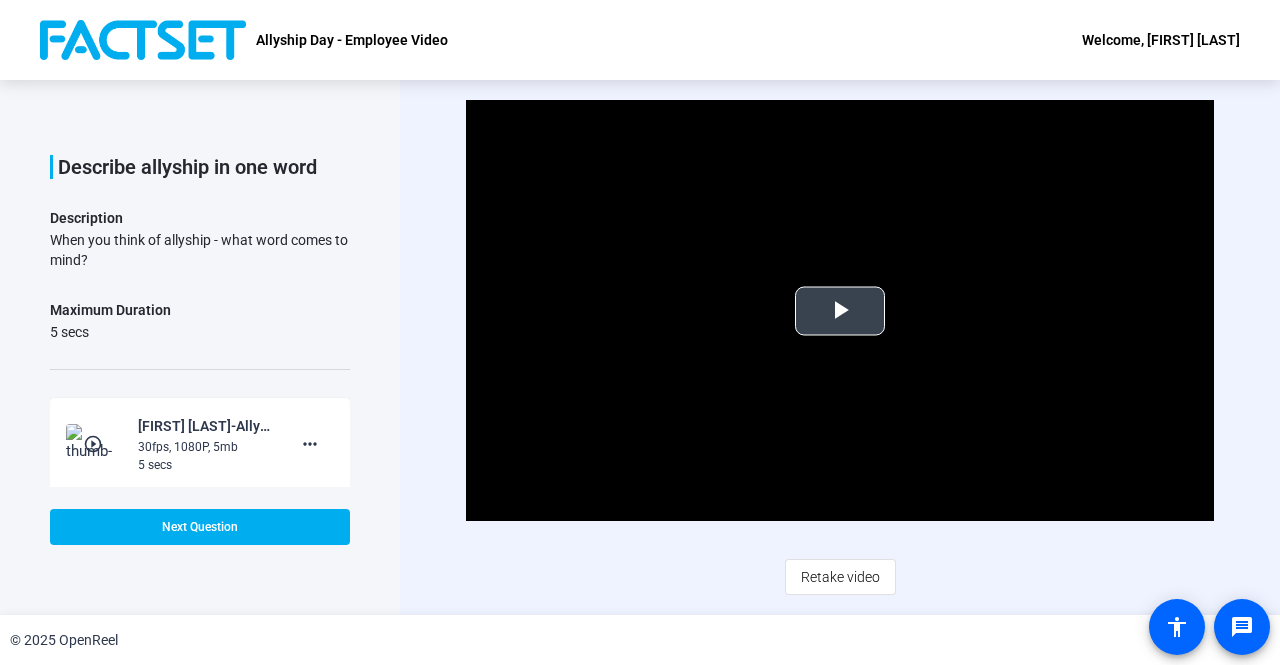 click at bounding box center [840, 311] 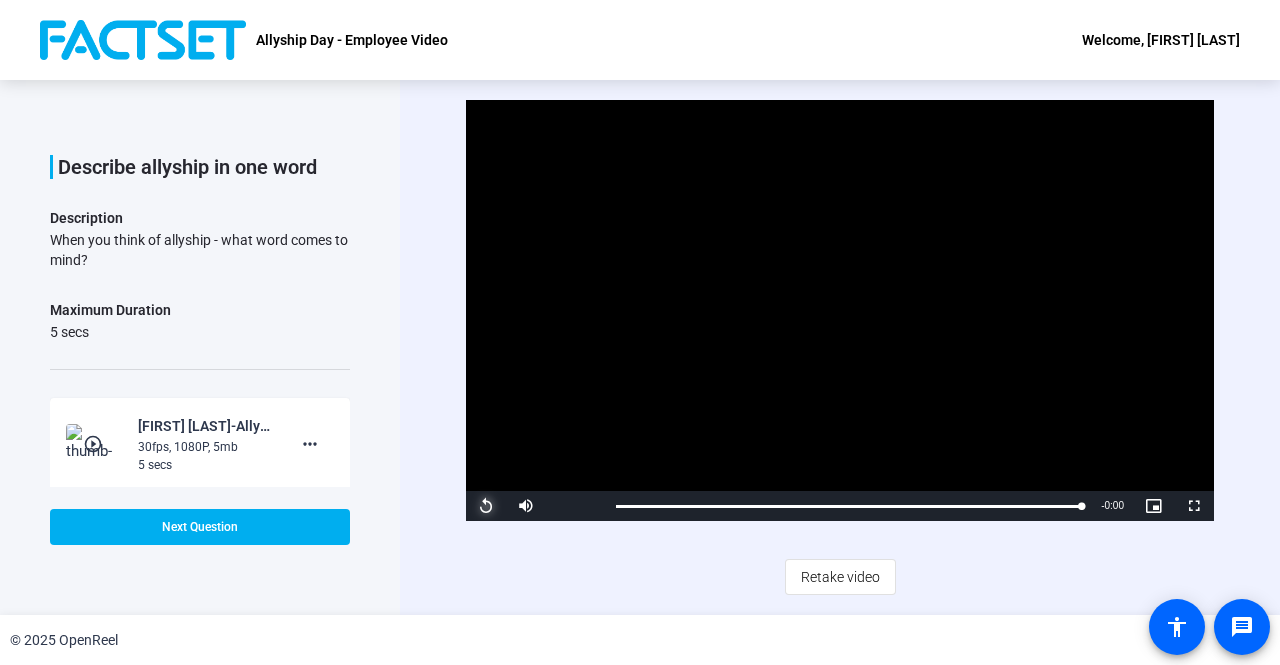 click at bounding box center [486, 506] 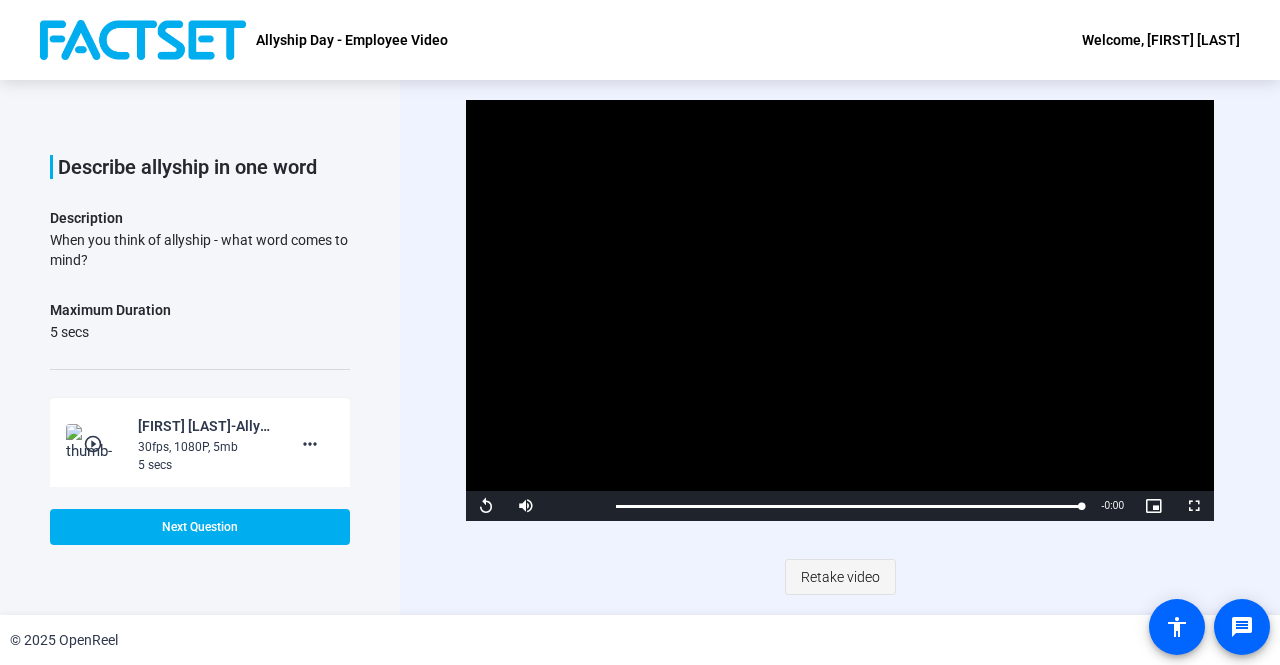 click on "Retake video" 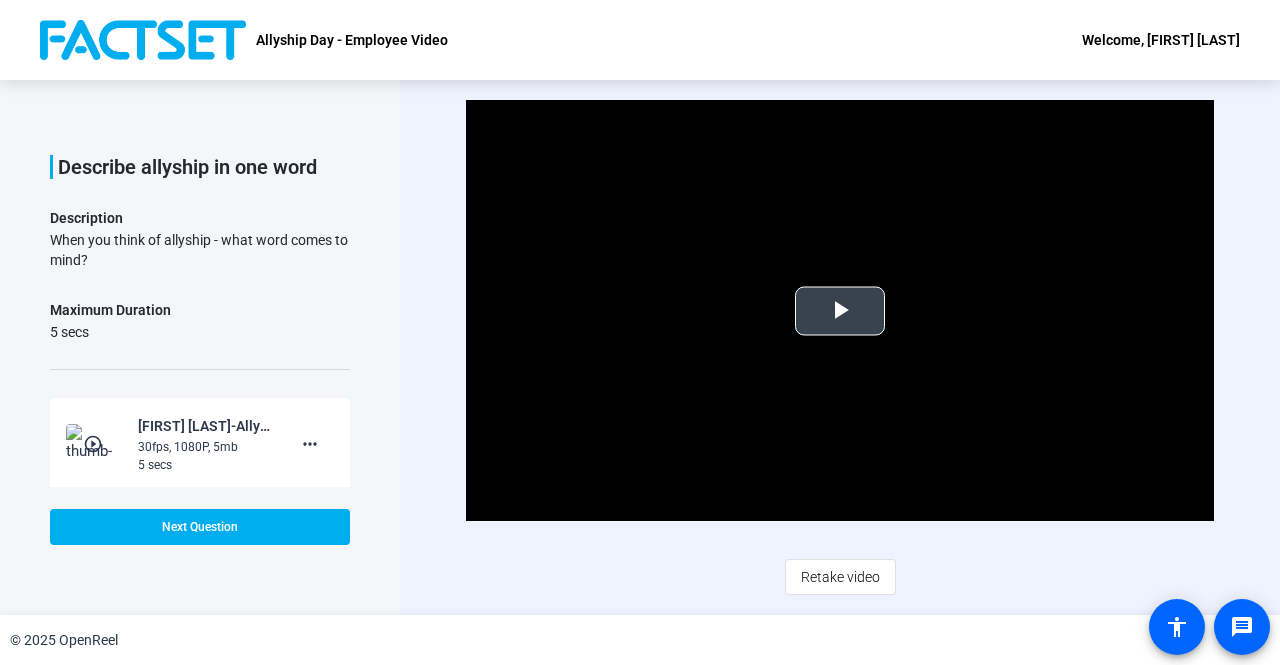 click at bounding box center (840, 311) 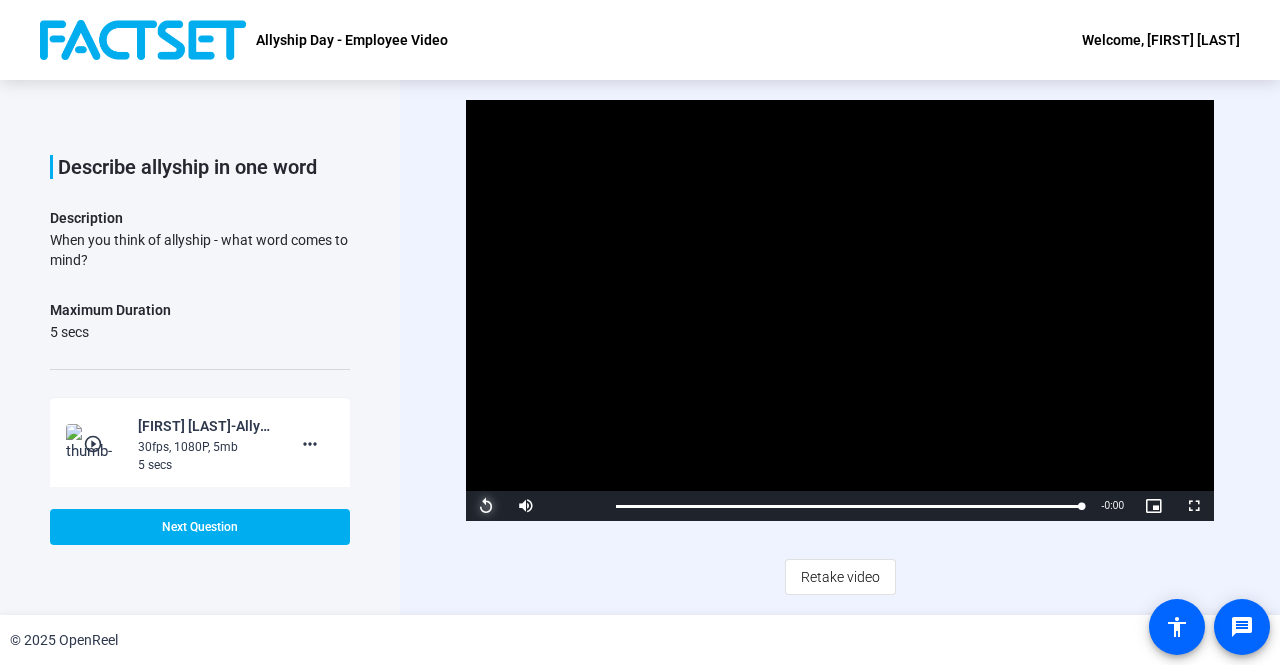 click at bounding box center (486, 506) 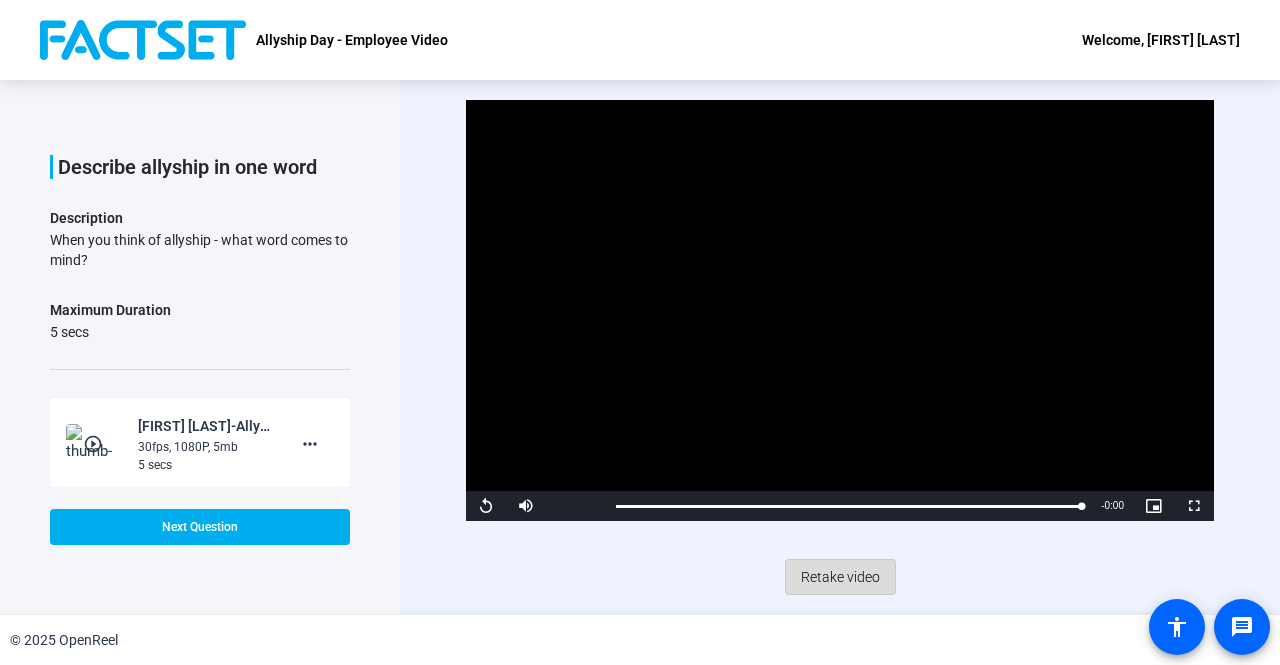 click on "Retake video" 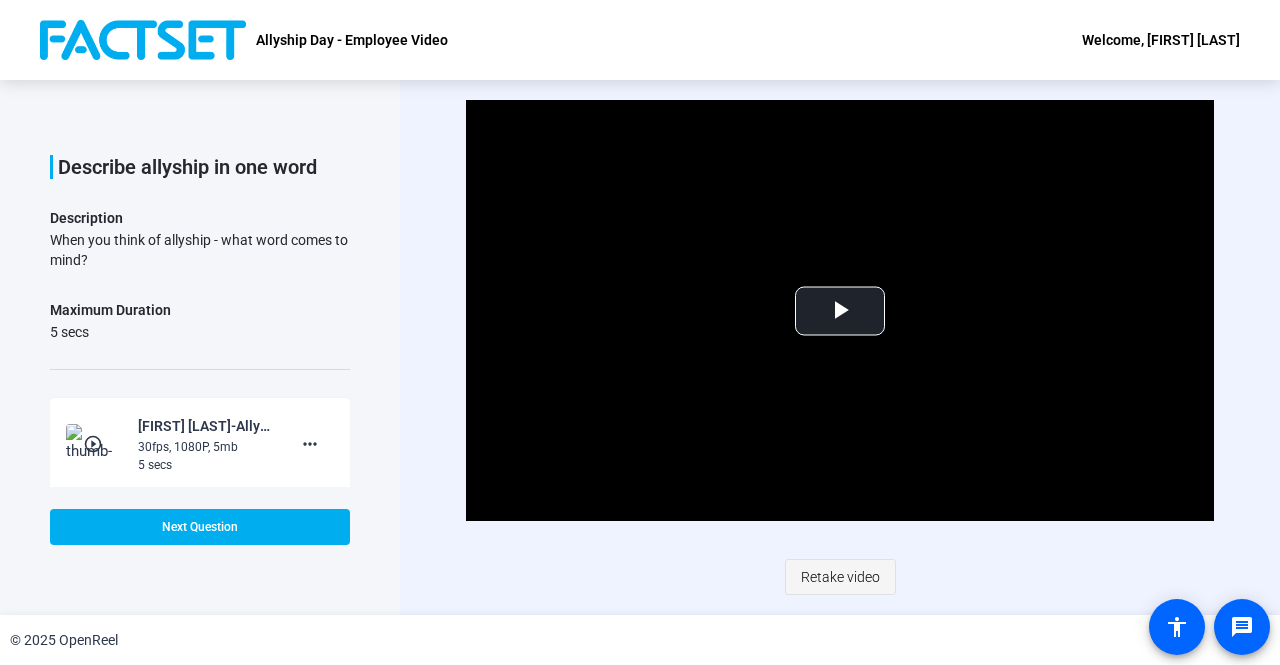 click on "Retake video" 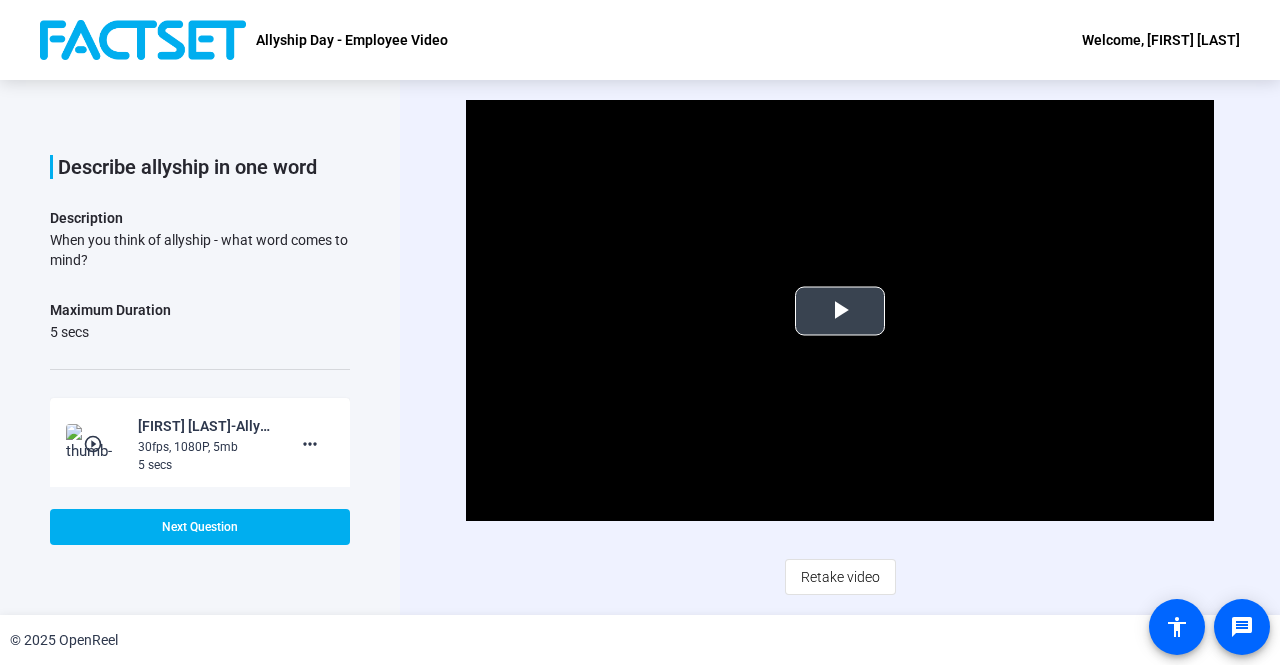 click at bounding box center [840, 311] 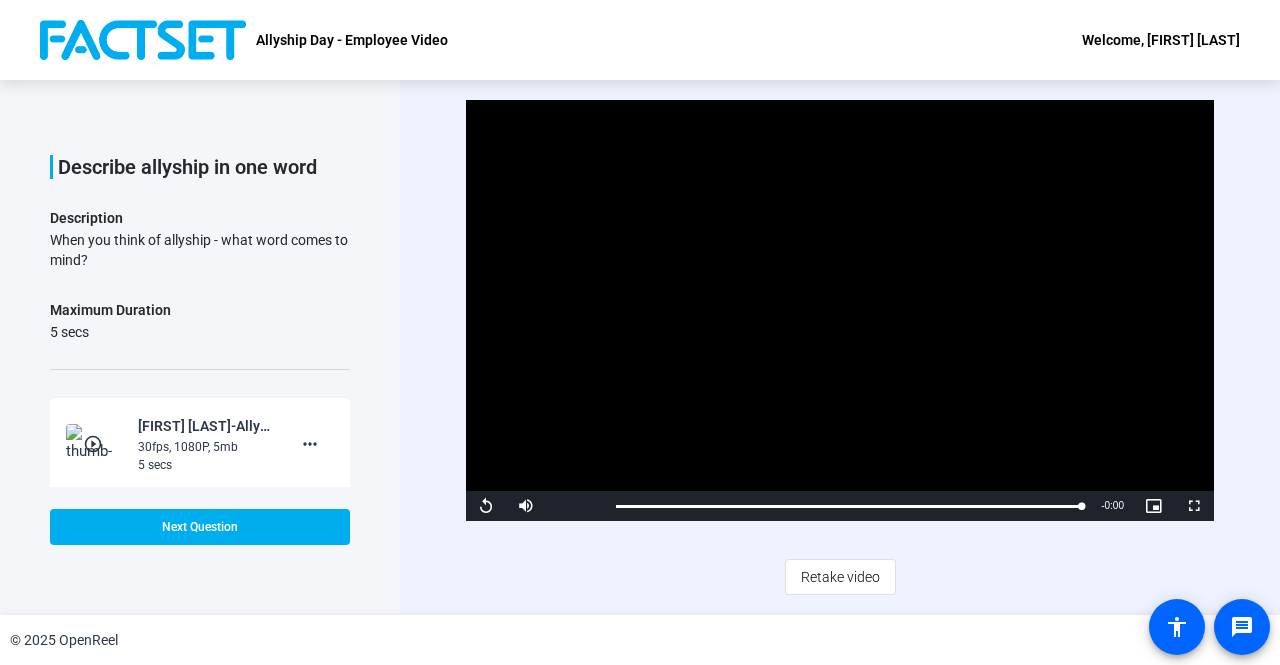 scroll, scrollTop: 220, scrollLeft: 0, axis: vertical 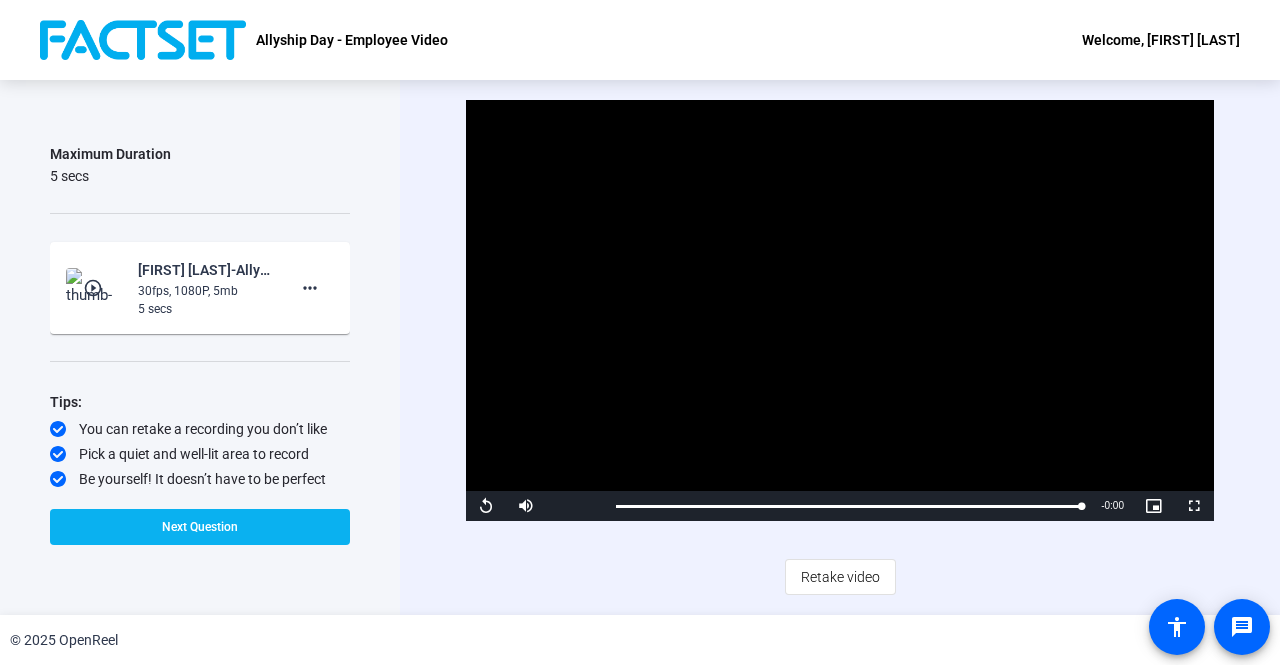 click 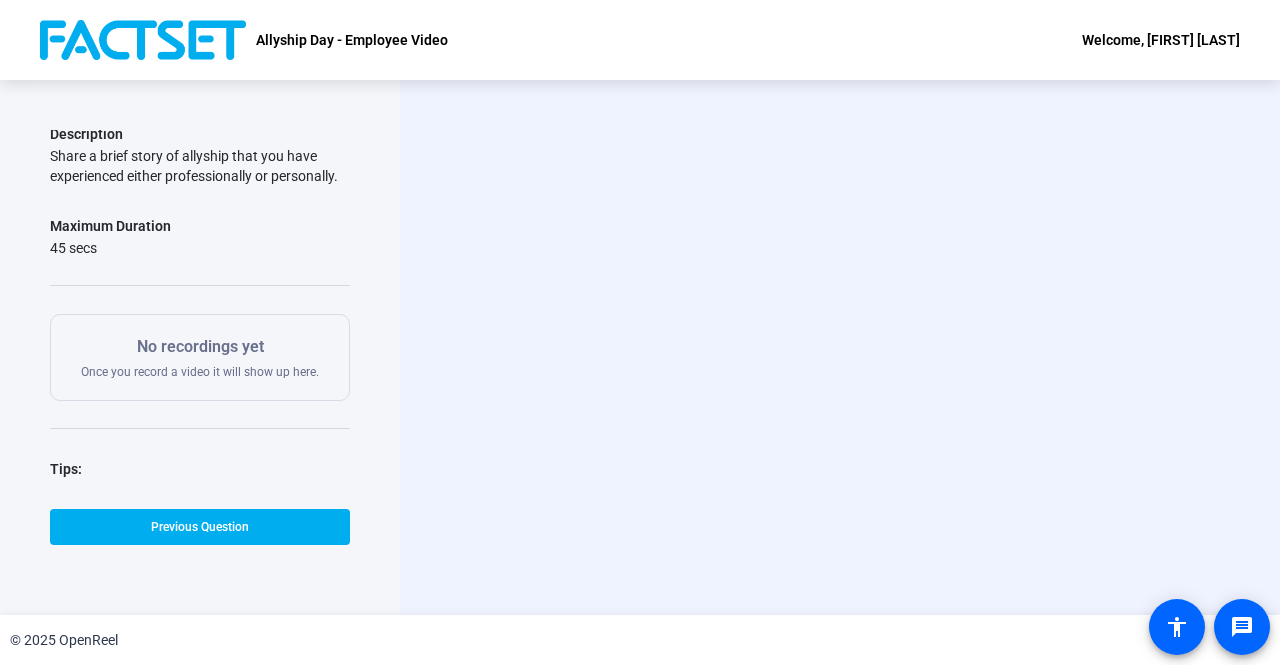 scroll, scrollTop: 306, scrollLeft: 0, axis: vertical 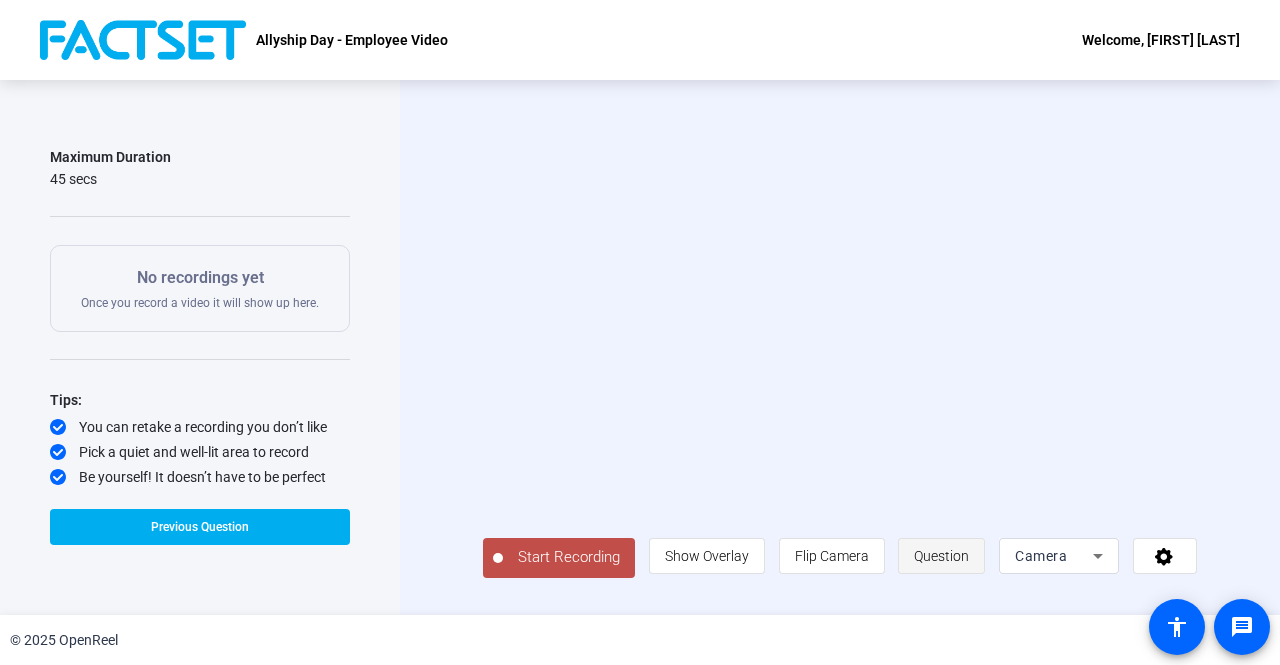 click on "Question" 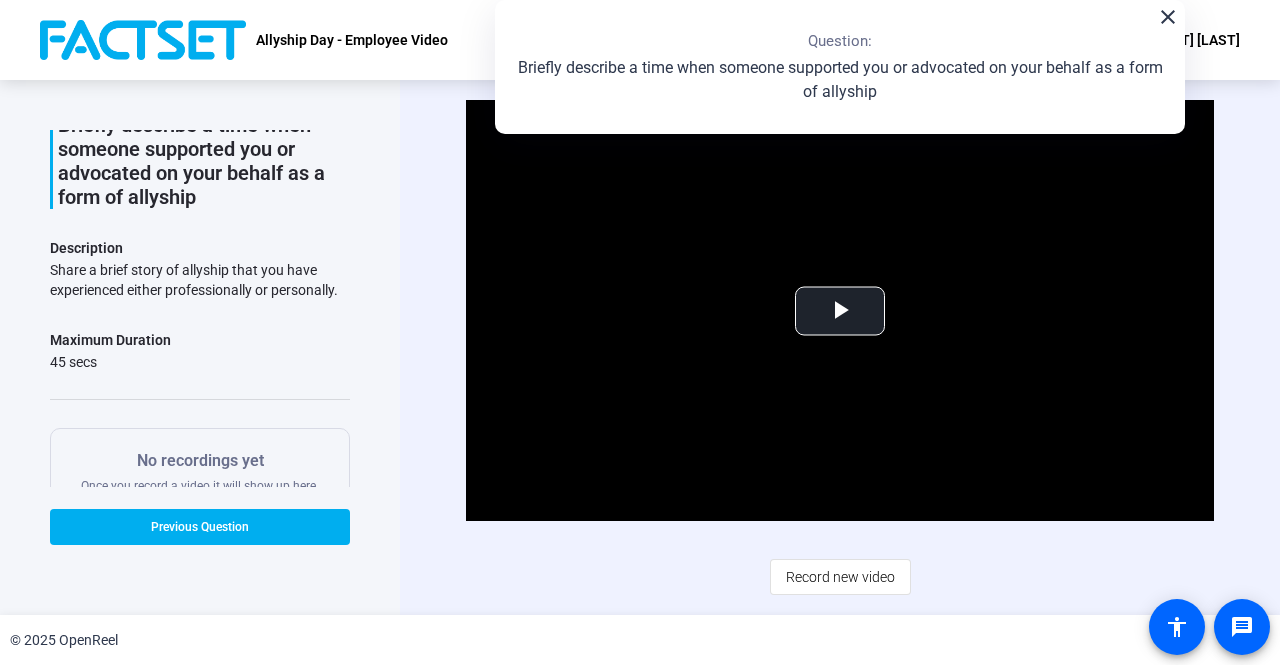 scroll, scrollTop: 306, scrollLeft: 0, axis: vertical 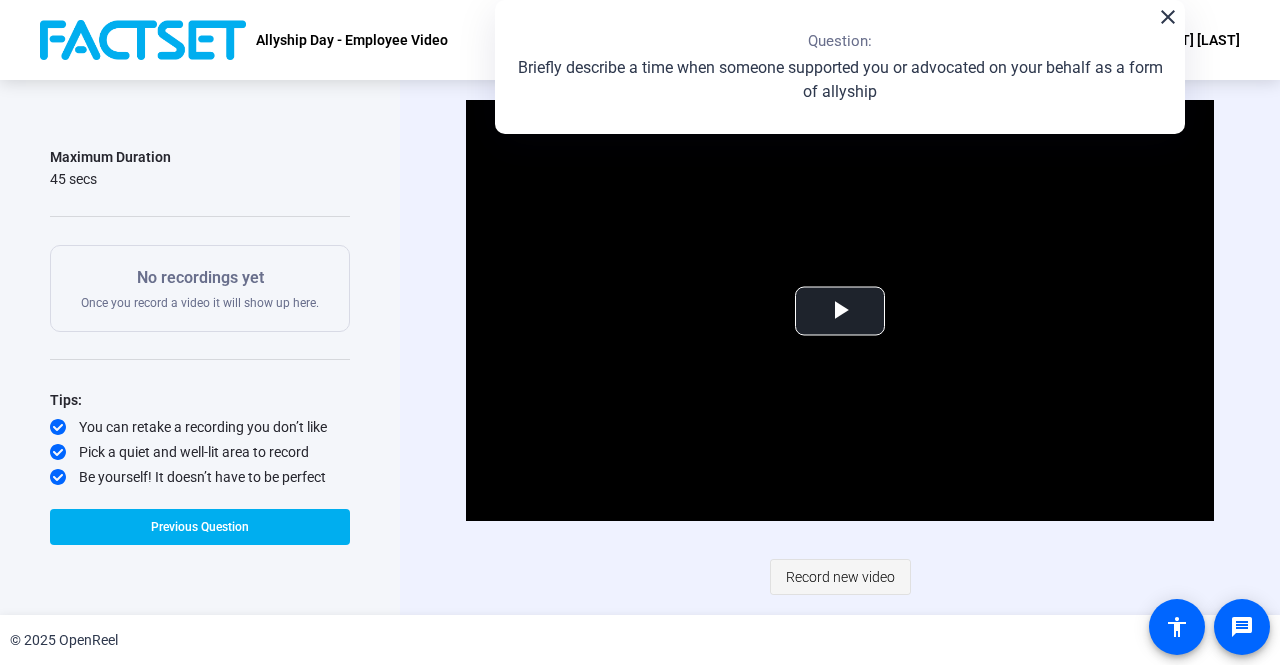 click on "Record new video" 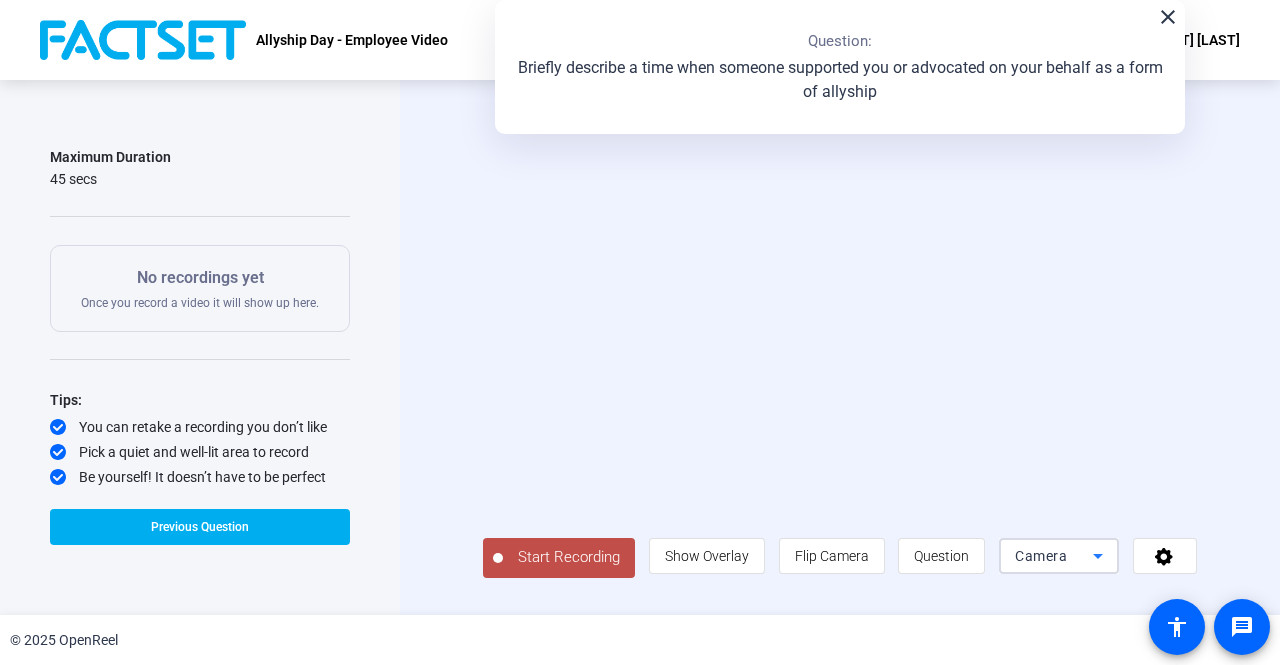 click on "Camera" at bounding box center (1054, 556) 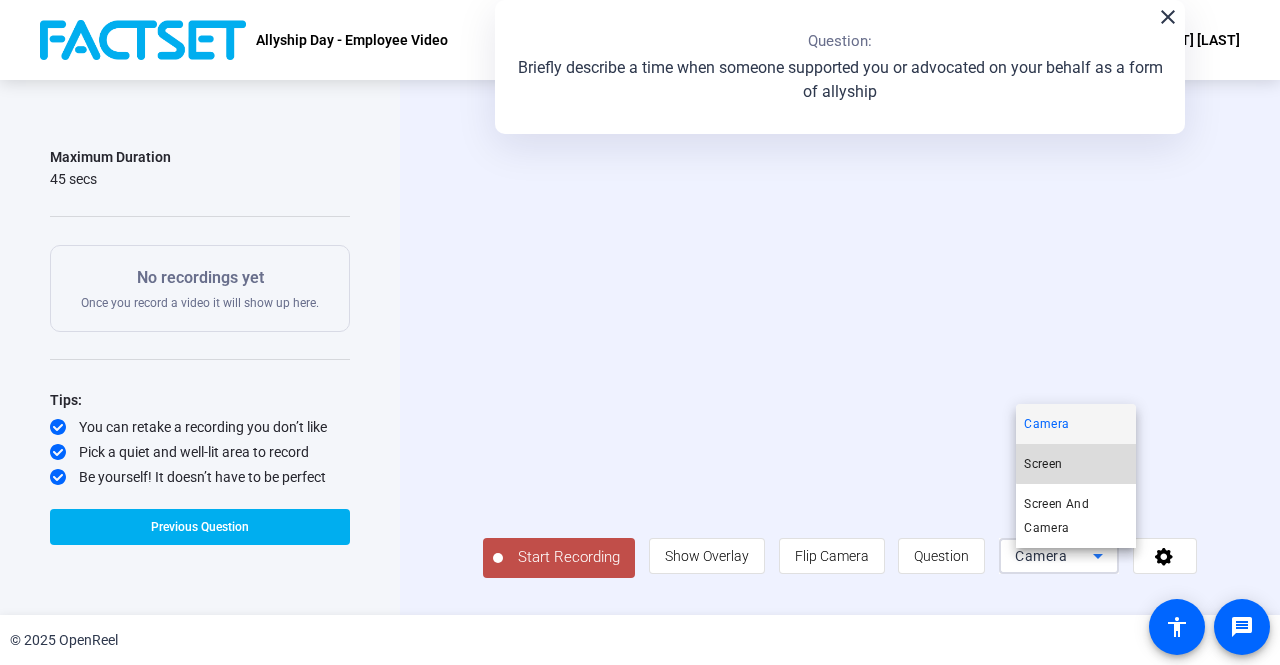 click on "Screen" at bounding box center [1076, 464] 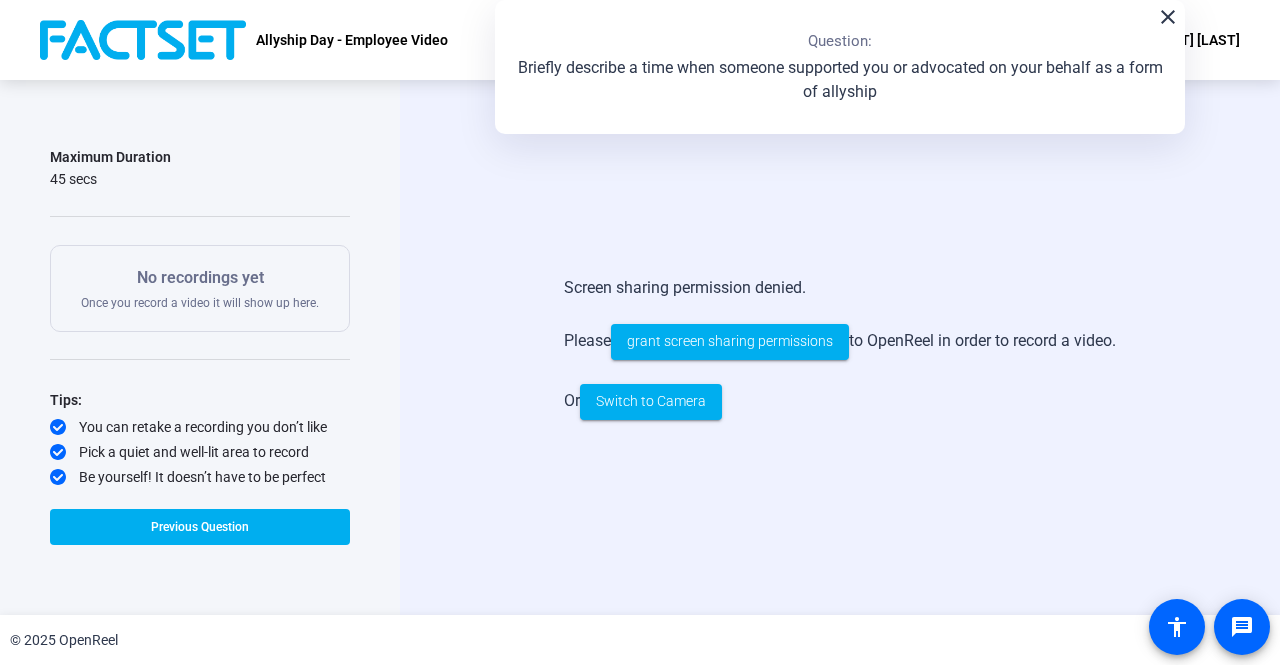 click on "close Question:  Briefly describe a time when someone supported you or advocated on your behalf as a form of allyship" 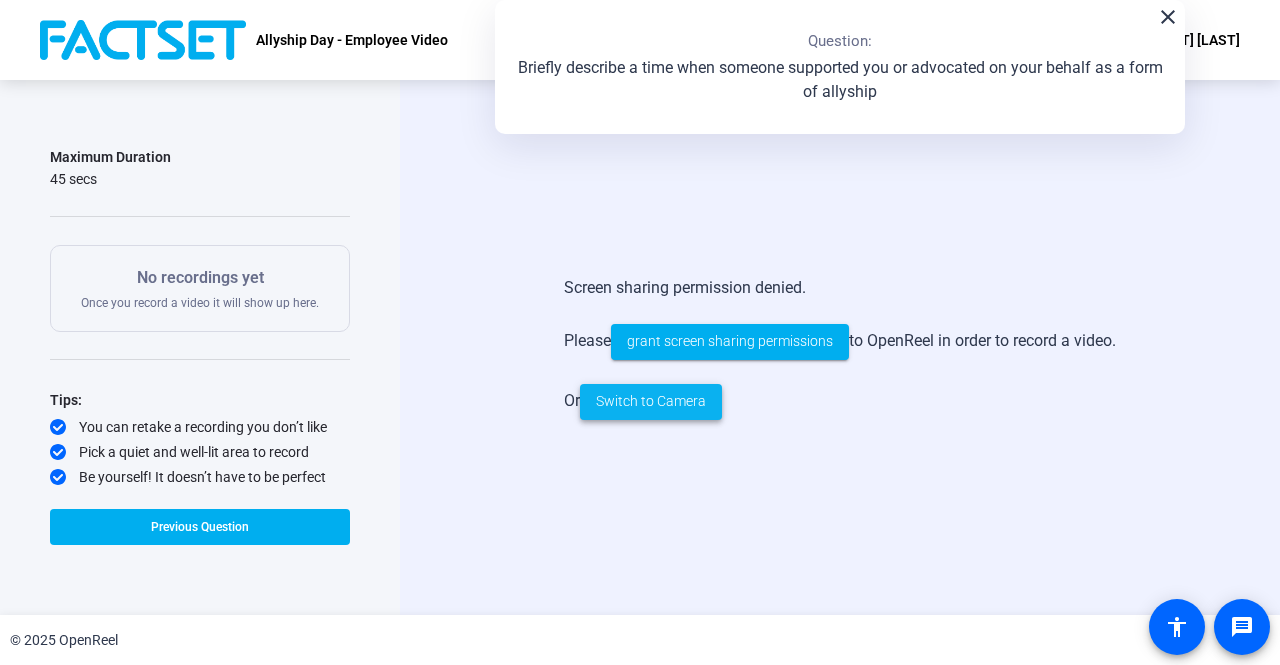 click on "Switch to Camera" 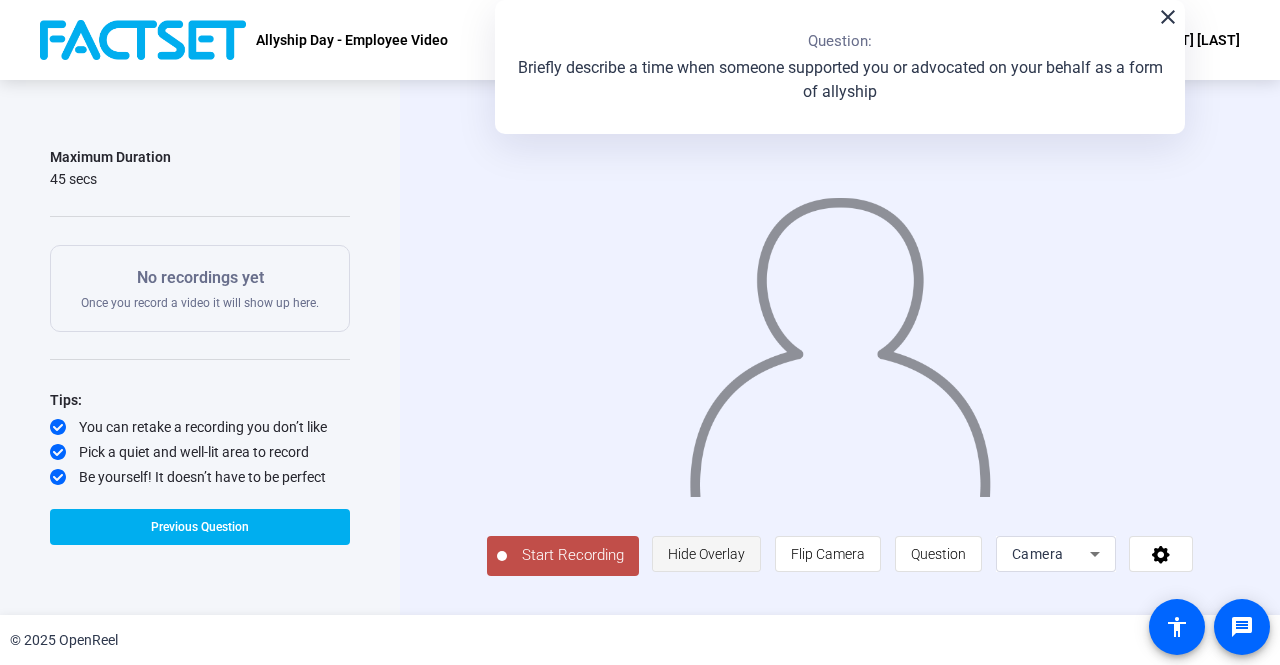click on "Hide Overlay" 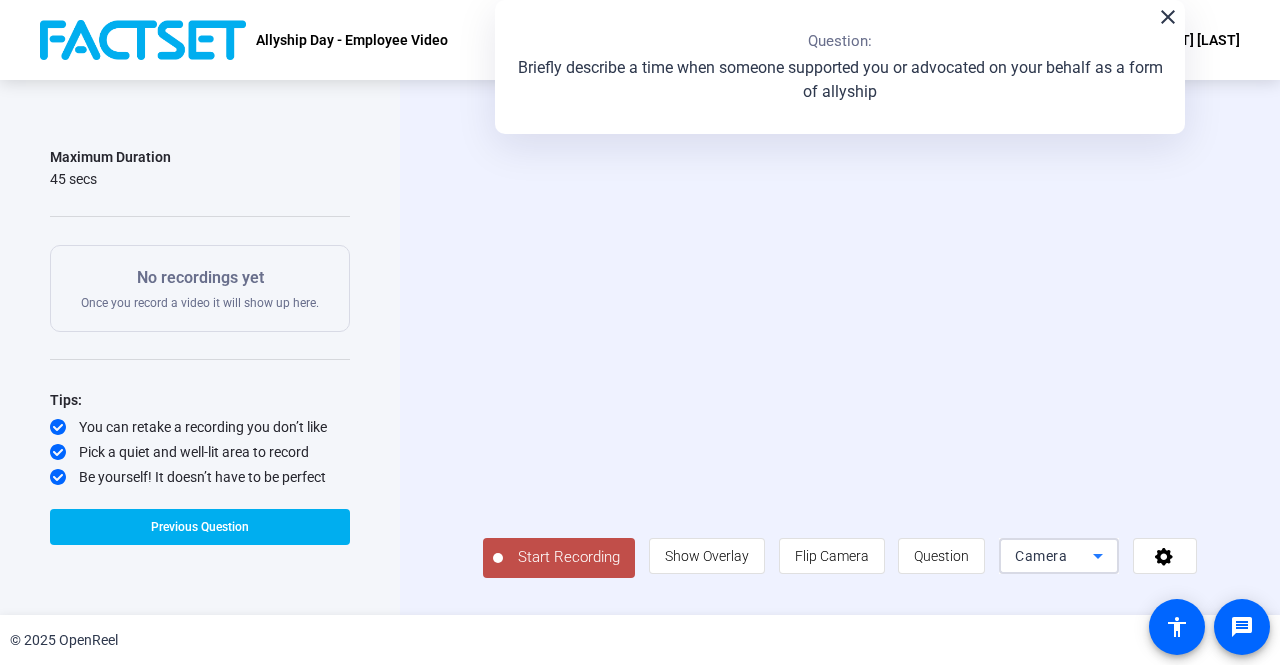 click on "Camera" at bounding box center [1054, 556] 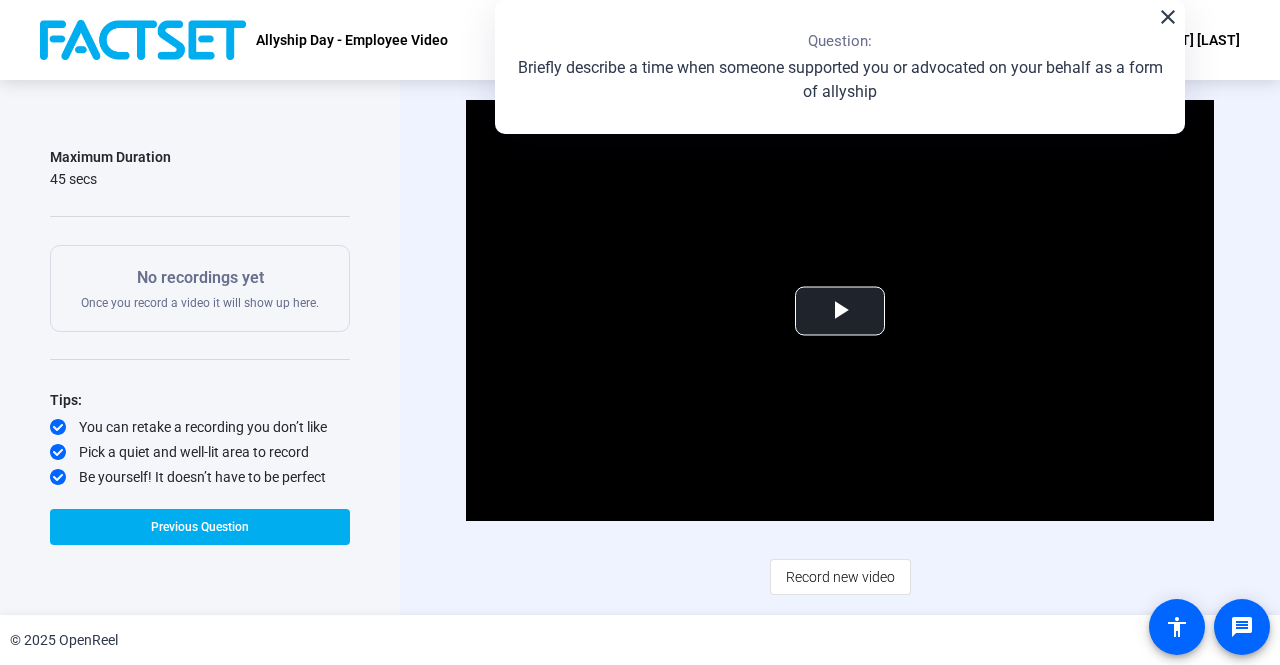 click on "Video Player is loading. Play Video Play Mute Current Time  0:00 / Duration  -:- Loaded :  0% Stream Type  LIVE Seek to live, currently behind live LIVE Remaining Time  - 0:00   1x Playback Rate Chapters Chapters Descriptions descriptions off , selected Captions captions settings , opens captions settings dialog captions off , selected Audio Track Picture-in-Picture Fullscreen This is a modal window. Beginning of dialog window. Escape will cancel and close the window. Text Color White Black Red Green Blue Yellow Magenta Cyan Transparency Opaque Semi-Transparent Background Color Black White Red Green Blue Yellow Magenta Cyan Transparency Opaque Semi-Transparent Transparent Window Color Black White Red Green Blue Yellow Magenta Cyan Transparency Transparent Semi-Transparent Opaque Font Size 50% 75% 100% 125% 150% 175% 200% 300% 400% Text Edge Style None Raised Depressed Uniform Dropshadow Font Family Proportional Sans-Serif Monospace Sans-Serif Proportional Serif Monospace Serif Casual Script Small Caps" 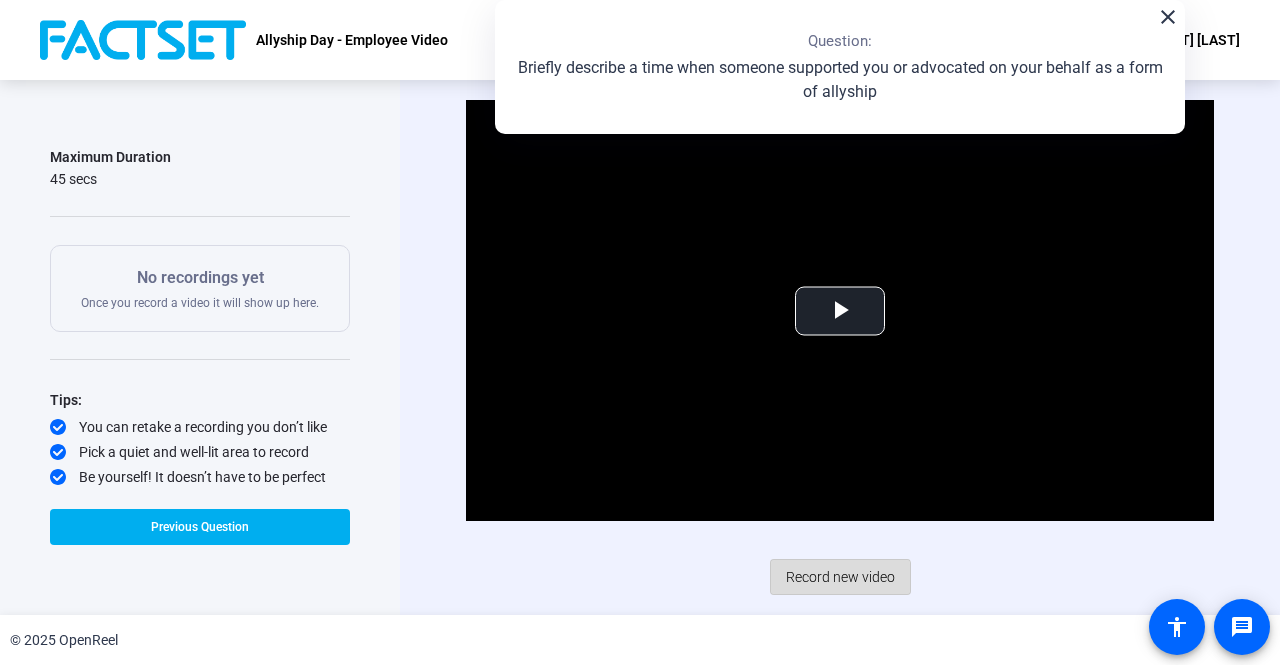 click on "Record new video" 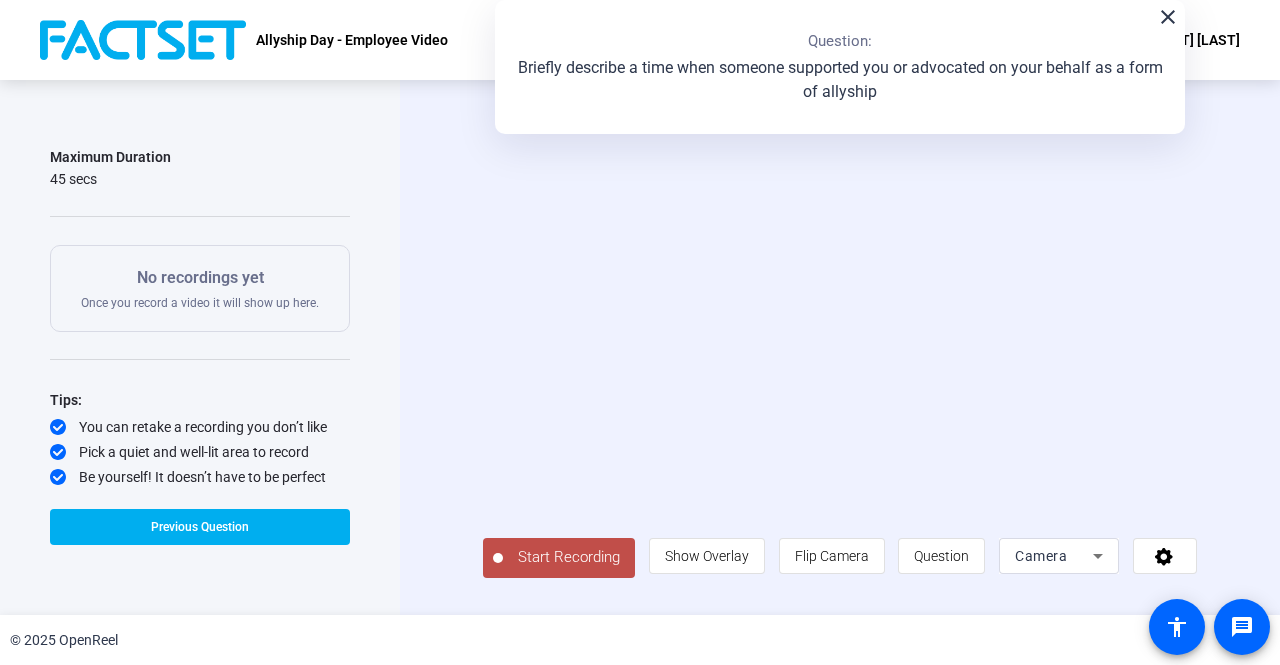 click on "Start Recording" 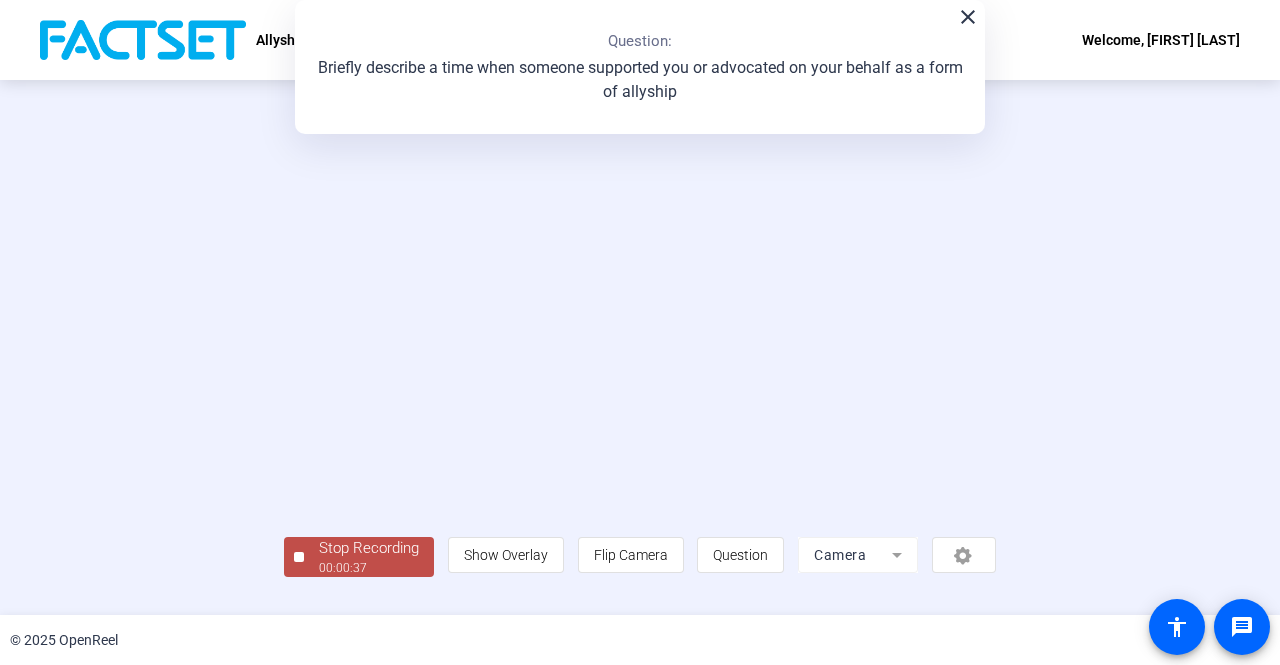 scroll, scrollTop: 83, scrollLeft: 0, axis: vertical 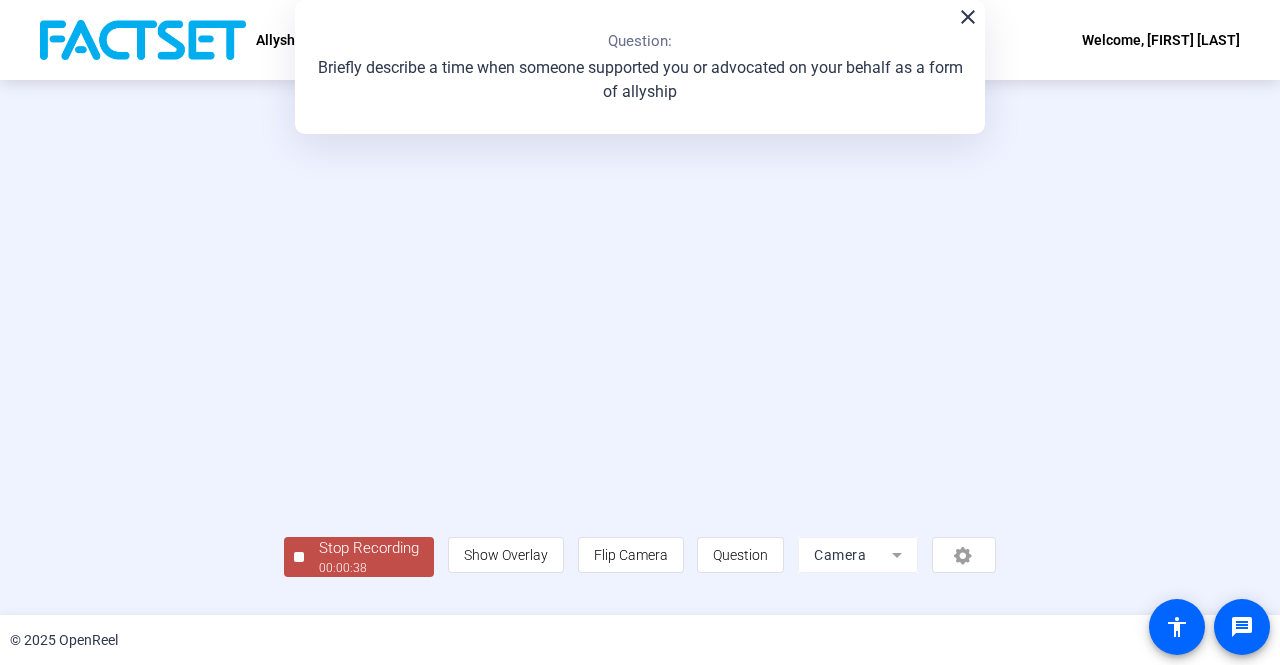 click on "00:00:38" 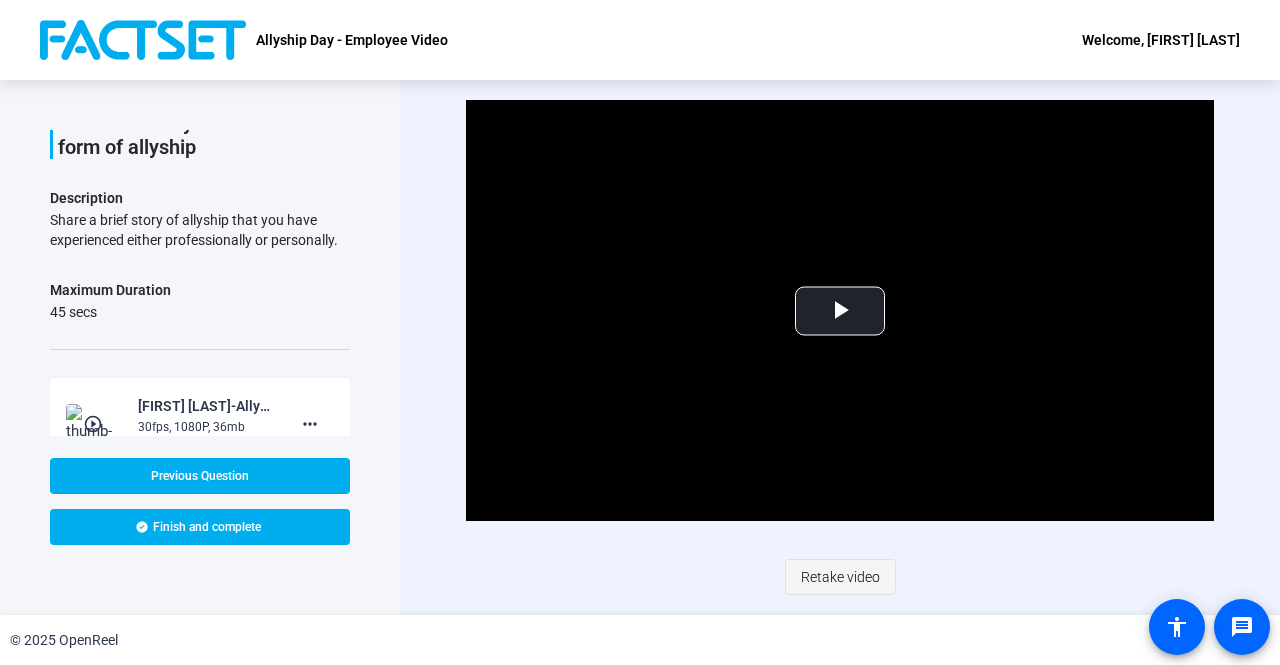 click on "Retake video" 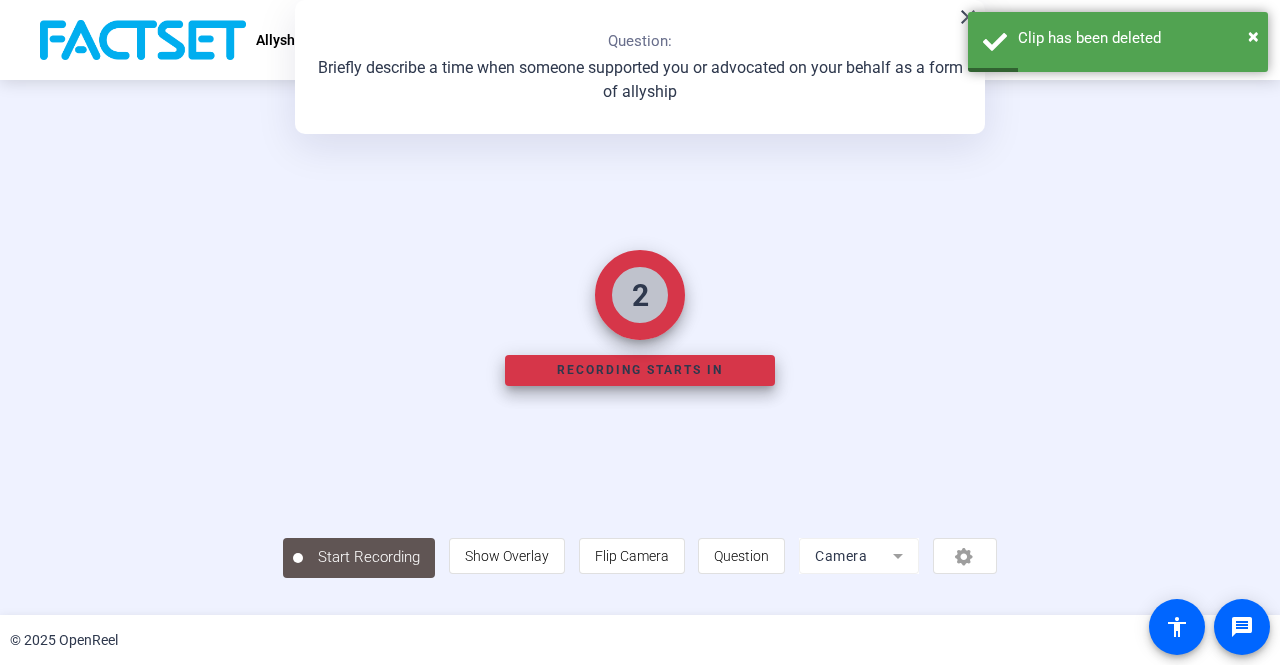 click on "Recording starts in" 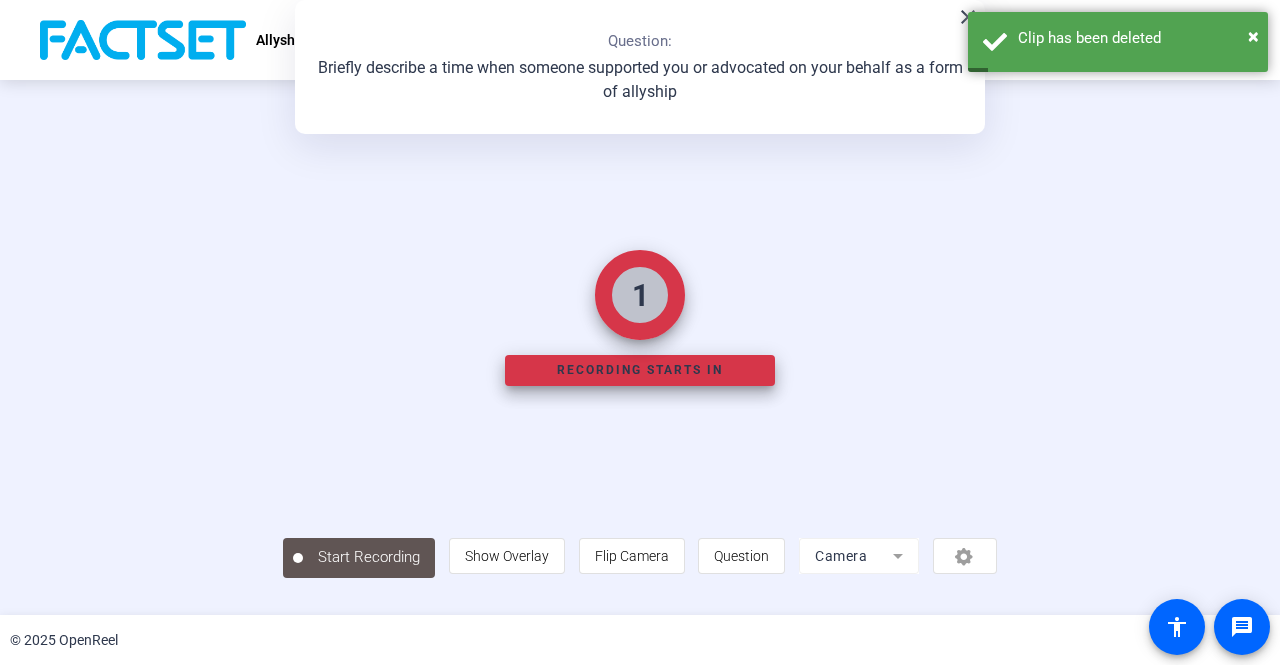 scroll, scrollTop: 83, scrollLeft: 0, axis: vertical 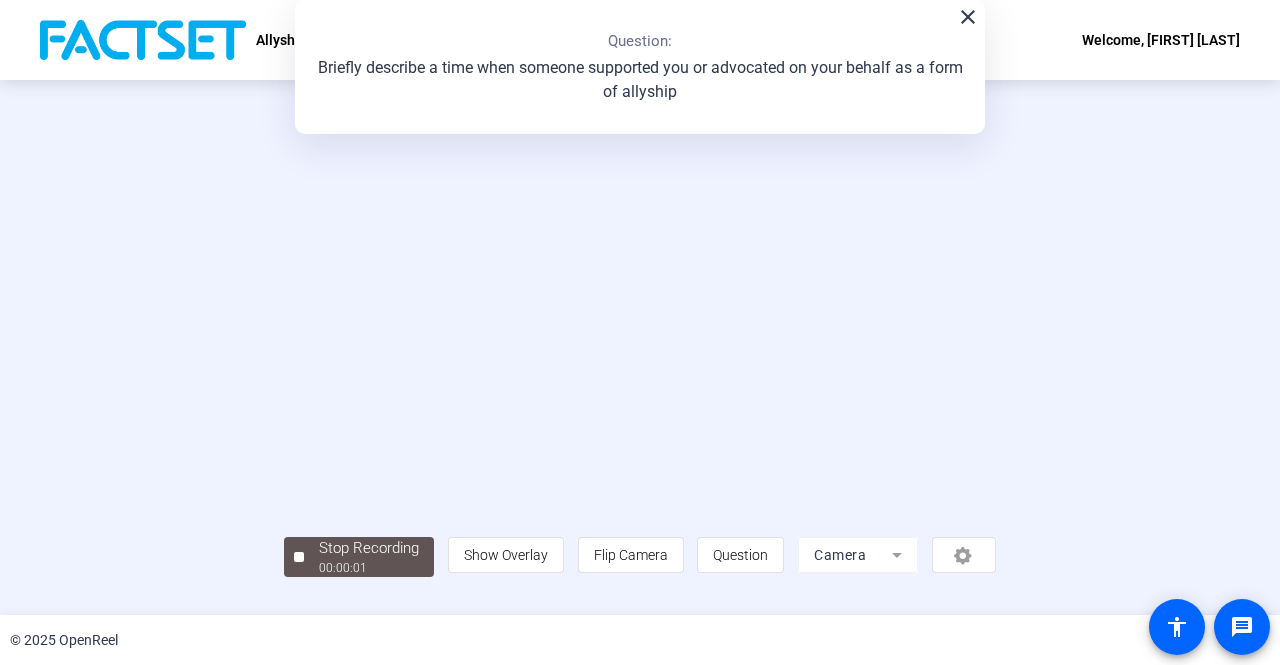 click on "close" 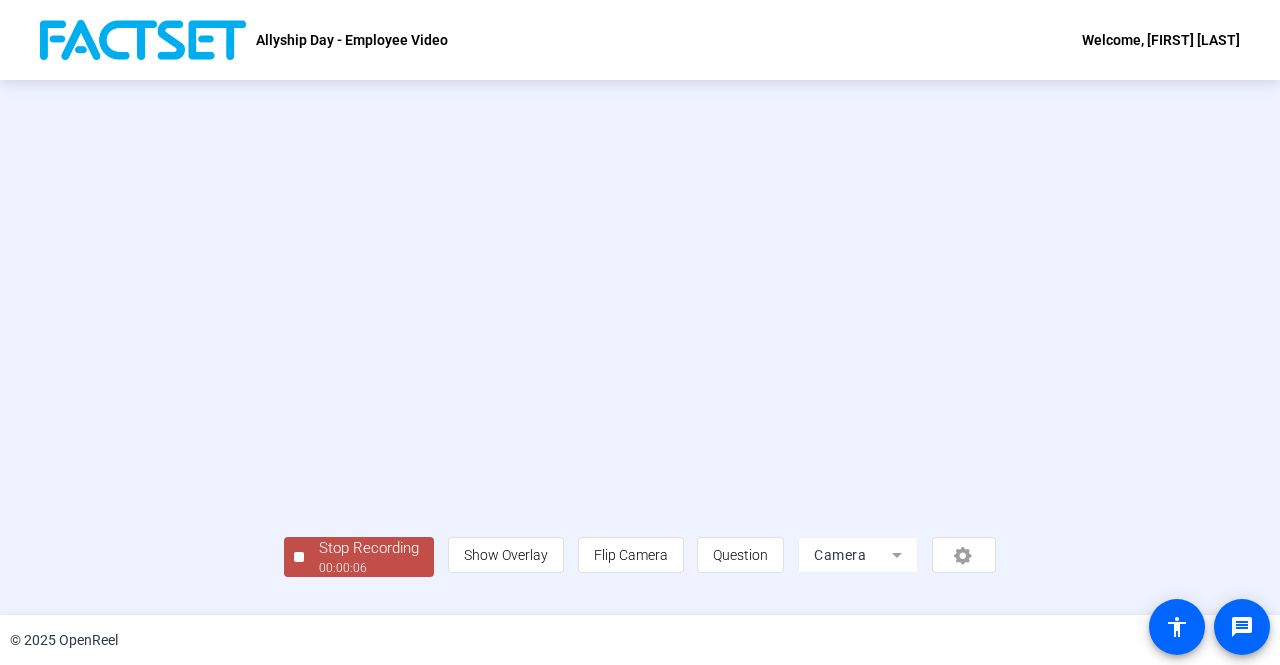 scroll, scrollTop: 83, scrollLeft: 0, axis: vertical 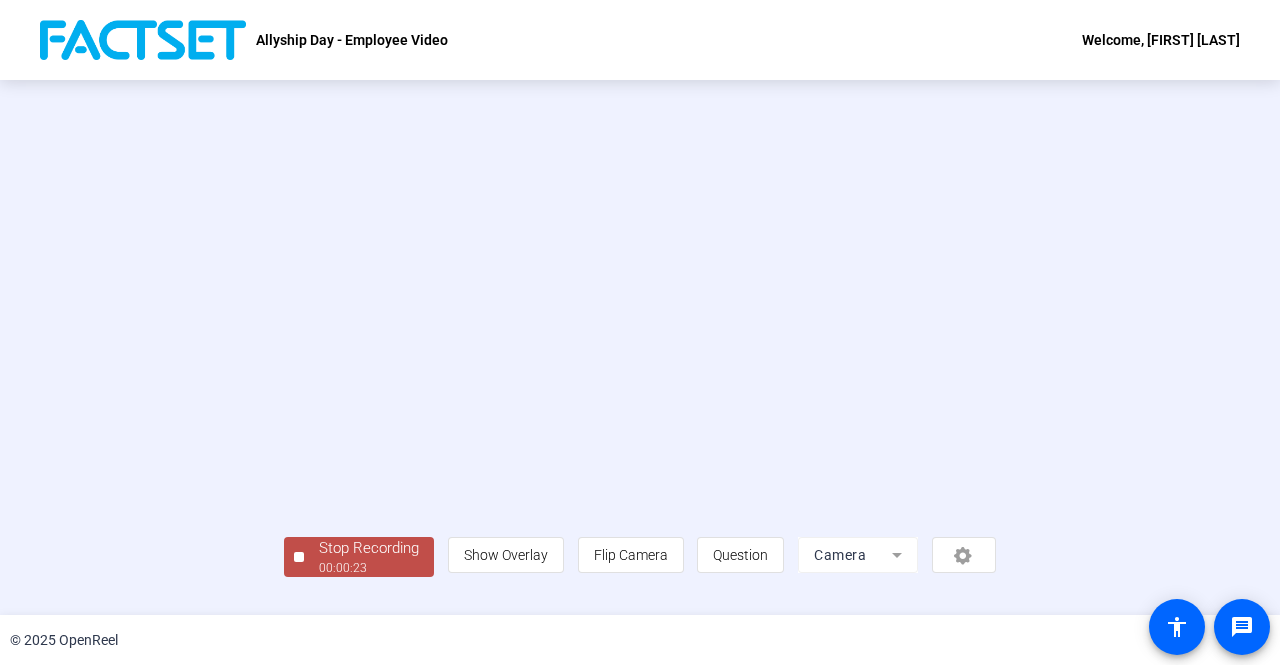 click on "Stop Recording" 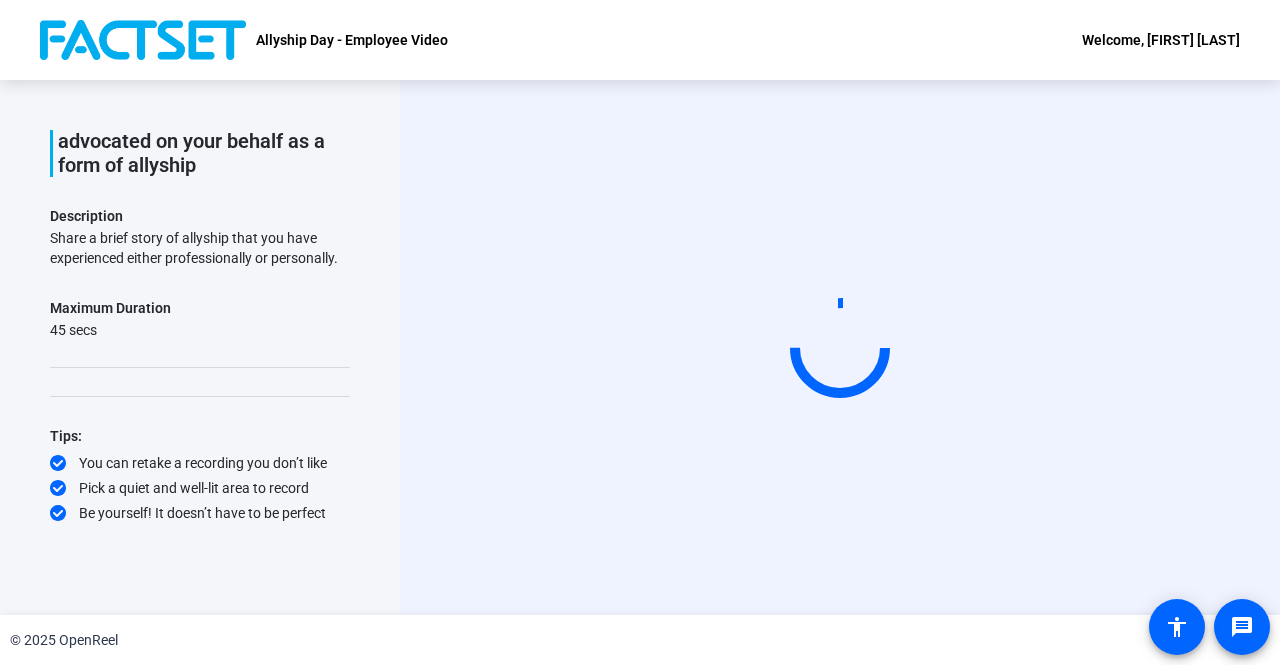 scroll, scrollTop: 0, scrollLeft: 0, axis: both 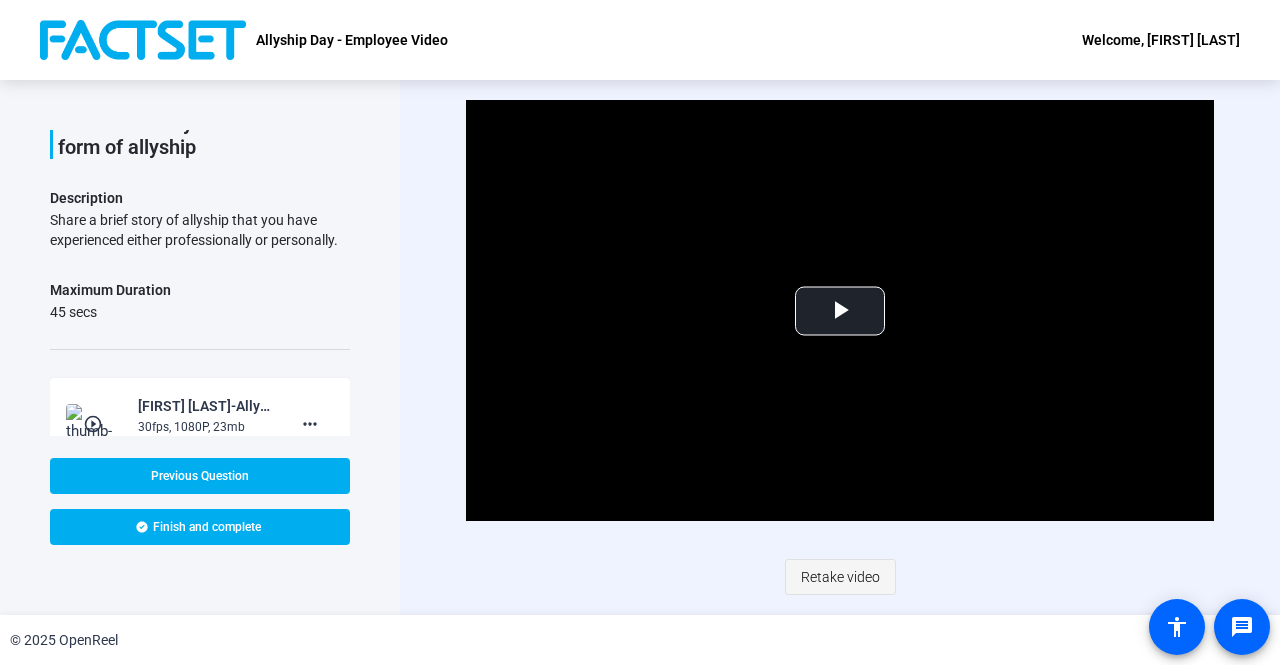 click on "Retake video" 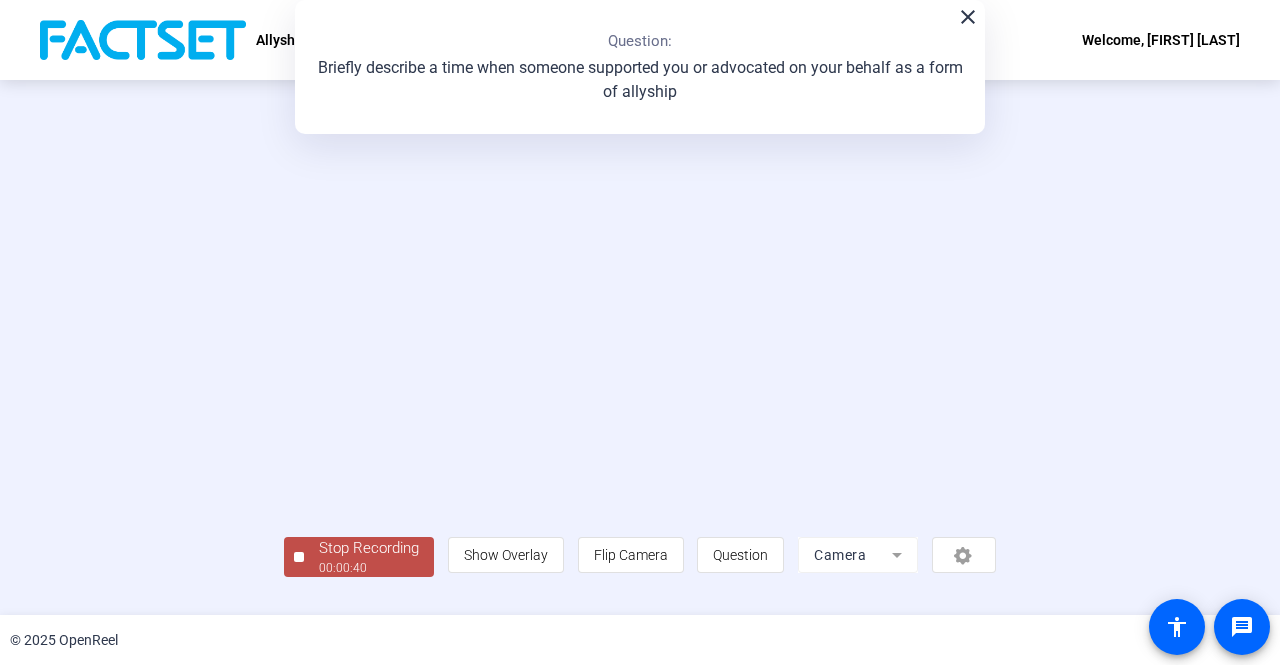 scroll, scrollTop: 83, scrollLeft: 0, axis: vertical 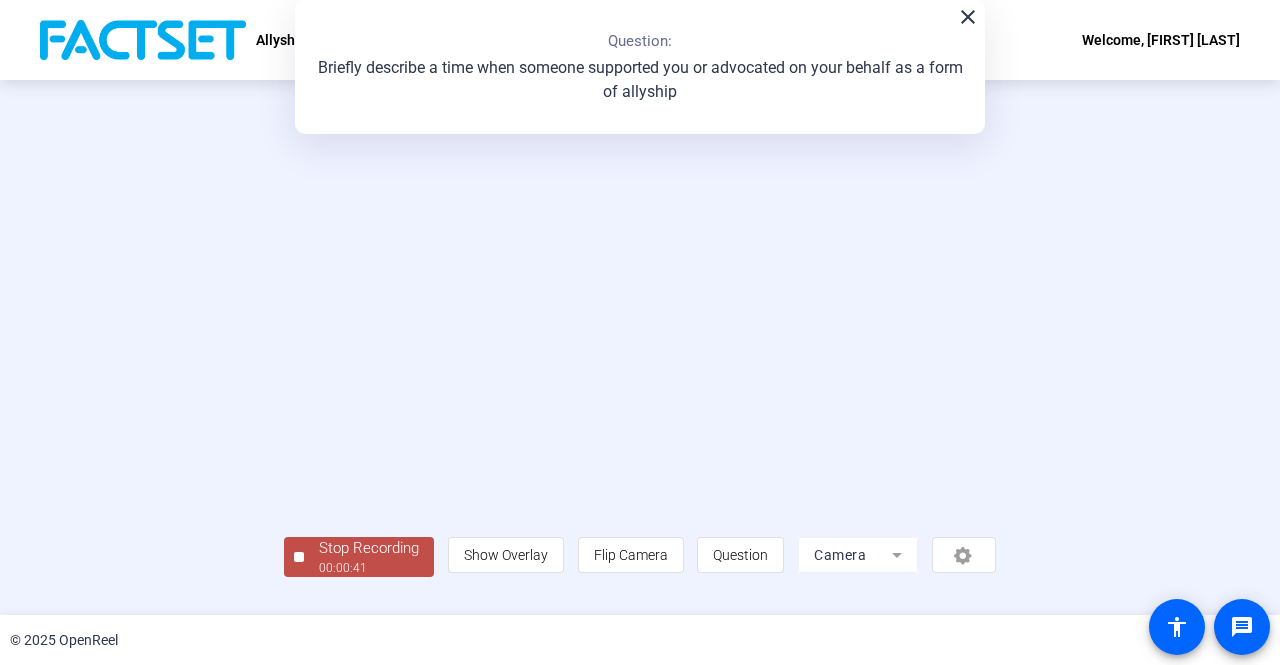 click on "00:00:41" 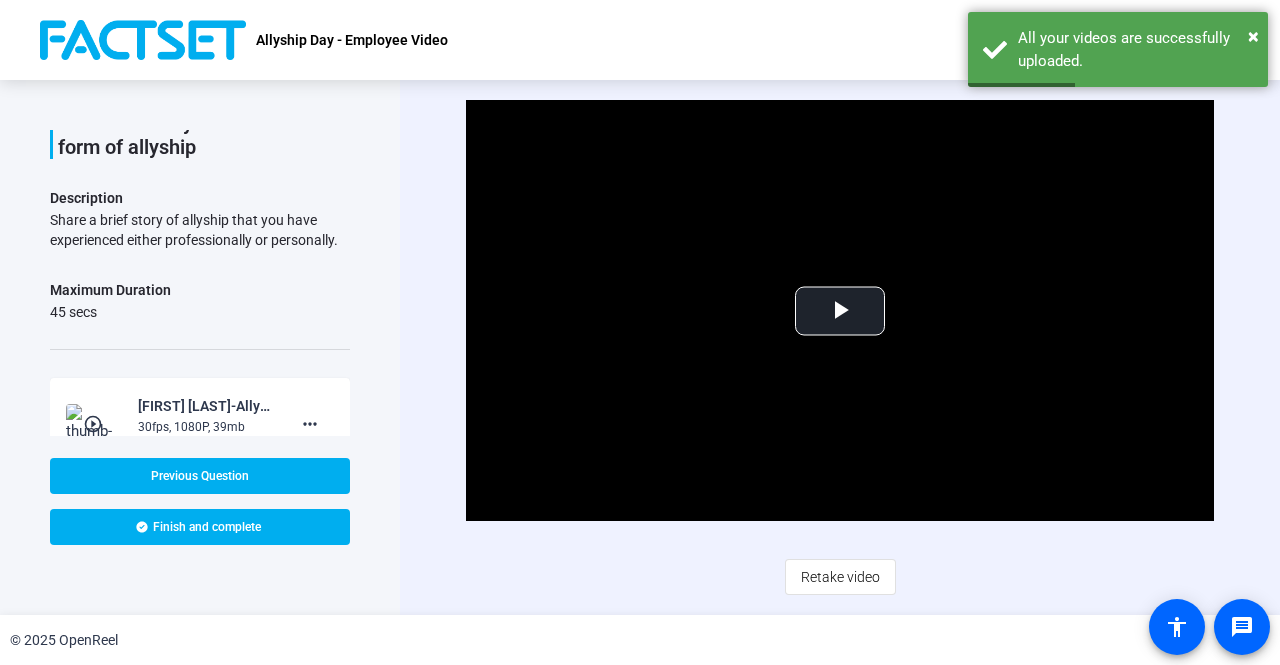 scroll, scrollTop: 362, scrollLeft: 0, axis: vertical 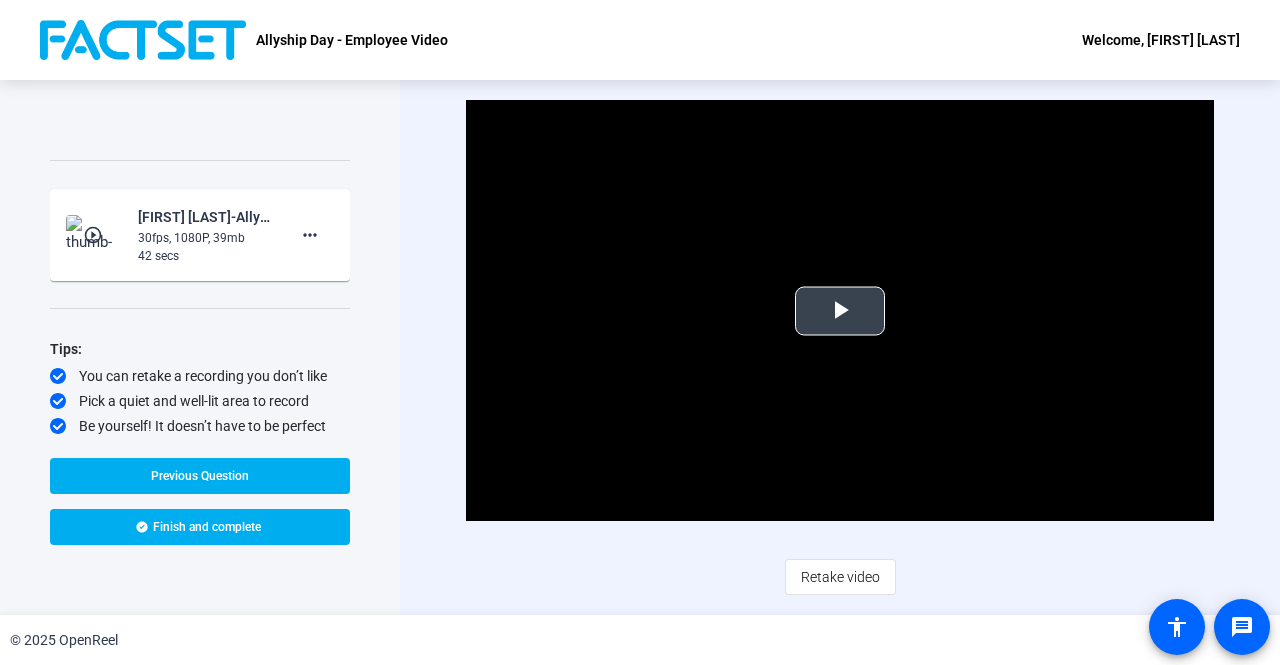 click at bounding box center [840, 311] 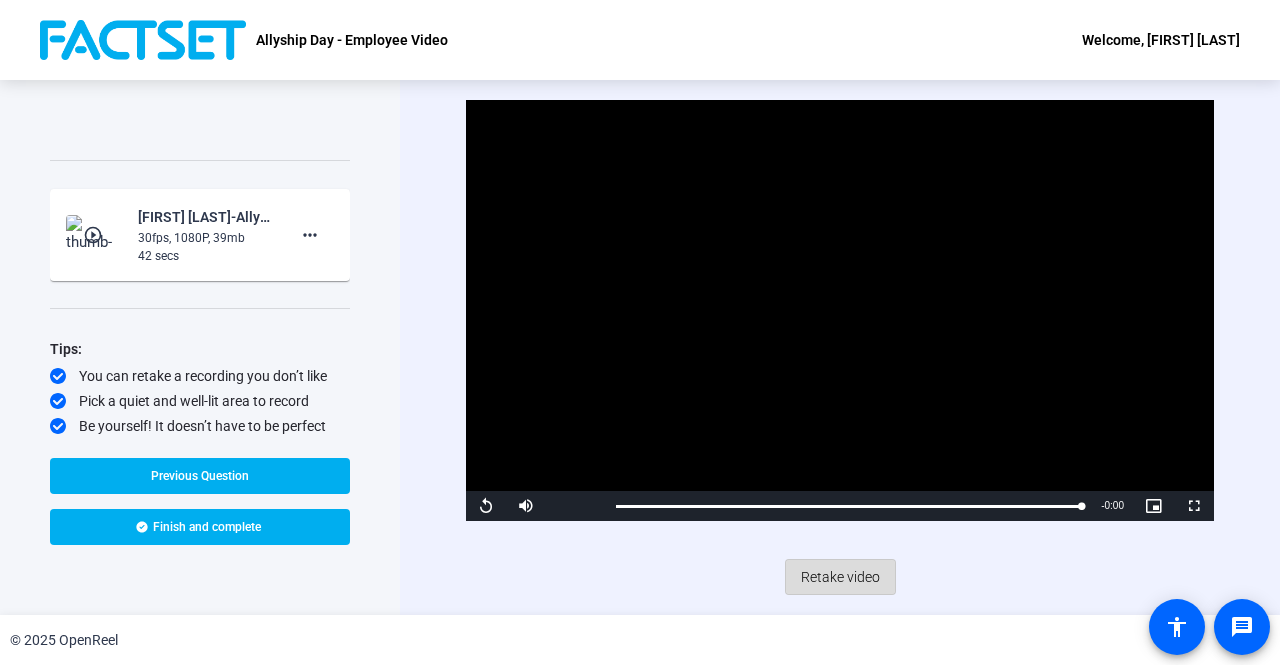click on "Retake video" 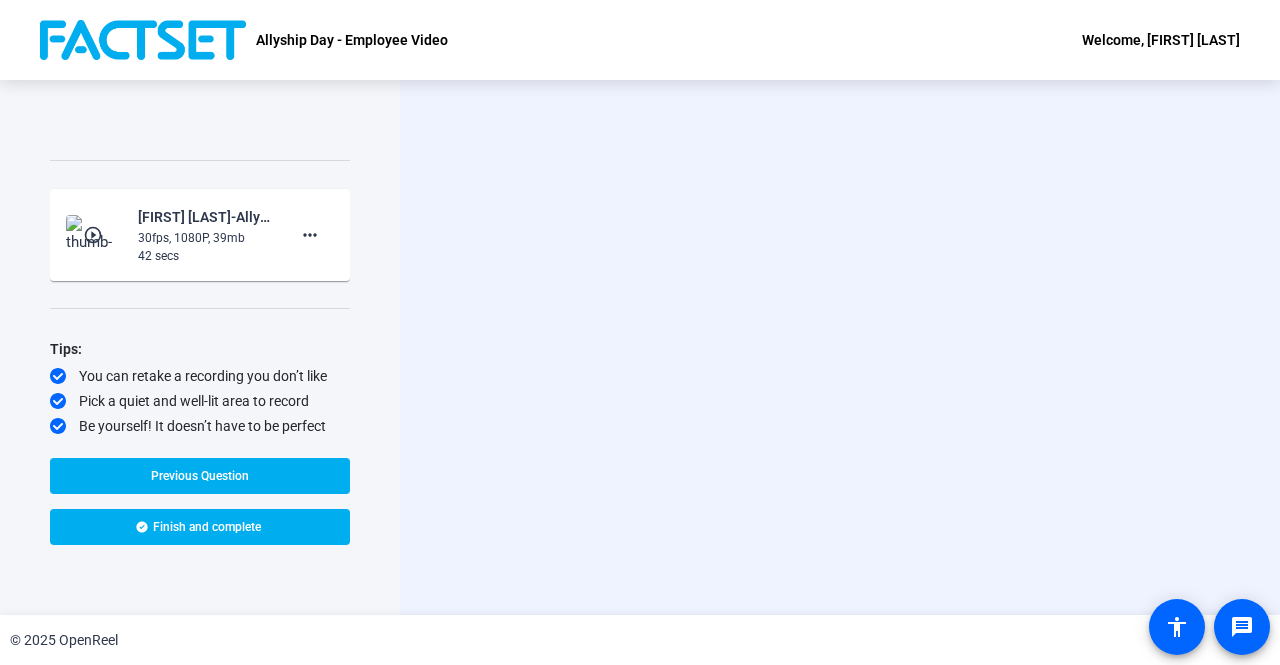 scroll, scrollTop: 243, scrollLeft: 0, axis: vertical 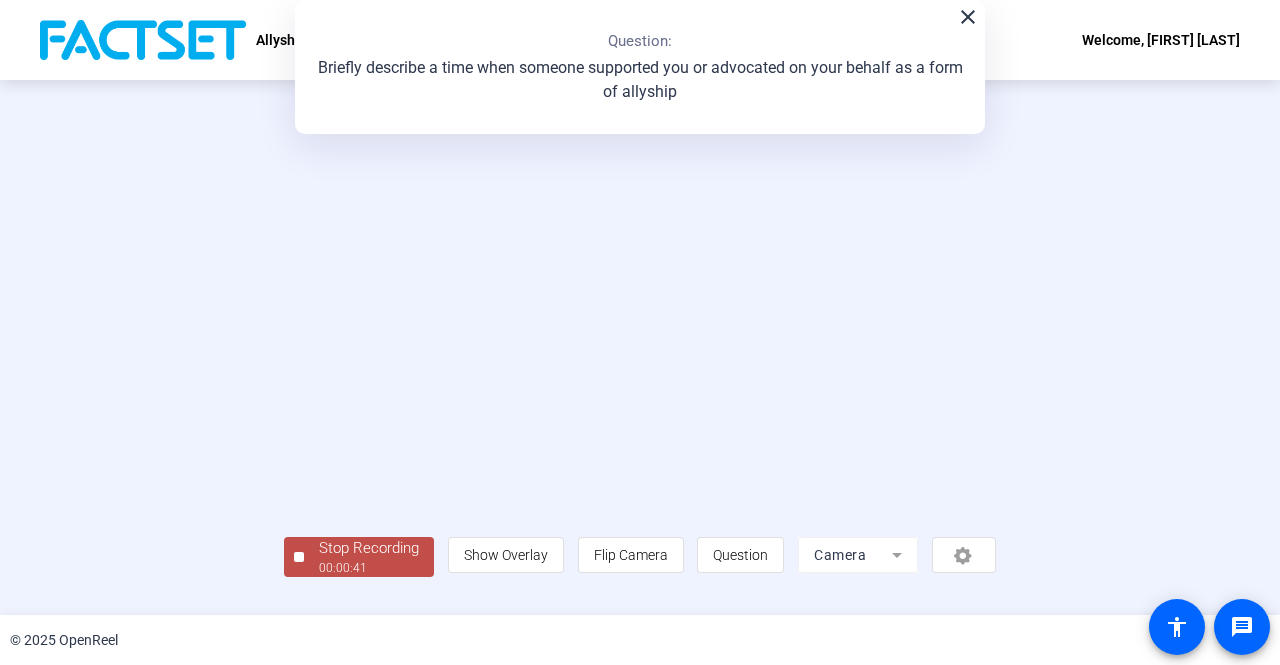 click on "00:00:41" 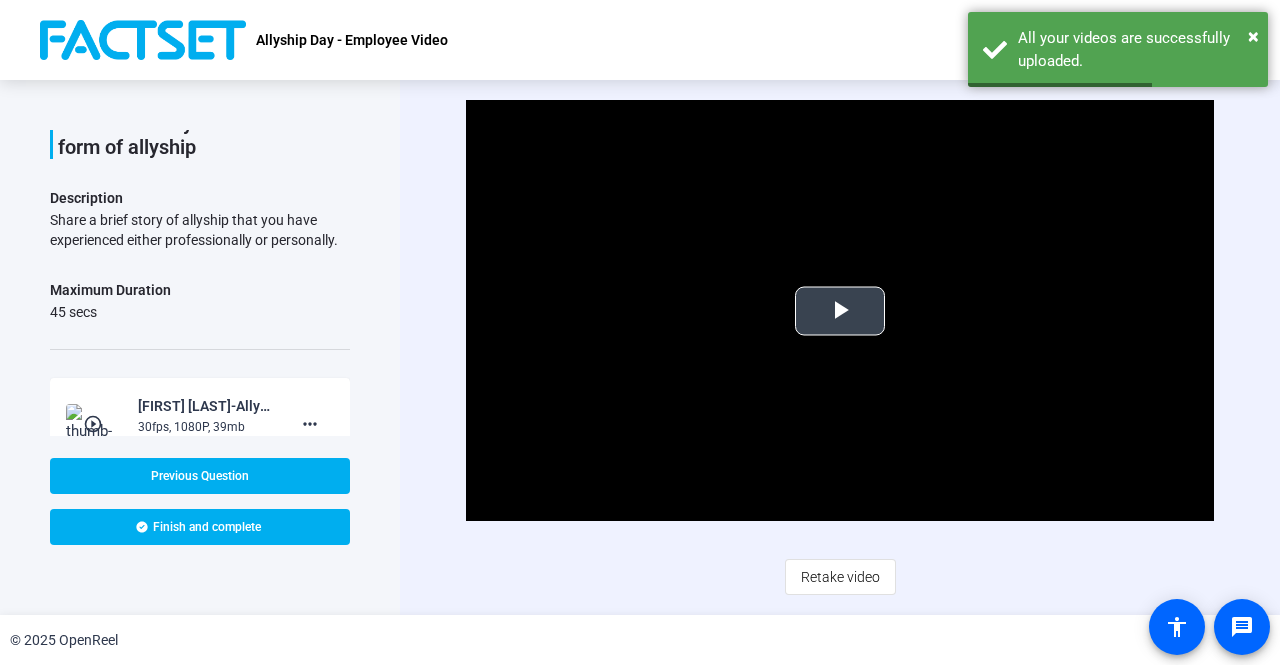 click at bounding box center (840, 311) 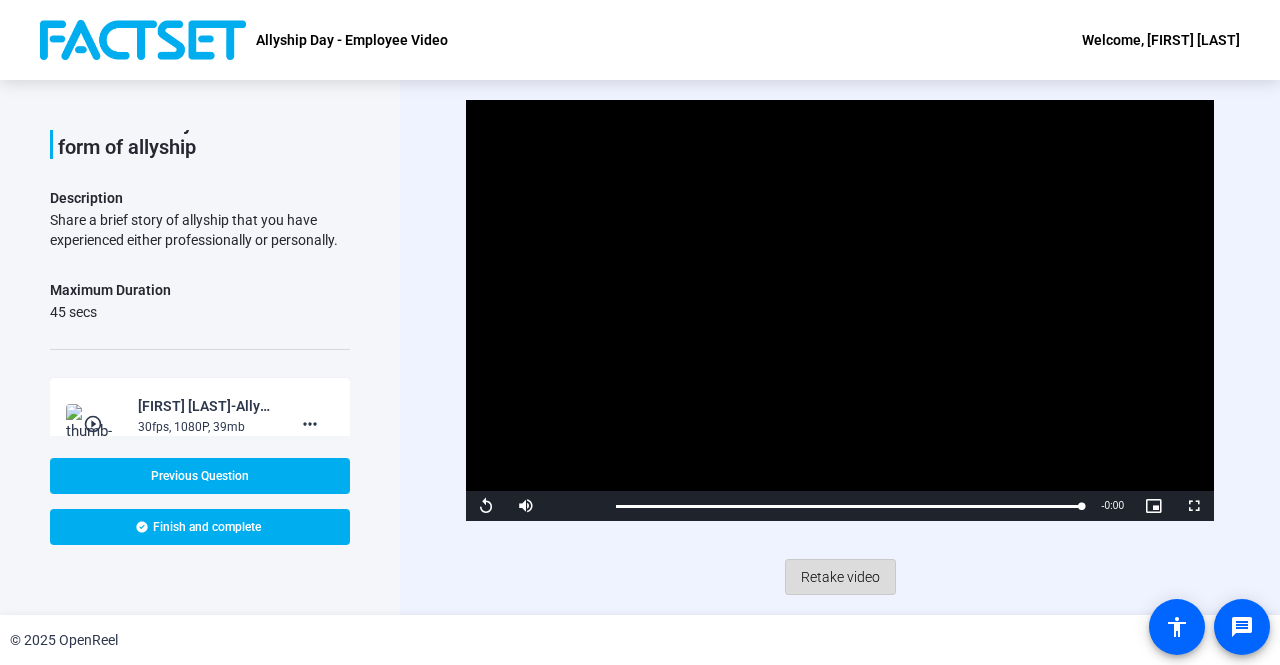 click on "Retake video" 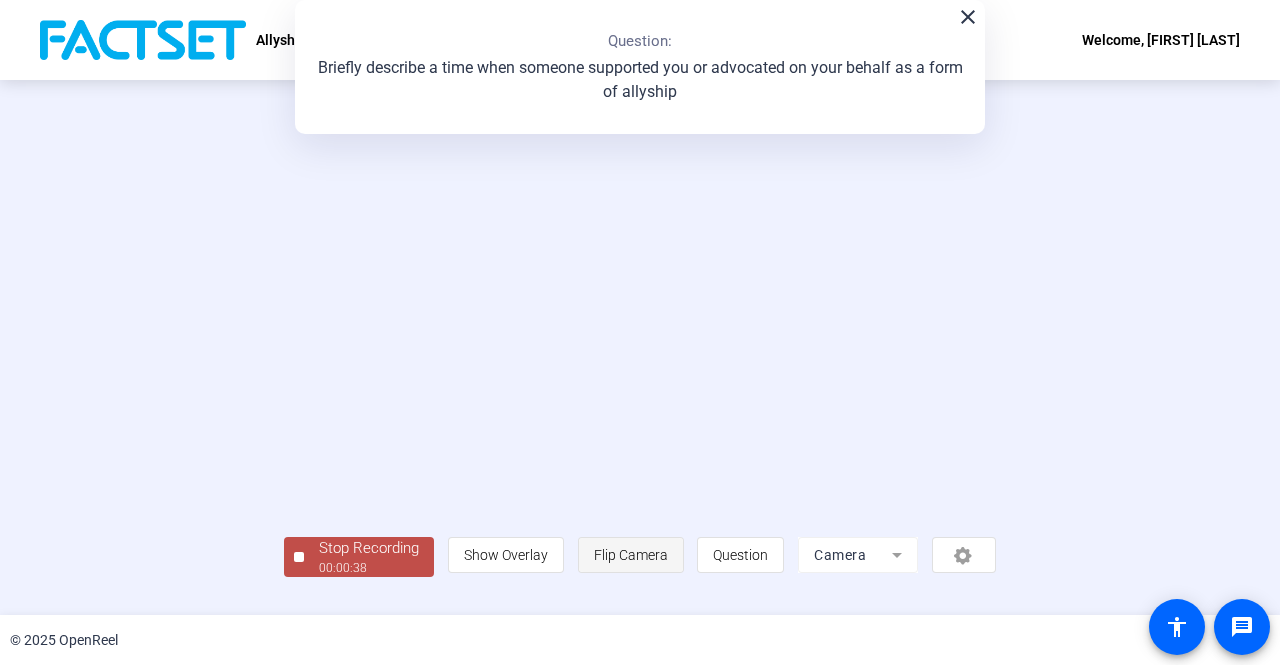 drag, startPoint x: 840, startPoint y: 541, endPoint x: 829, endPoint y: 557, distance: 19.416489 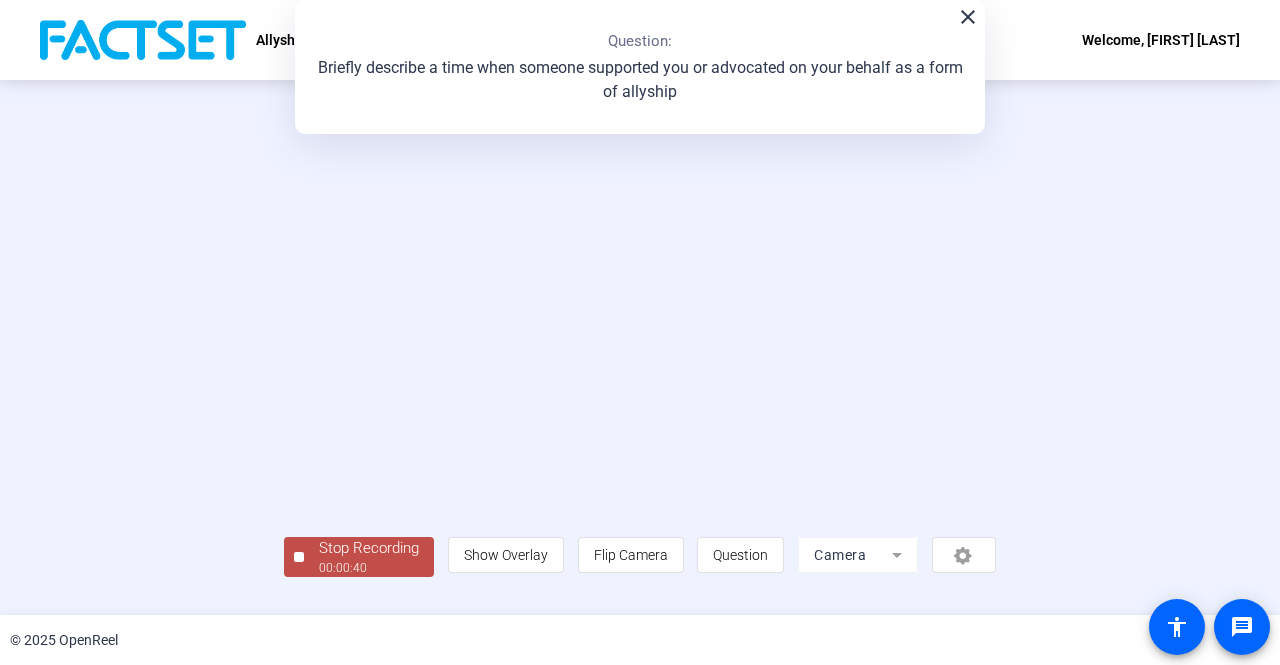click on "00:00:40" 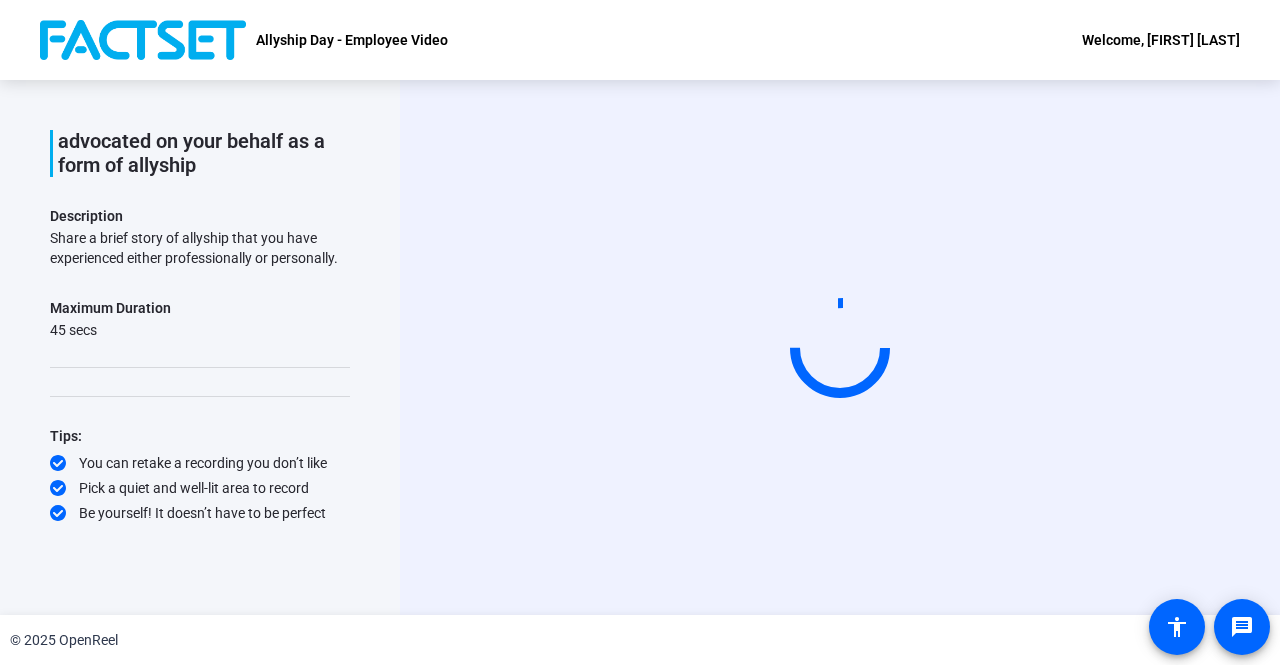 scroll, scrollTop: 0, scrollLeft: 0, axis: both 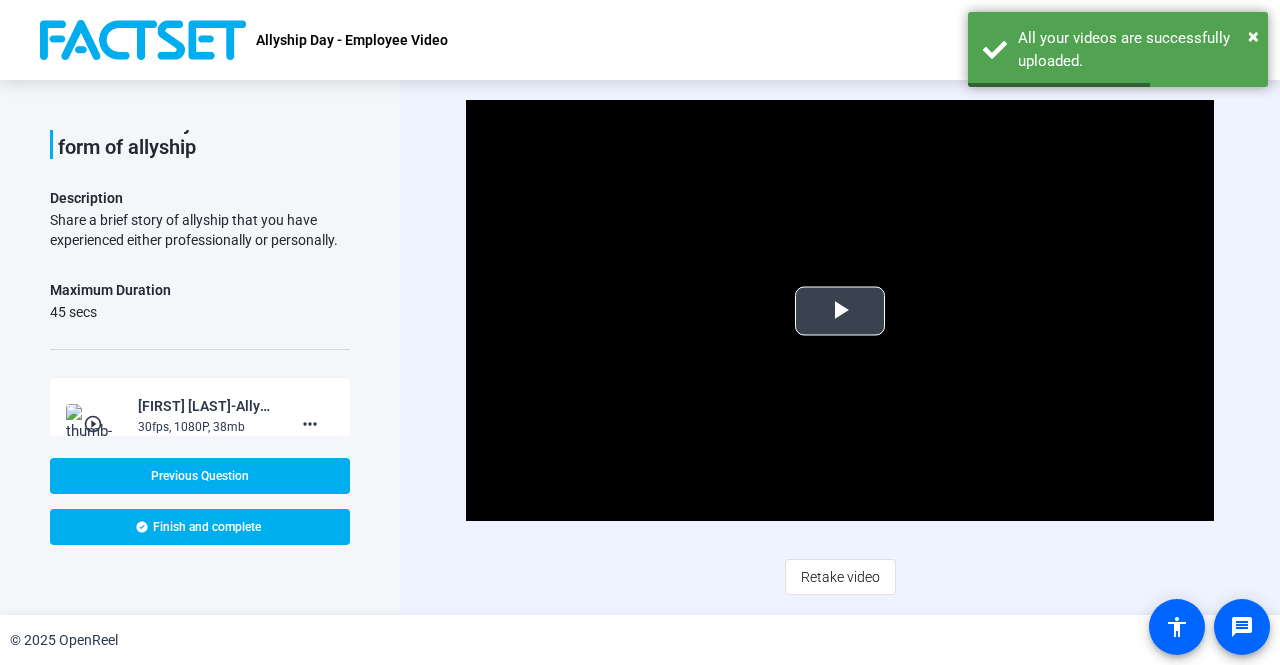 click at bounding box center [840, 311] 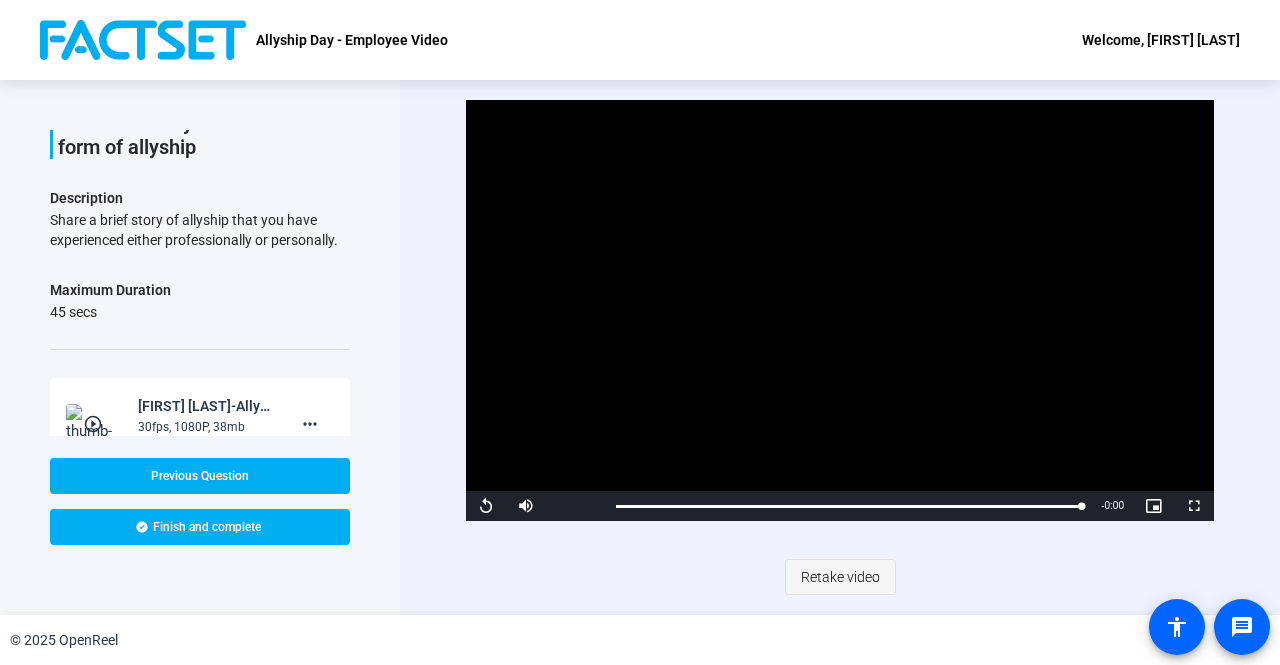 click on "Retake video" 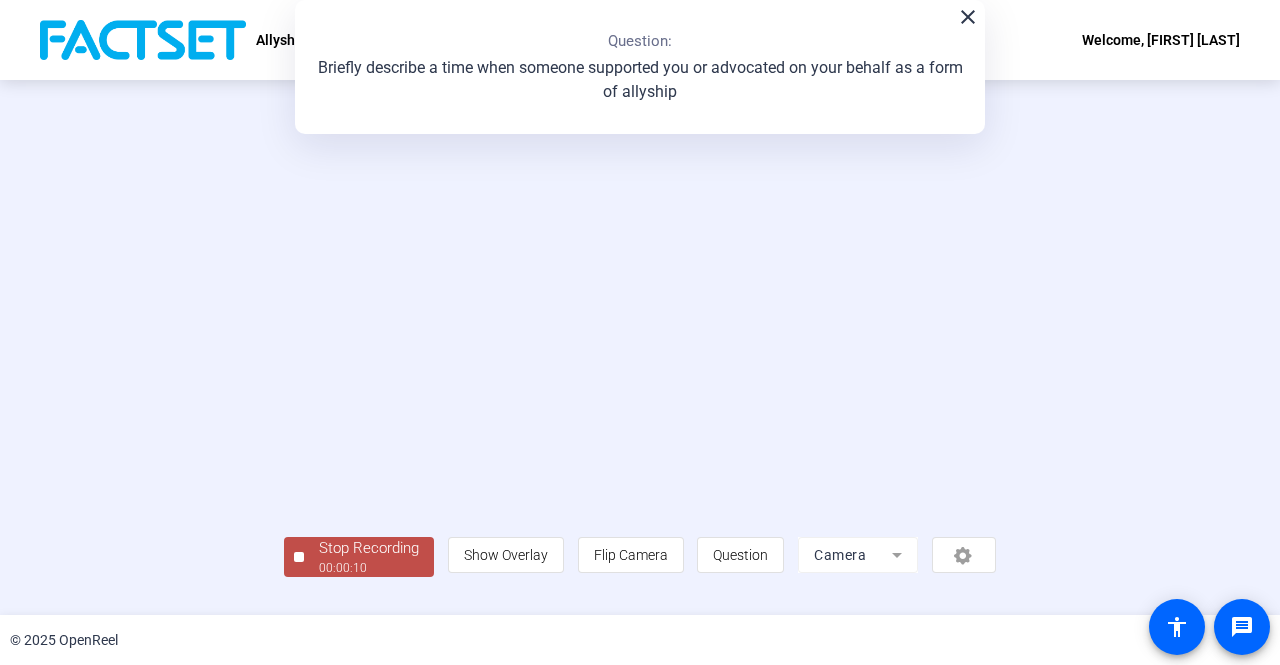 scroll, scrollTop: 83, scrollLeft: 0, axis: vertical 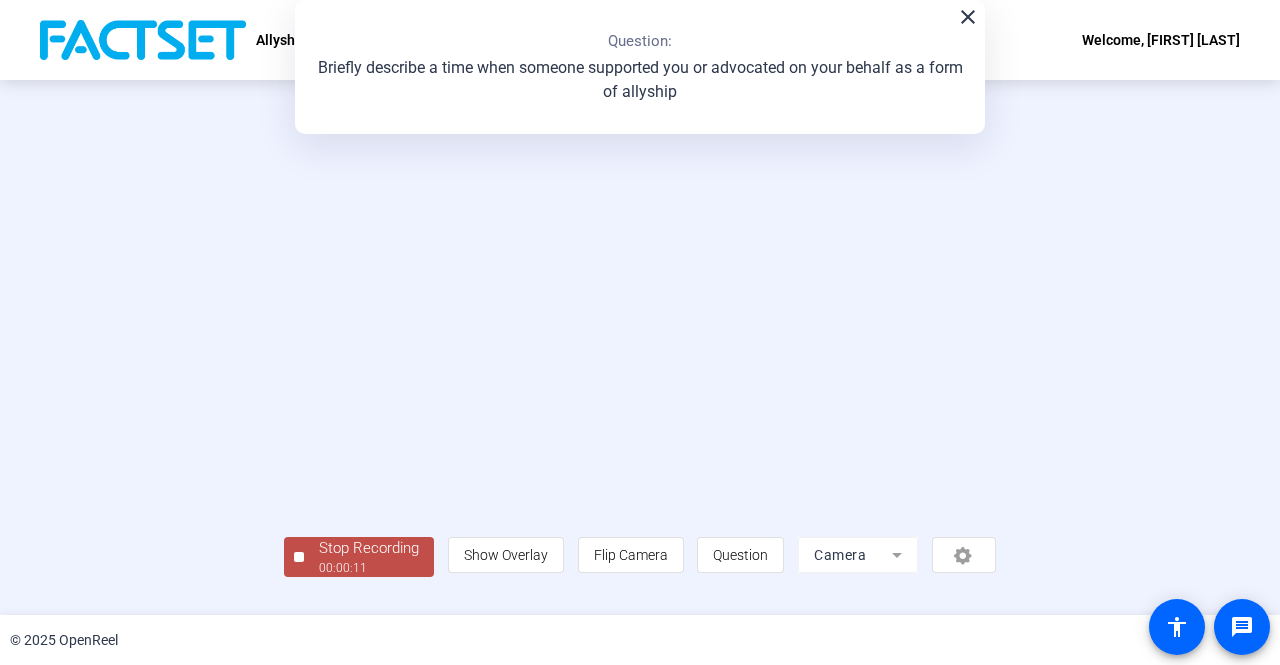 click on "Stop Recording" 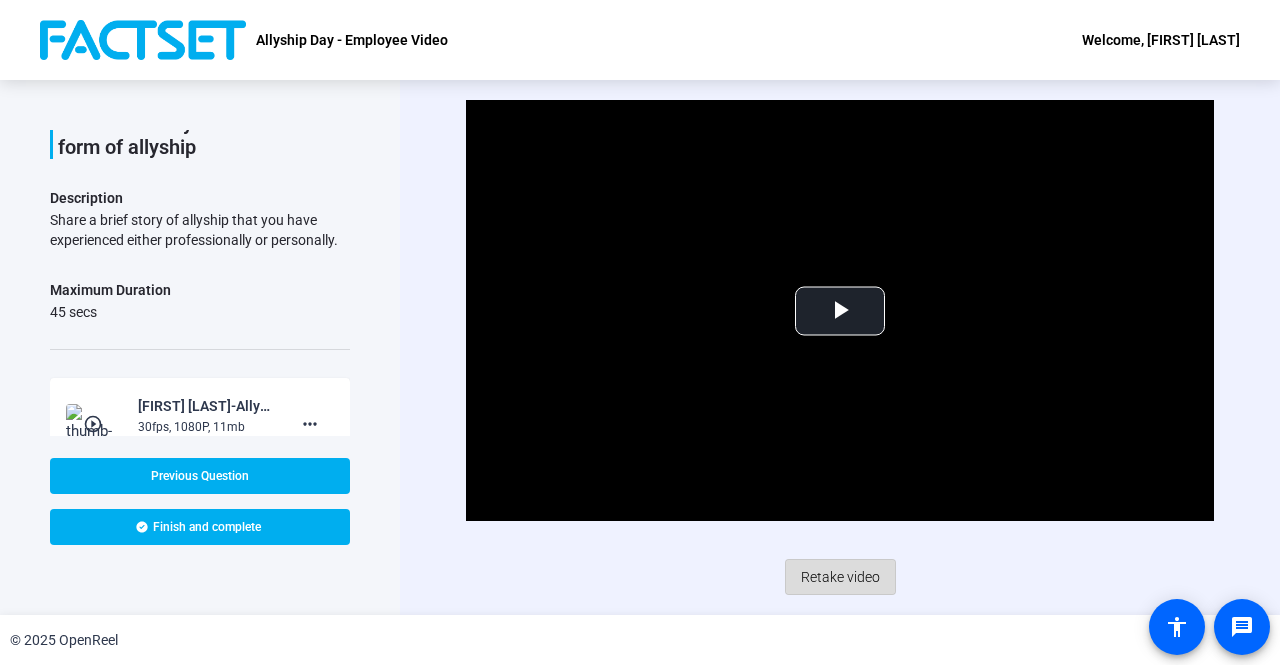 click on "Retake video" 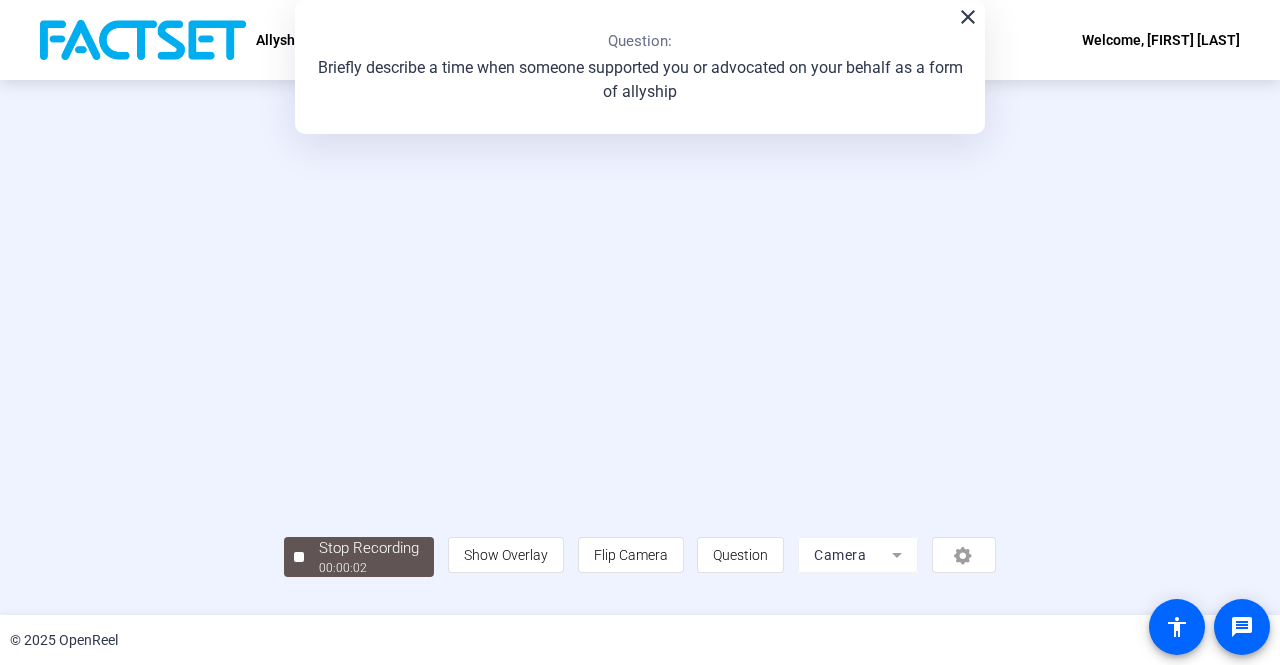 scroll, scrollTop: 83, scrollLeft: 0, axis: vertical 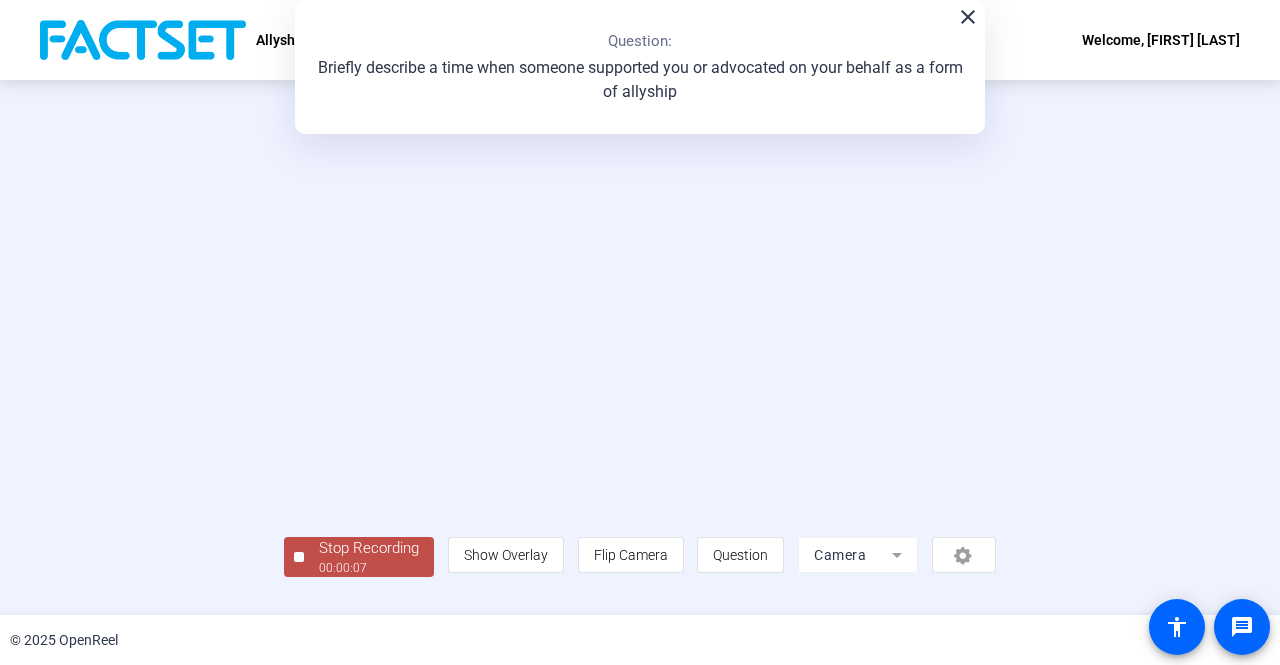 click 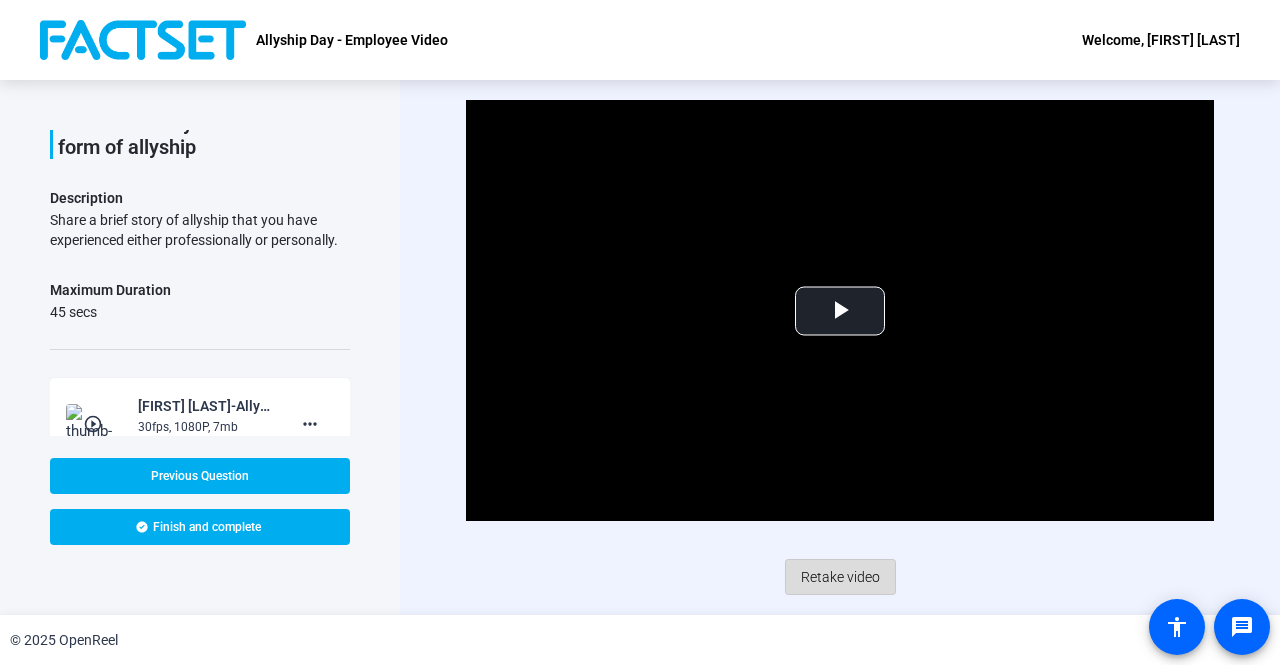 click on "Retake video" 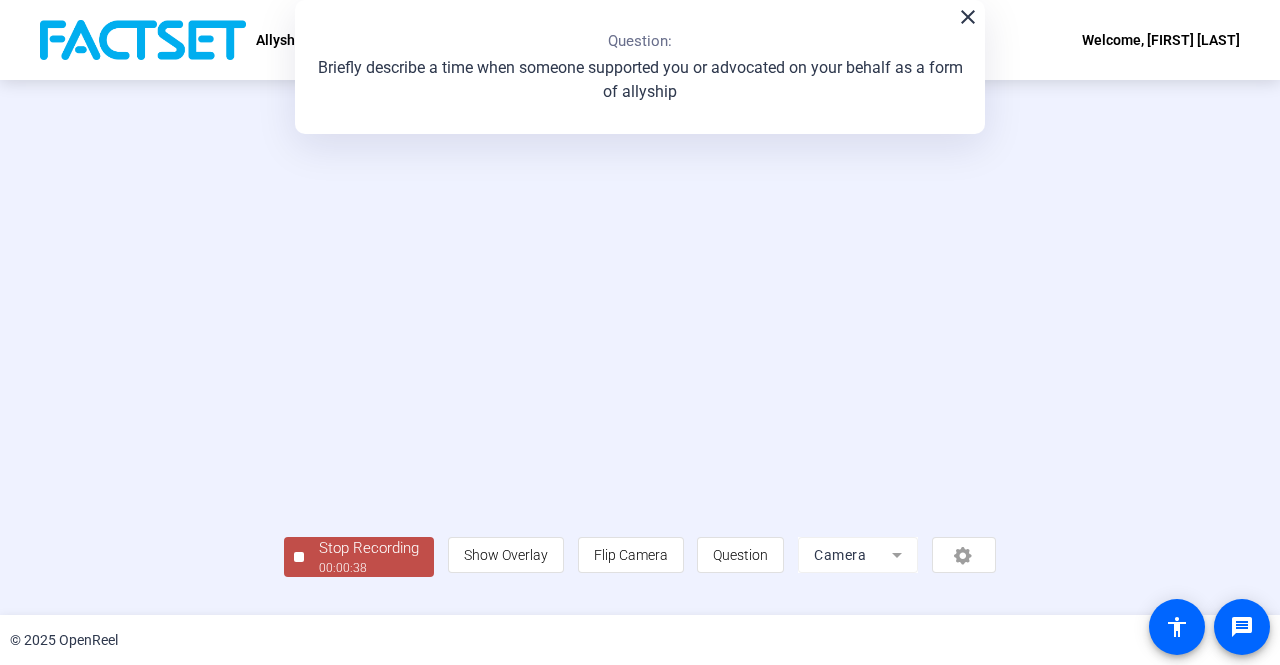 scroll, scrollTop: 83, scrollLeft: 0, axis: vertical 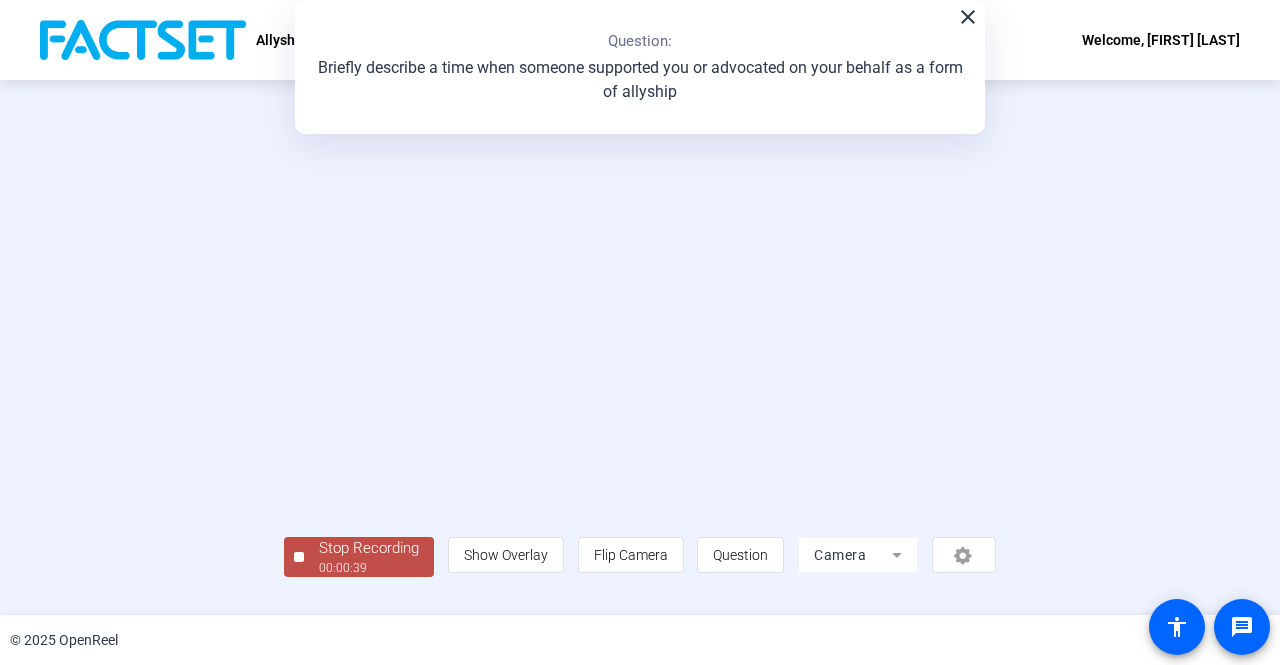 click on "00:00:39" 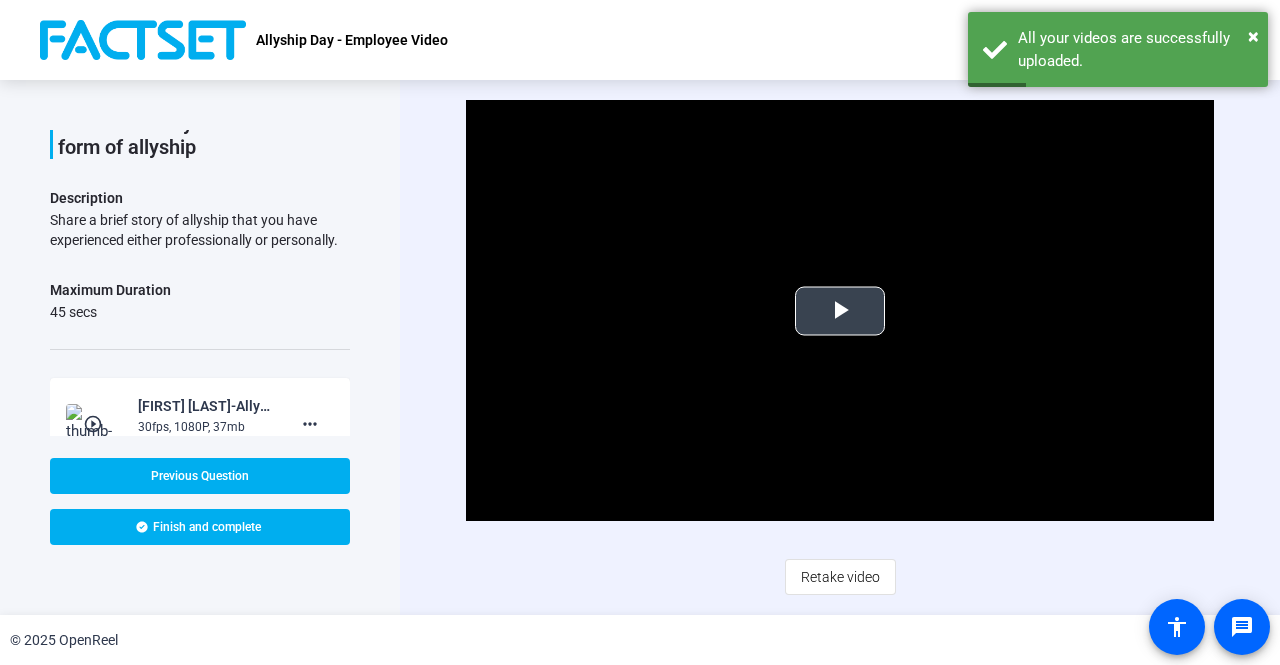 click at bounding box center [840, 311] 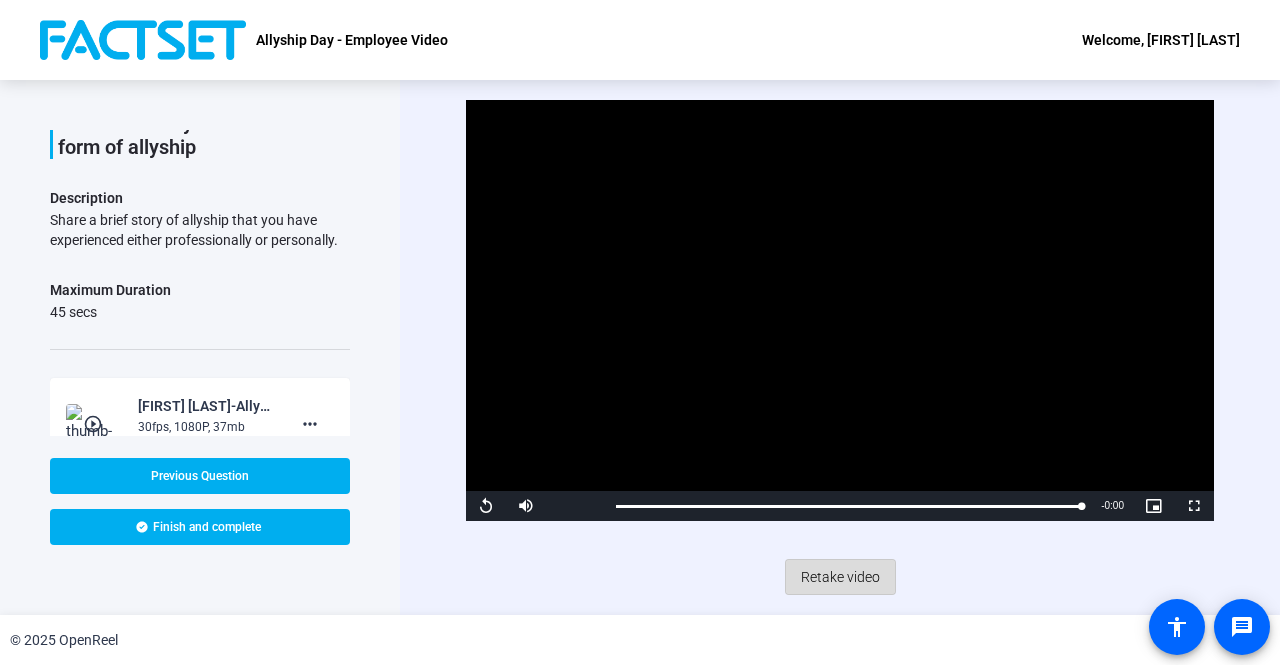 click on "Retake video" 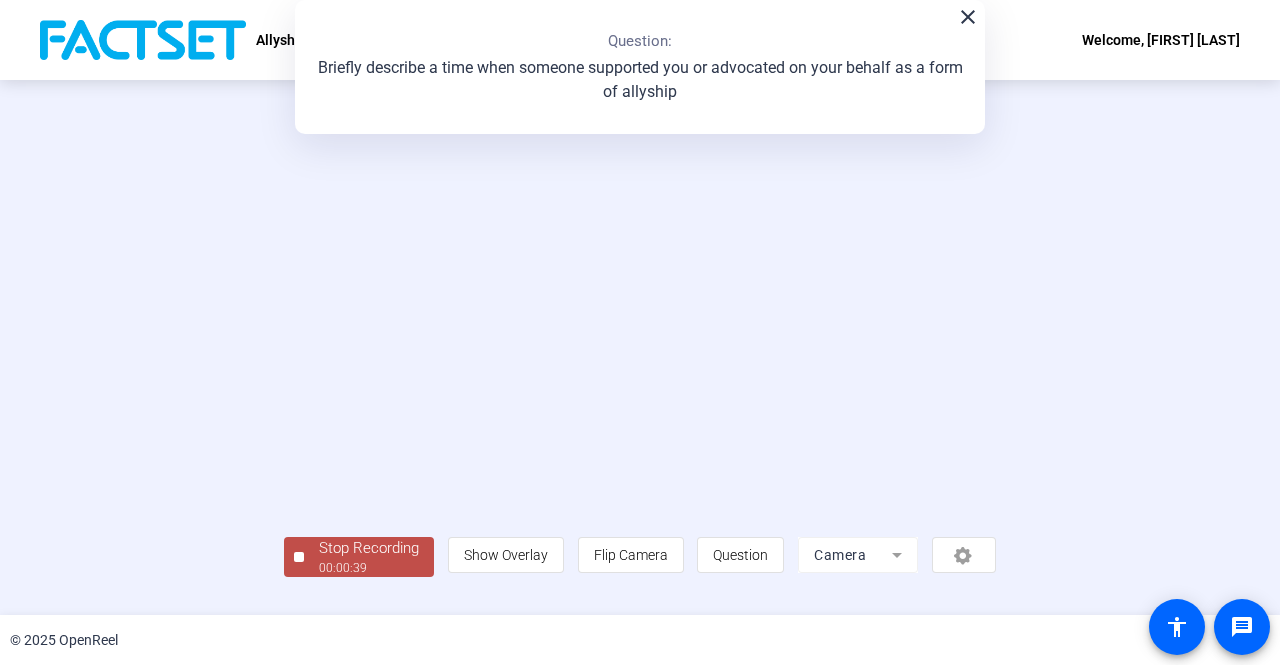 scroll, scrollTop: 83, scrollLeft: 0, axis: vertical 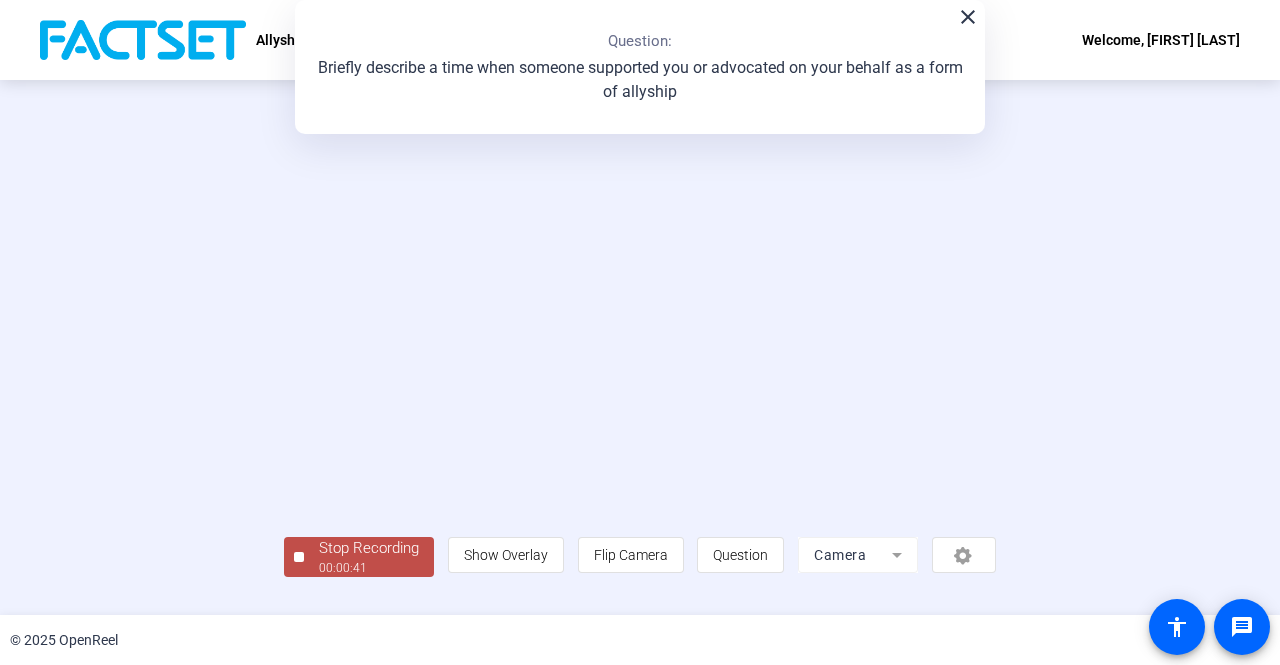 click on "00:00:41" 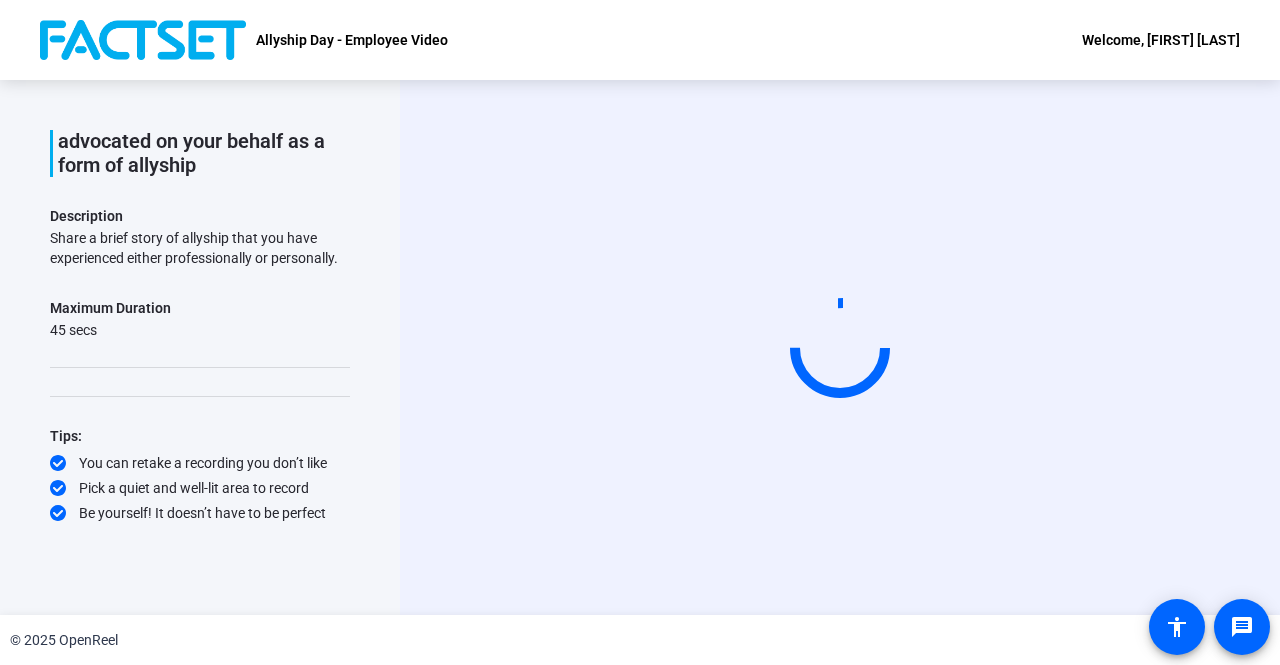 scroll, scrollTop: 0, scrollLeft: 0, axis: both 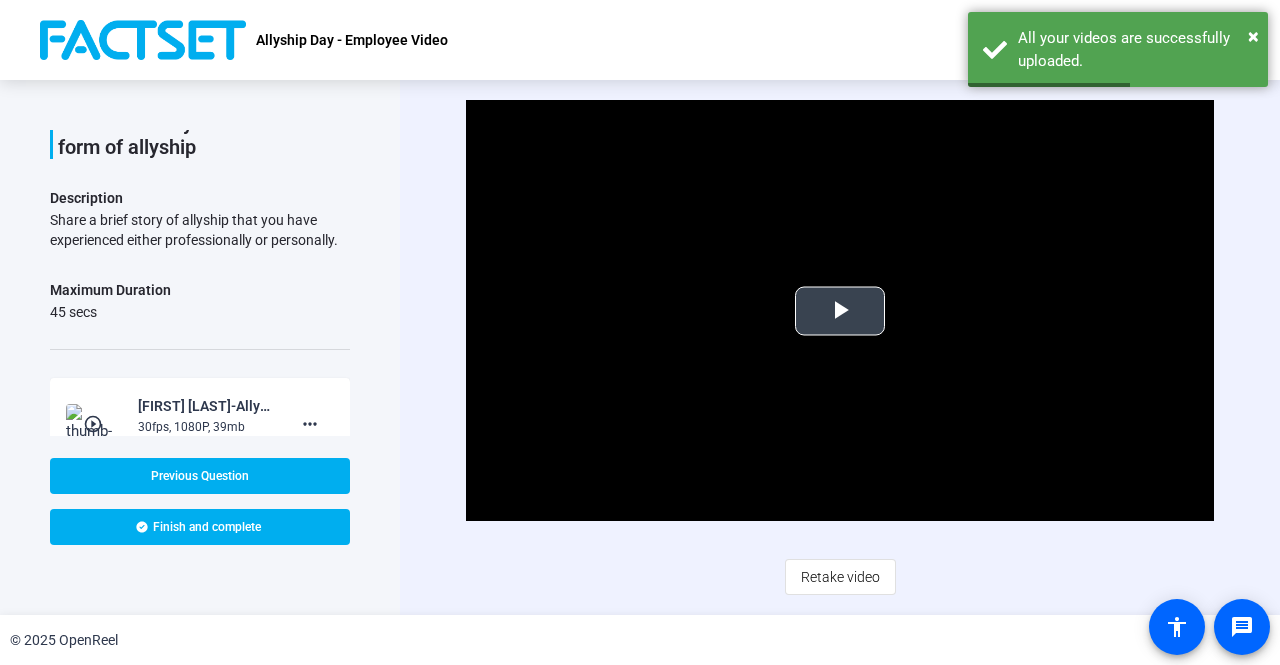 click at bounding box center [840, 311] 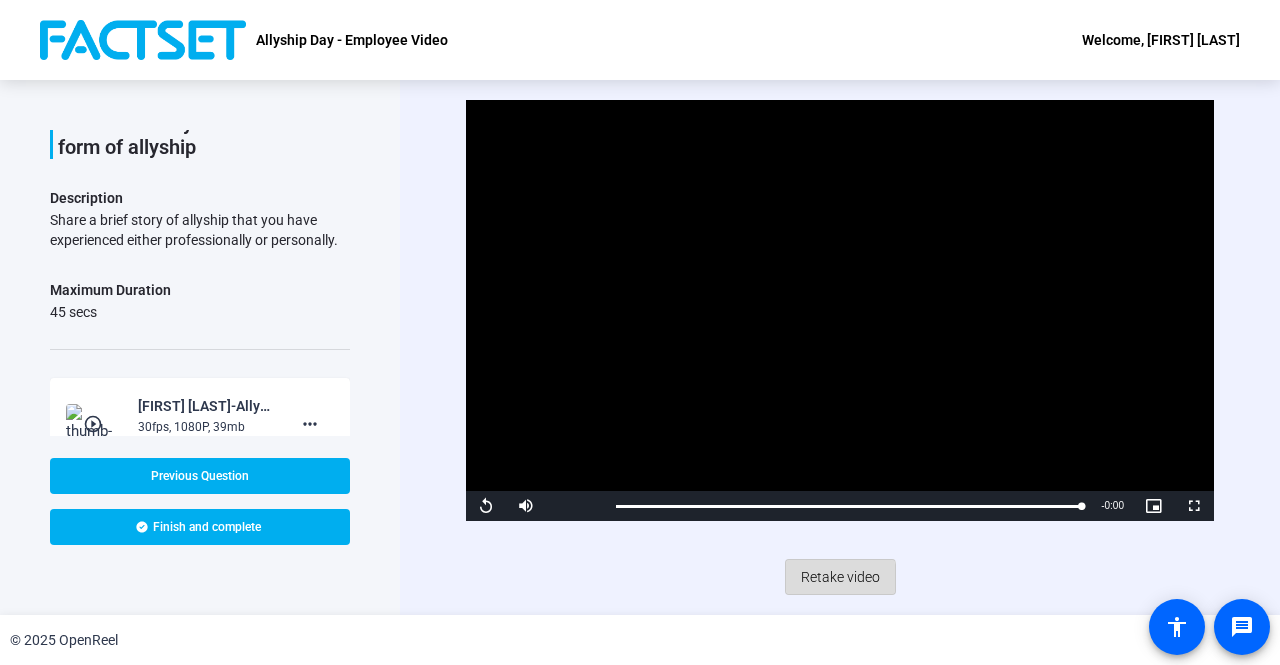 click on "Retake video" 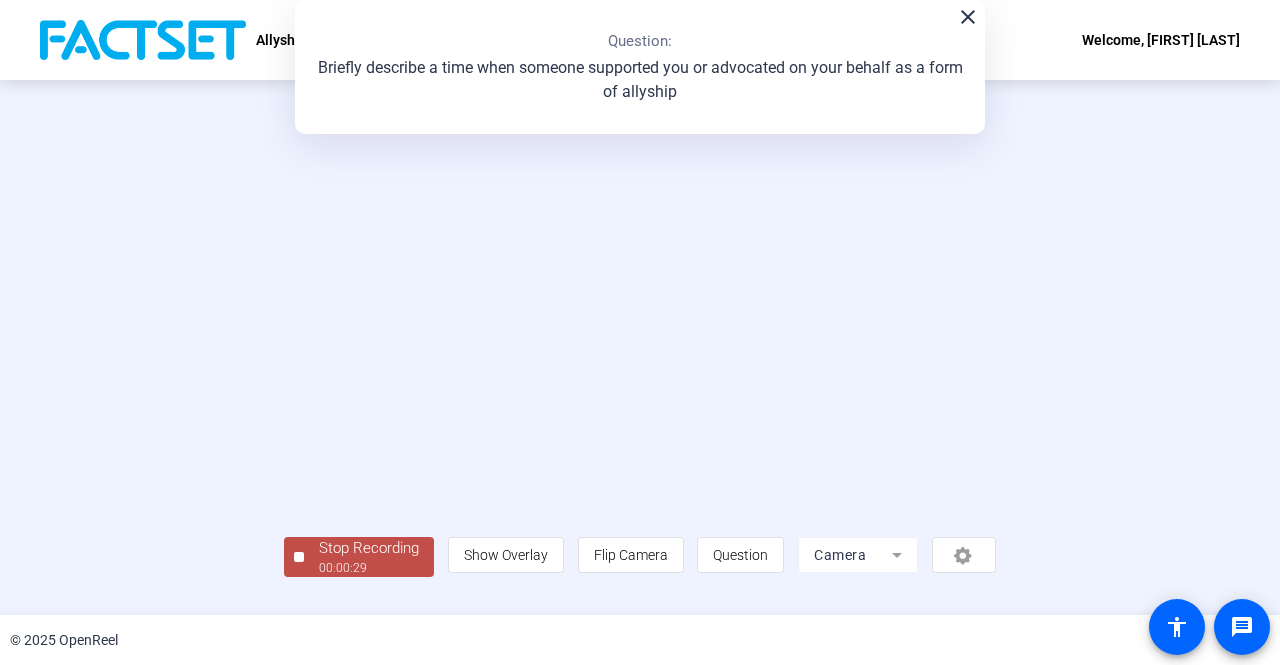 scroll, scrollTop: 83, scrollLeft: 0, axis: vertical 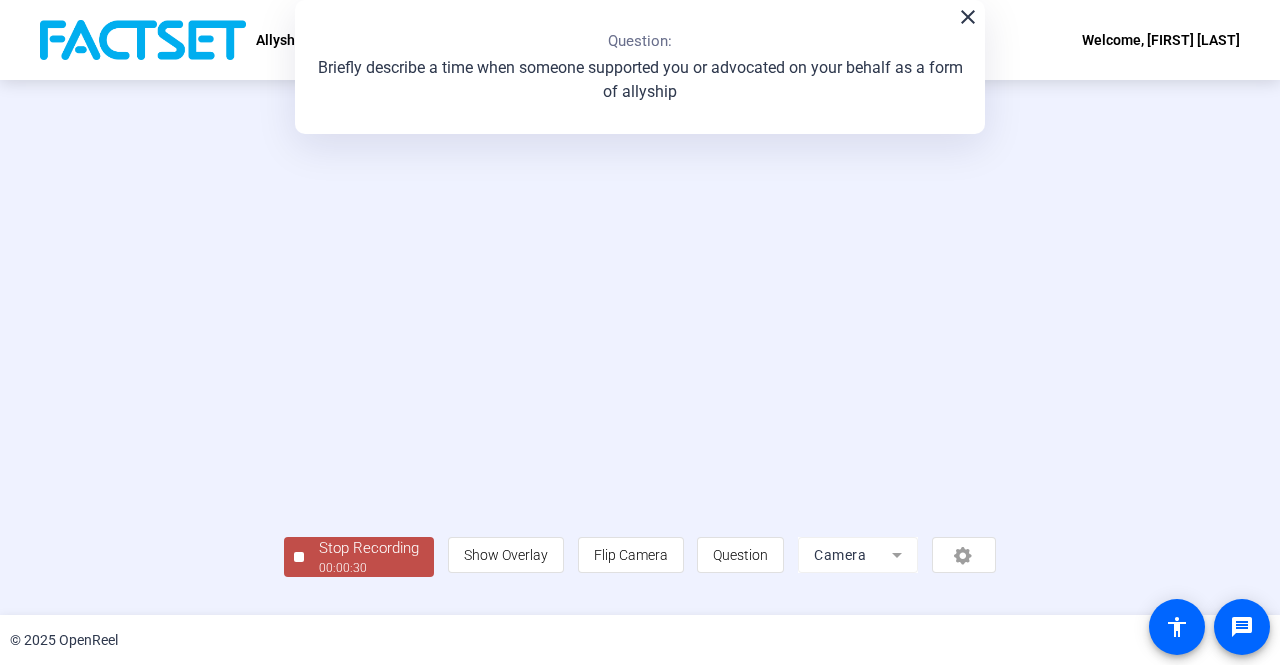 click on "Stop Recording" 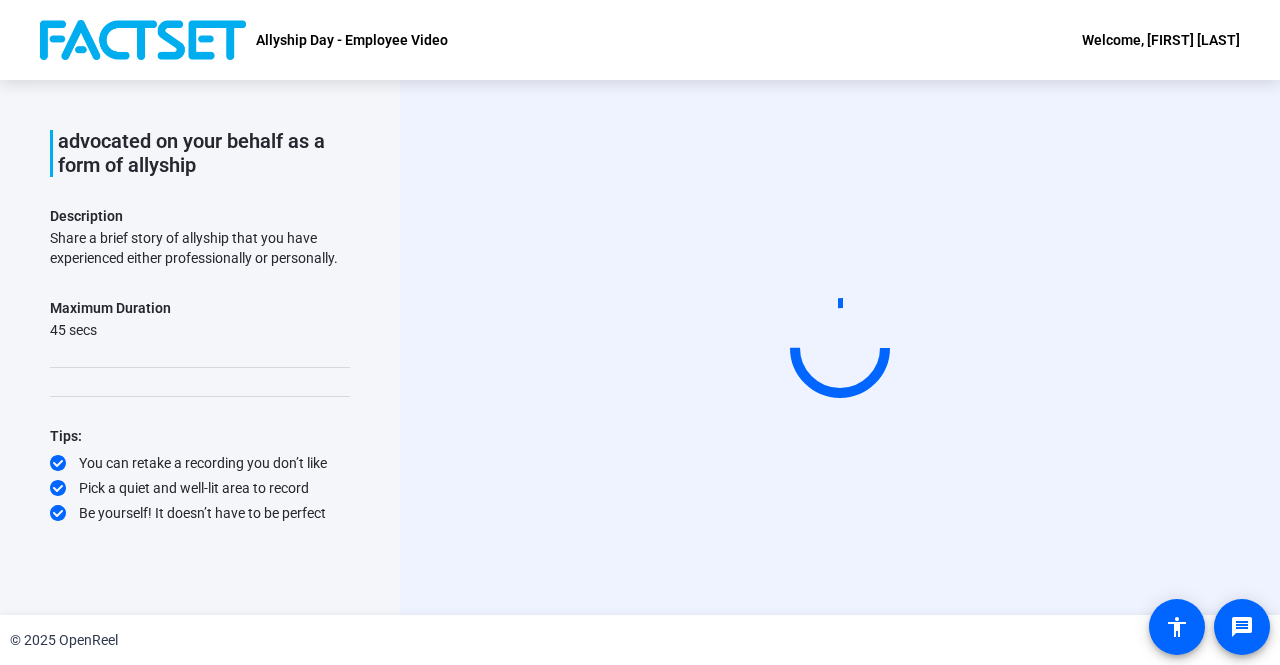 scroll, scrollTop: 0, scrollLeft: 0, axis: both 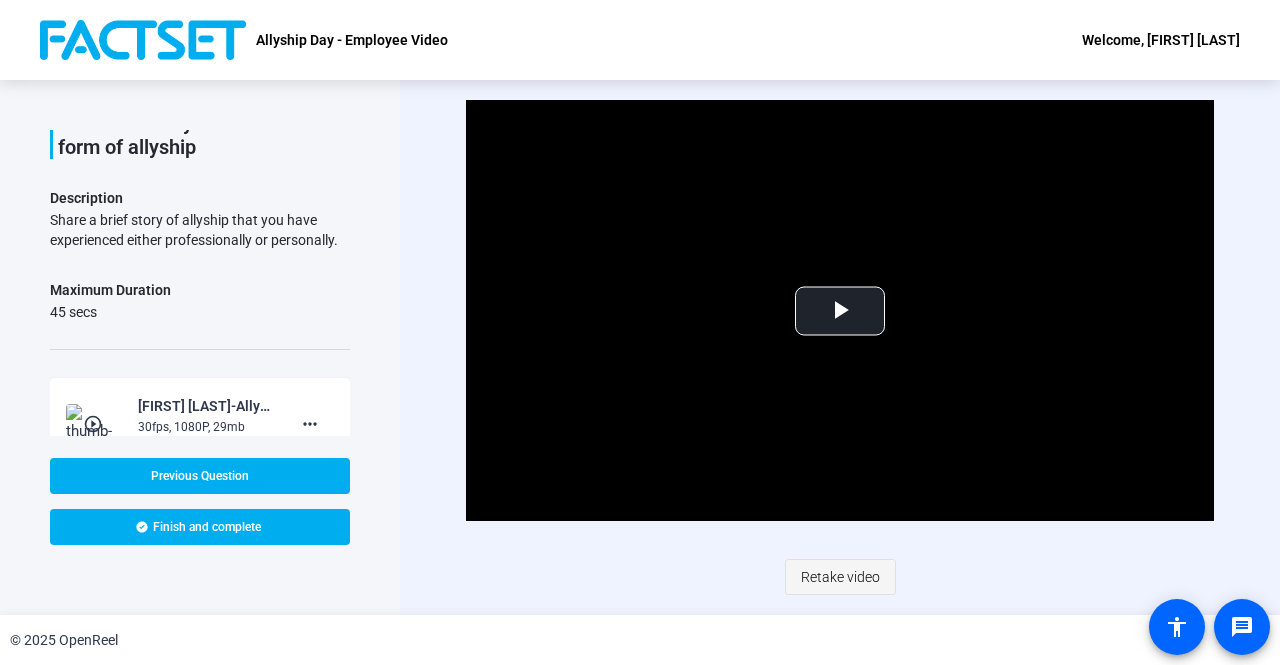 click on "Retake video" 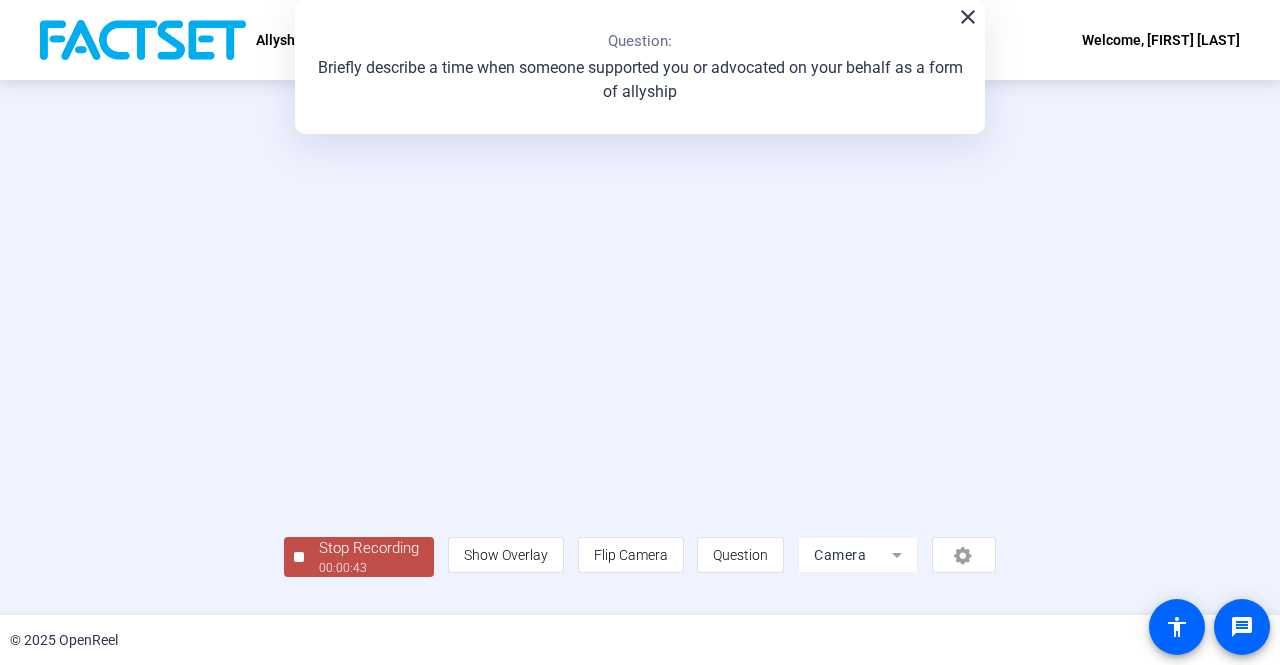 scroll, scrollTop: 83, scrollLeft: 0, axis: vertical 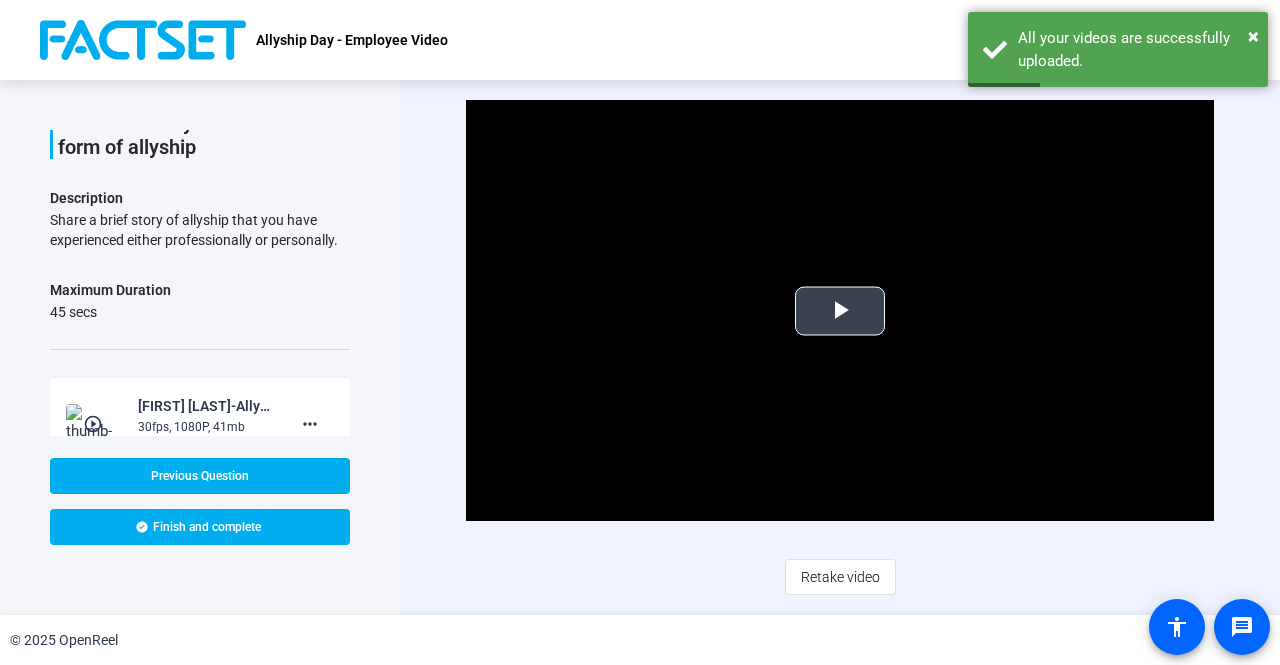 click at bounding box center [840, 311] 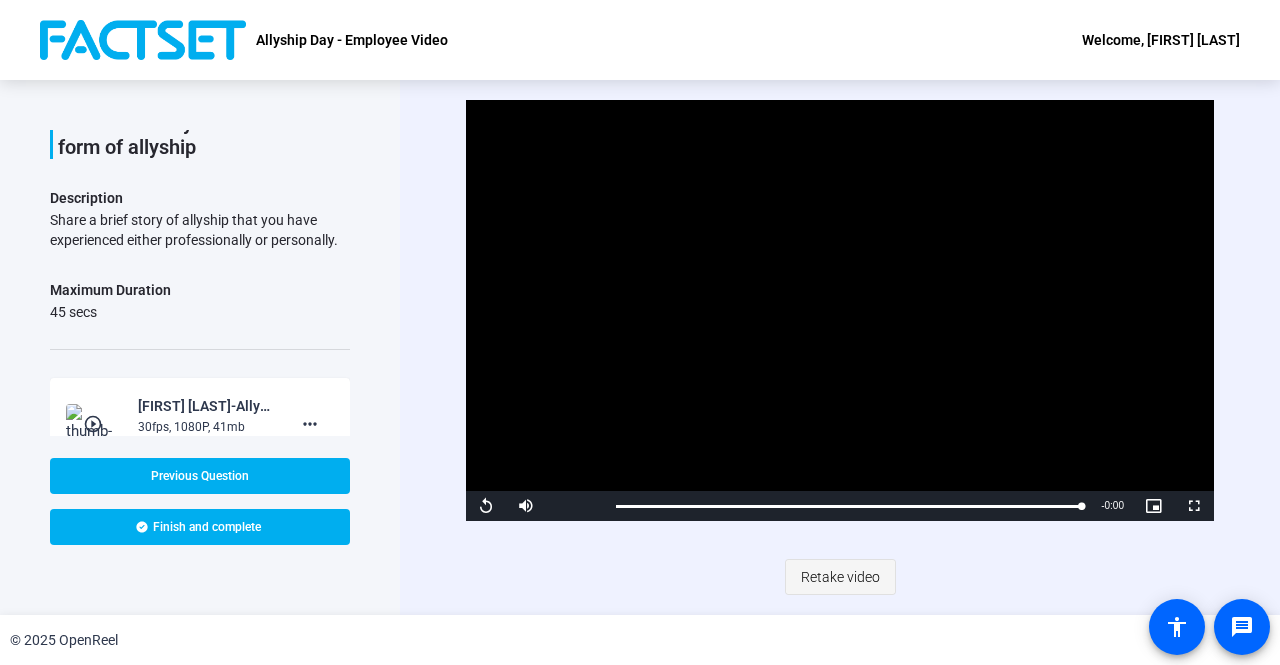 click on "Retake video" 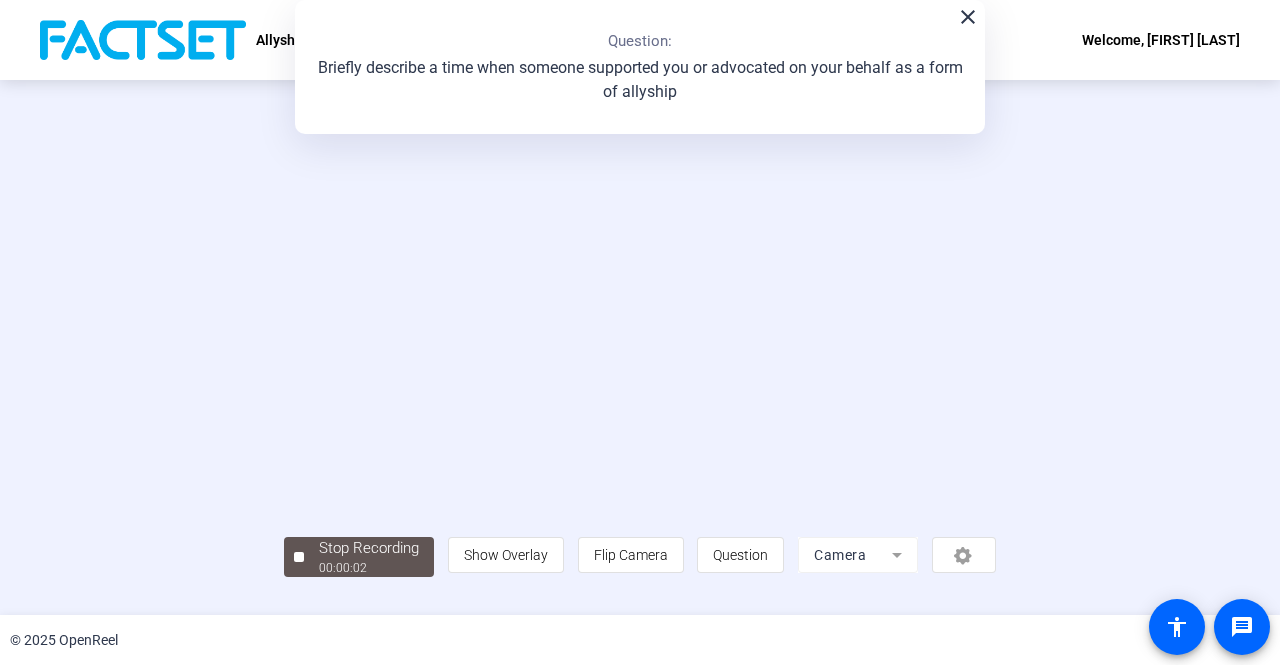 scroll, scrollTop: 83, scrollLeft: 0, axis: vertical 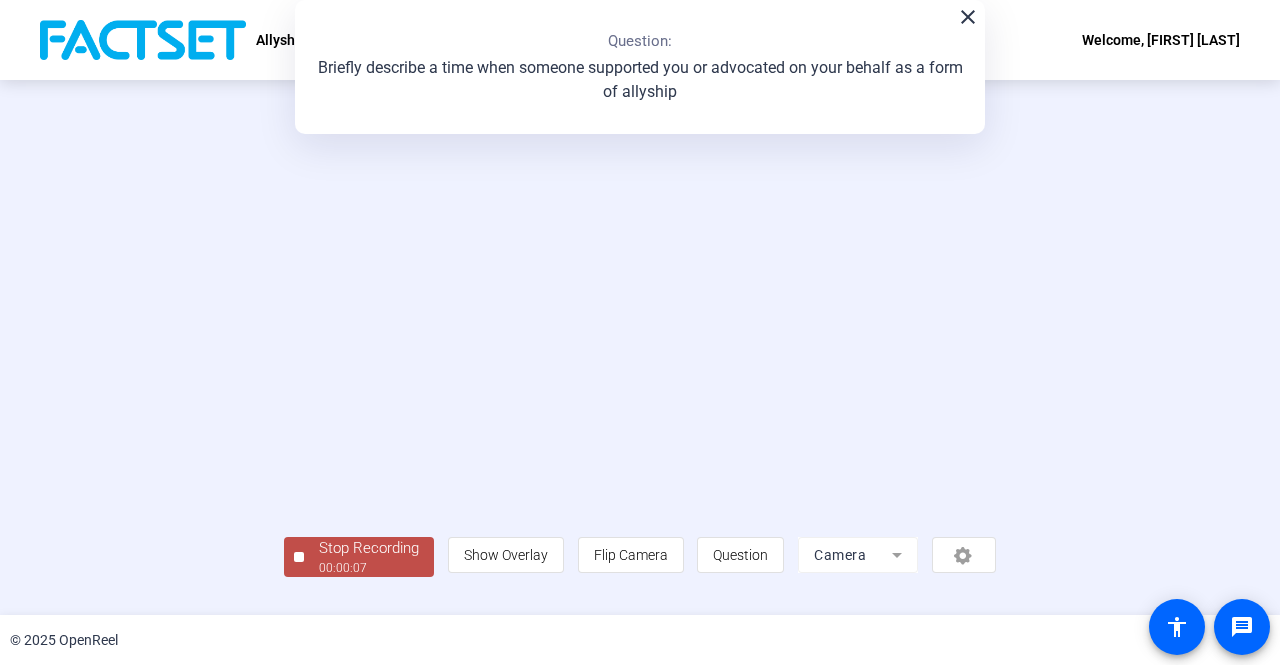 click on "Stop Recording" 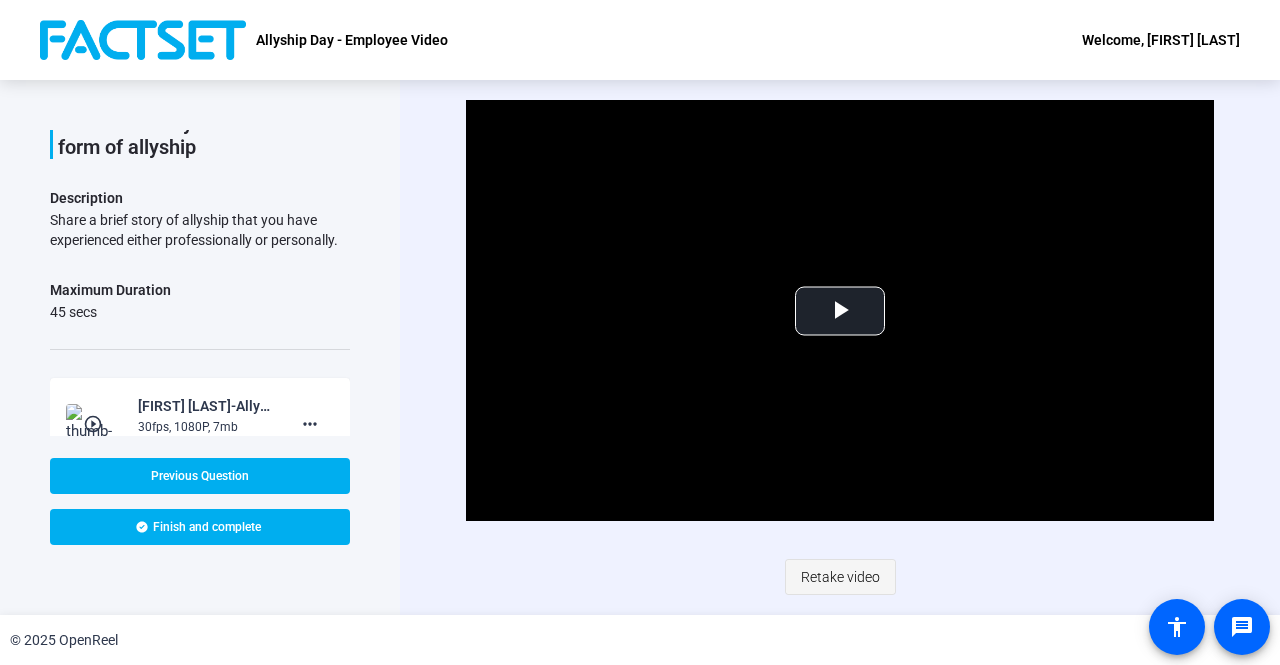 click on "Retake video" 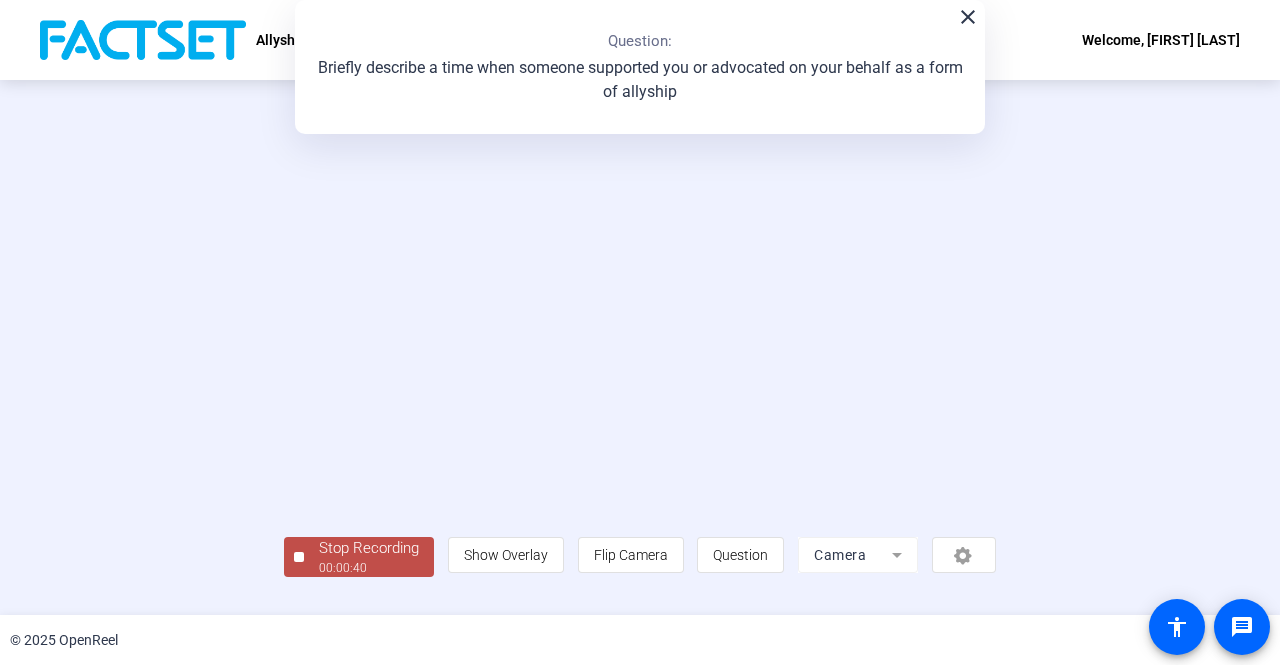 scroll, scrollTop: 83, scrollLeft: 0, axis: vertical 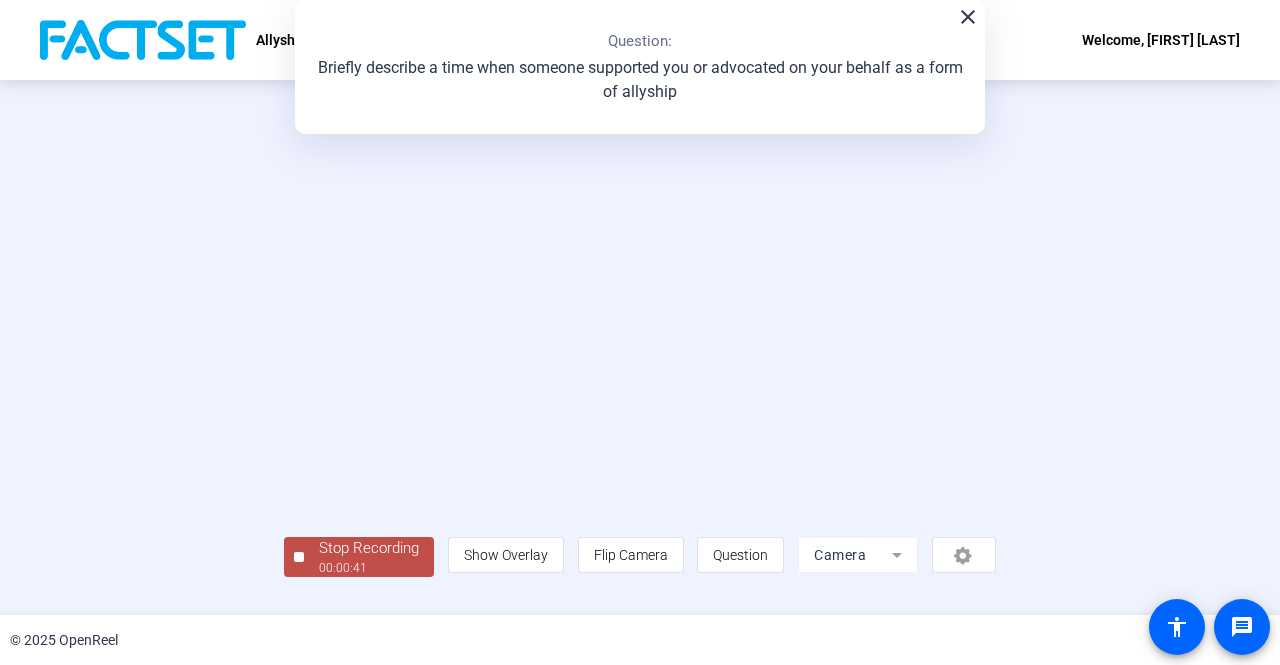click on "Stop Recording" 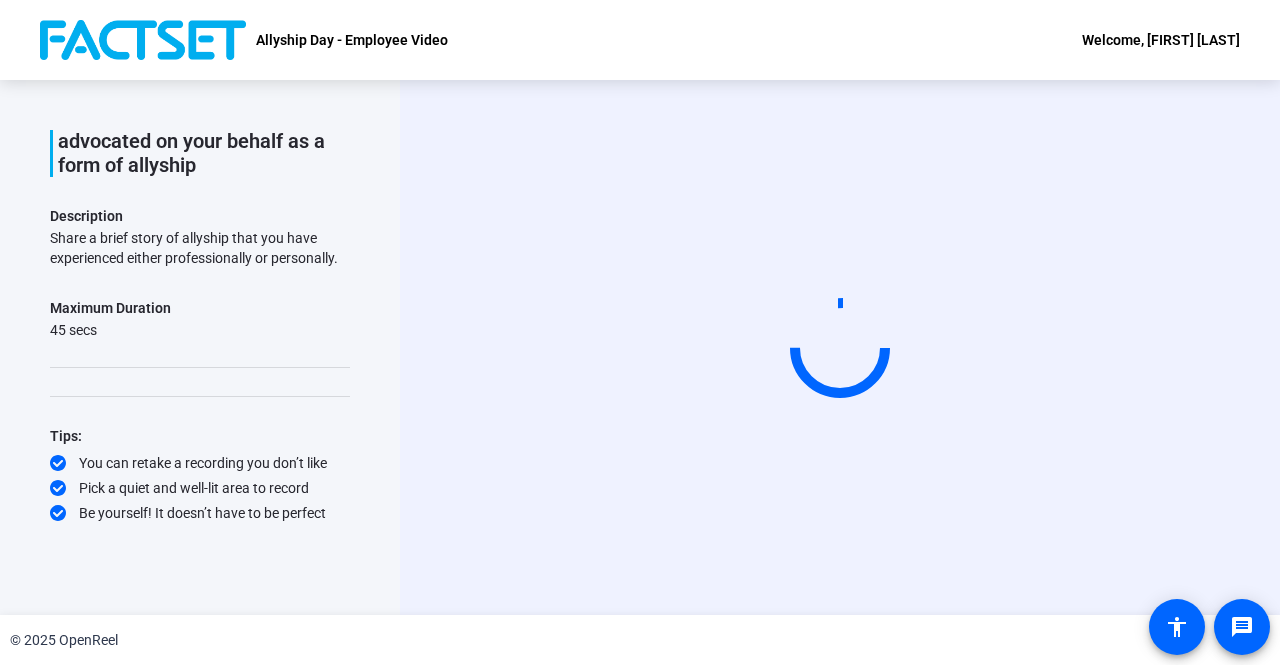 scroll, scrollTop: 0, scrollLeft: 0, axis: both 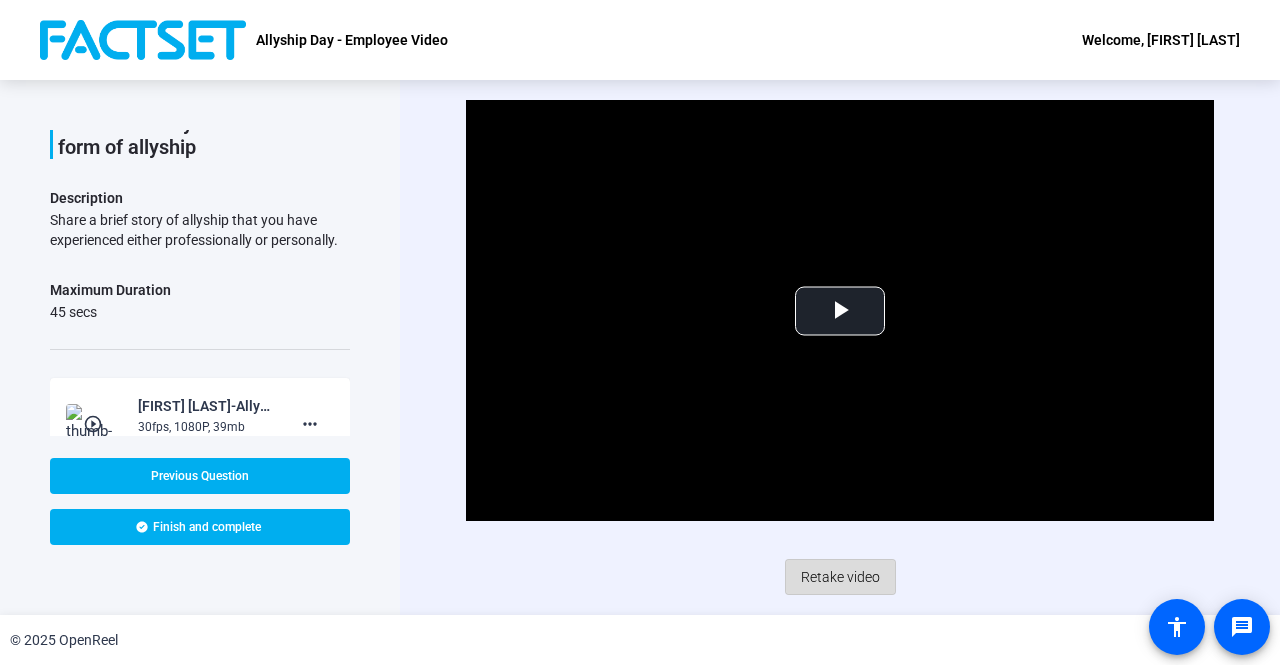 click on "Retake video" 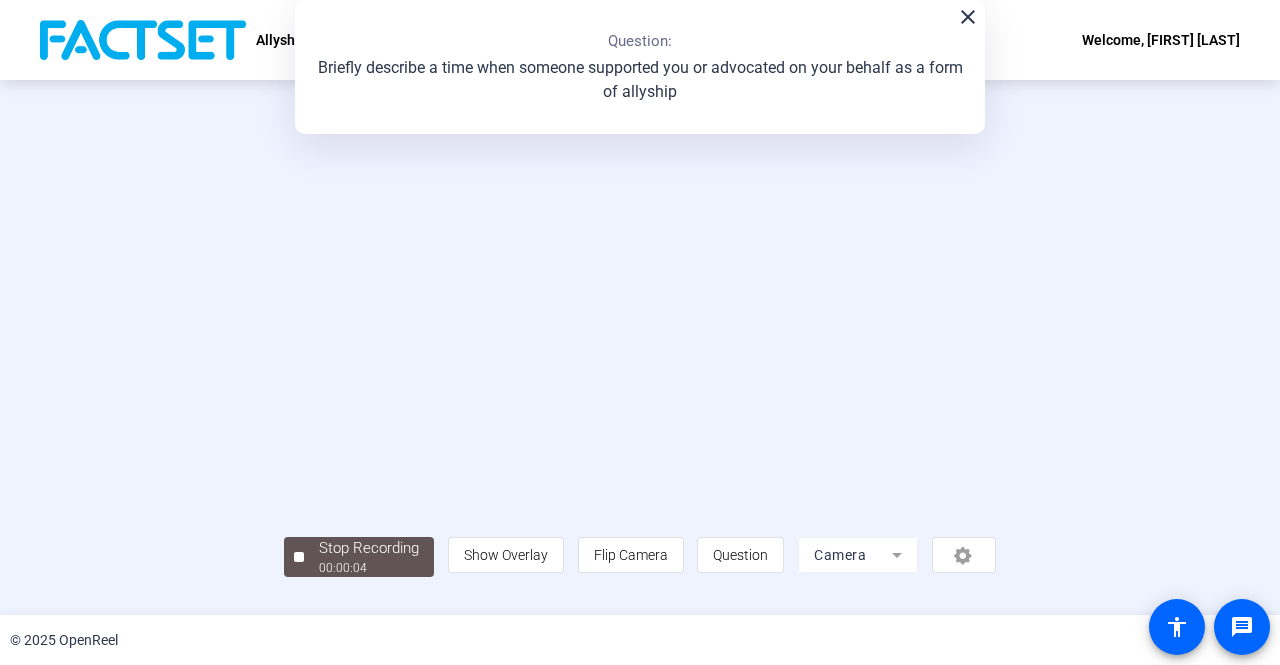 scroll, scrollTop: 83, scrollLeft: 0, axis: vertical 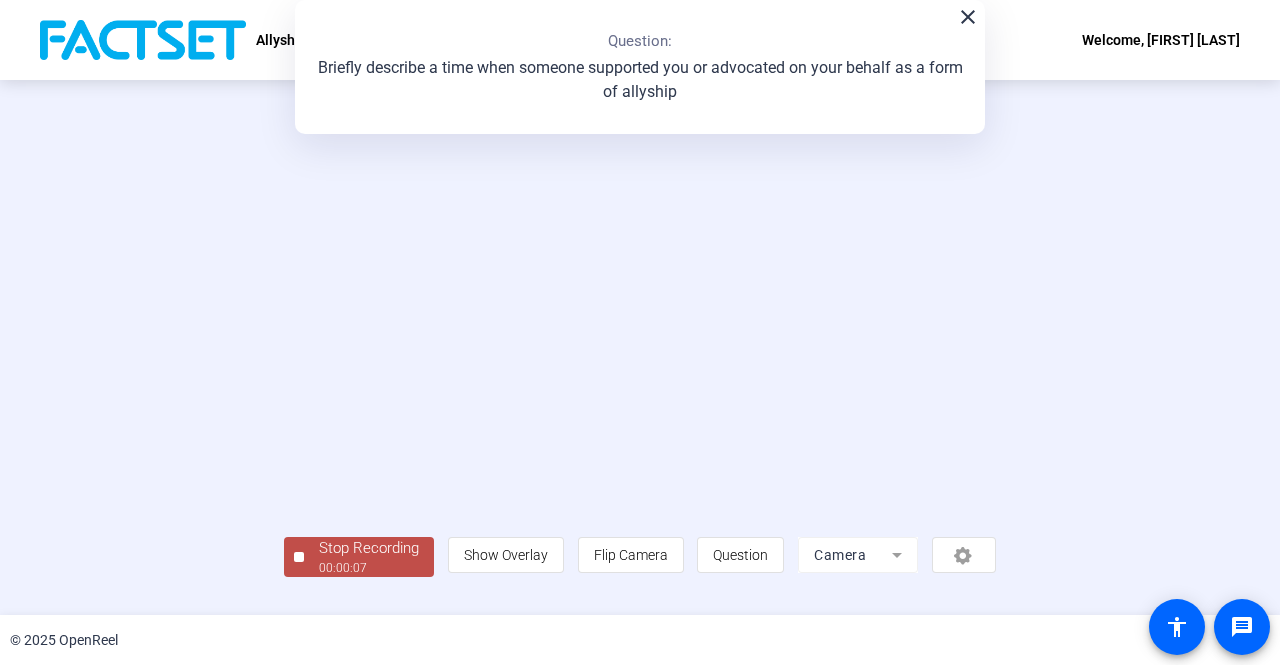 click on "00:00:07" 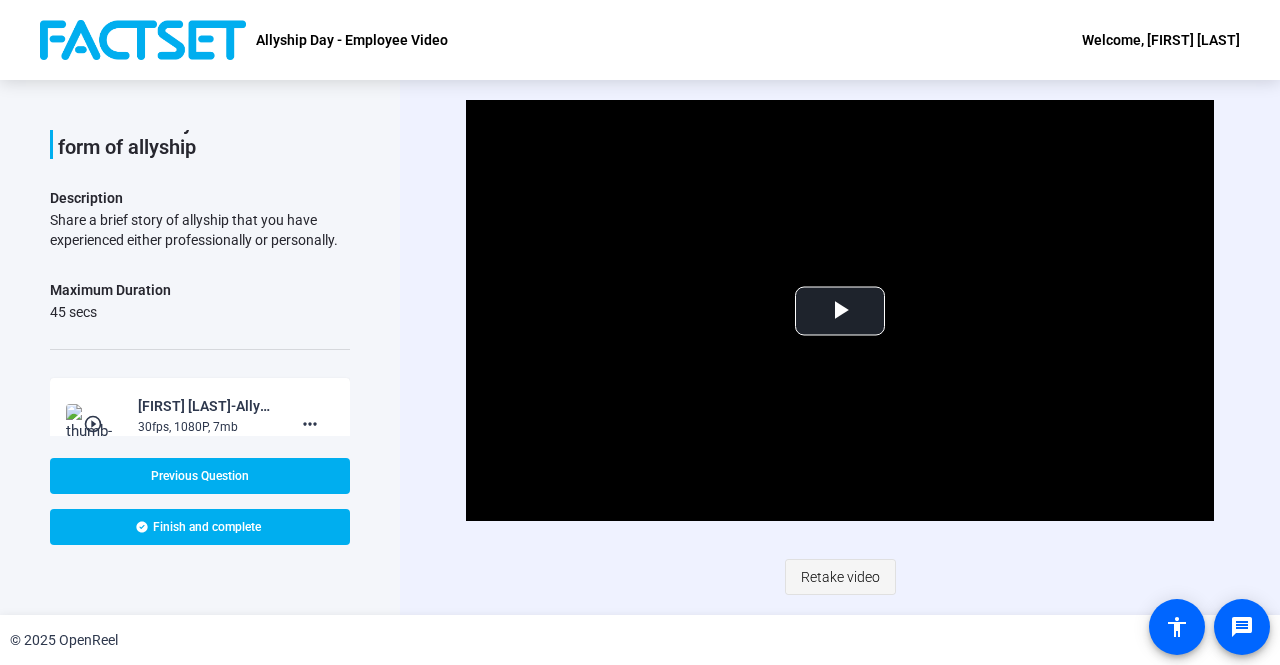 click on "Retake video" 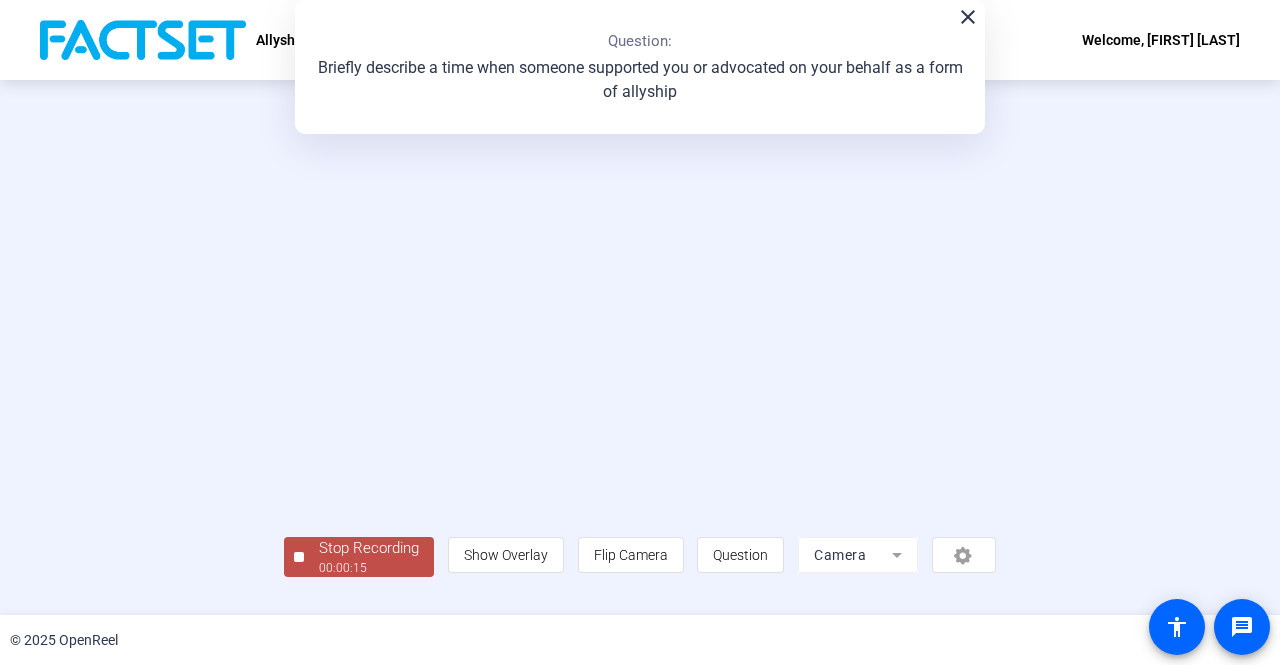 scroll, scrollTop: 83, scrollLeft: 0, axis: vertical 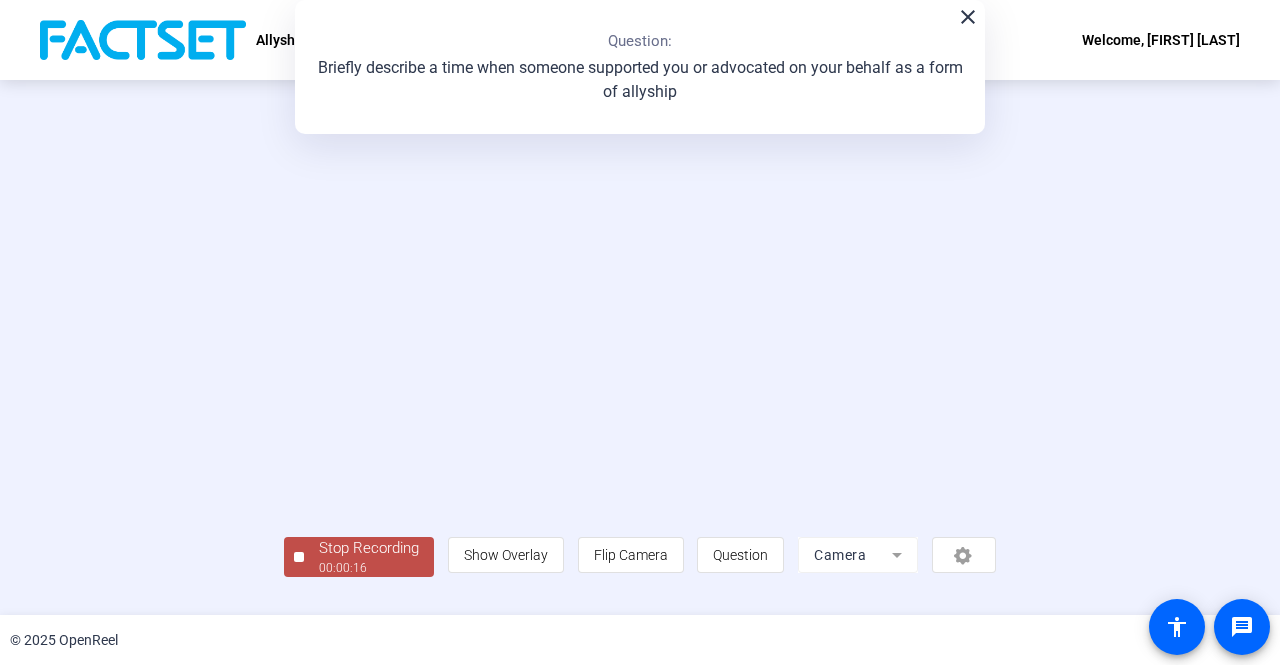 click on "Stop Recording" 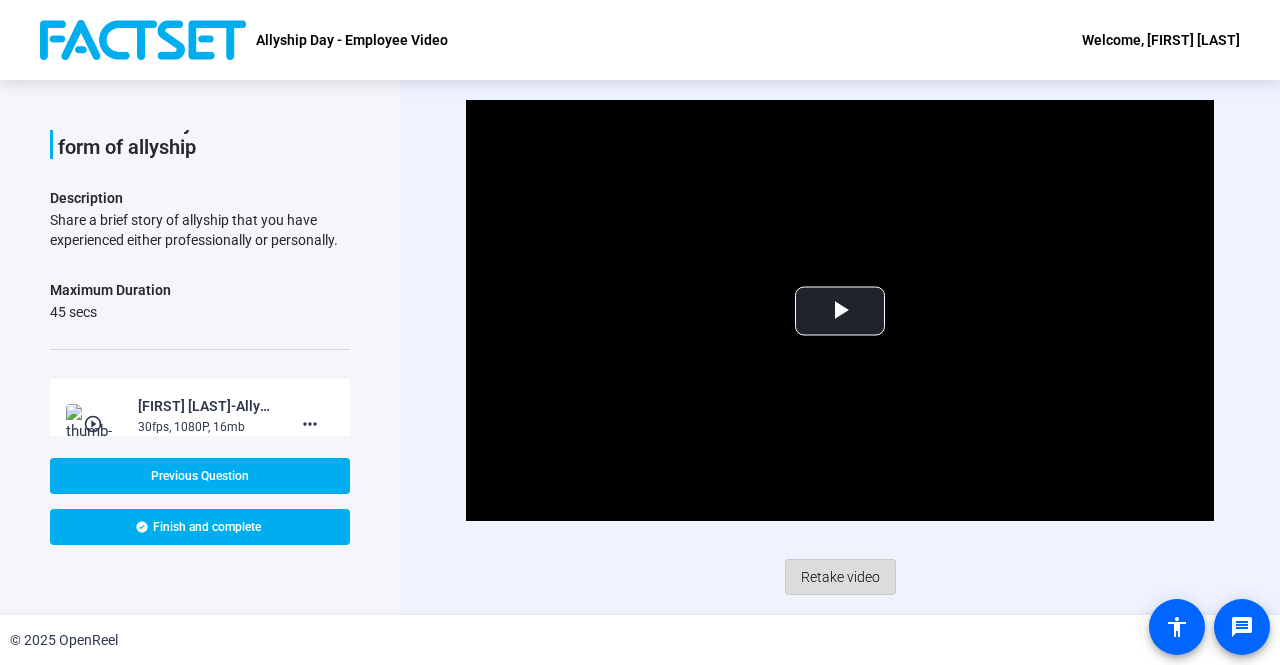 click on "Retake video" 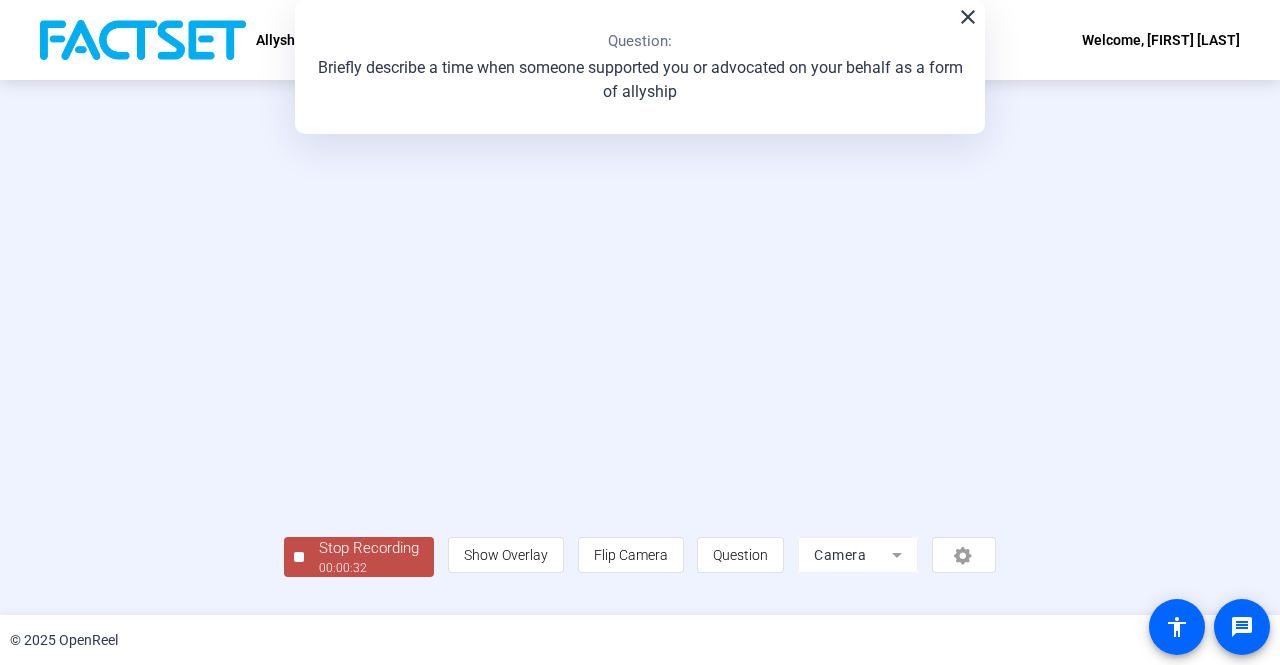 scroll, scrollTop: 83, scrollLeft: 0, axis: vertical 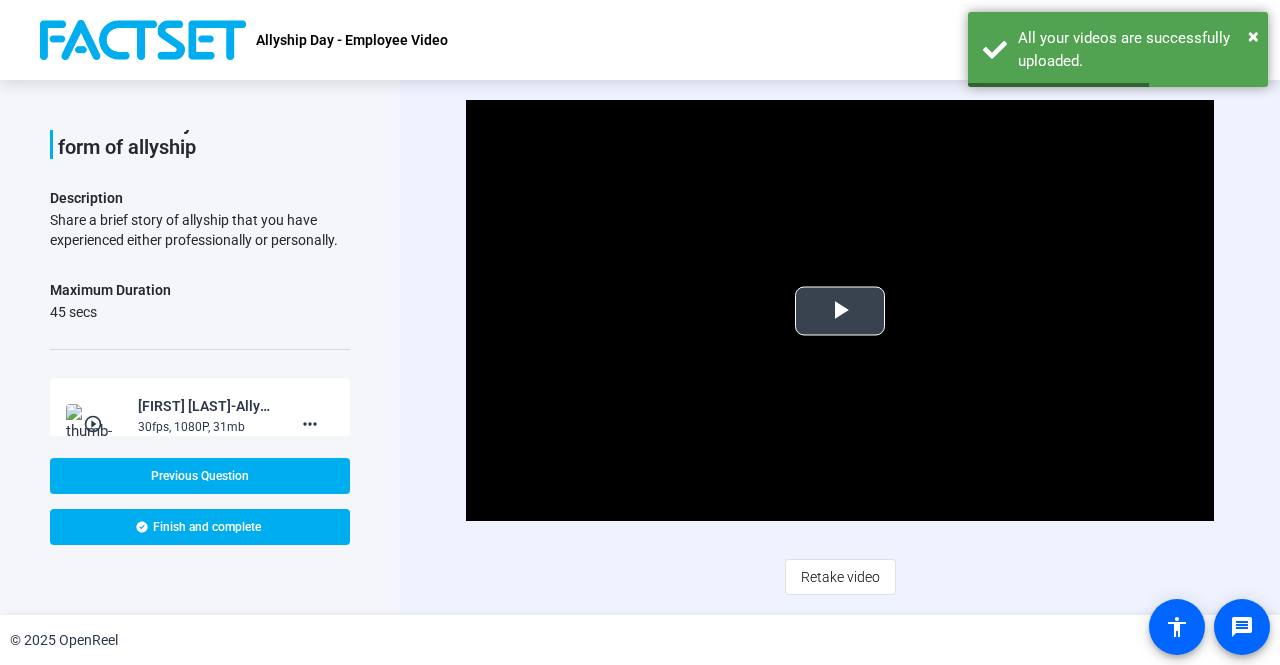 click at bounding box center [840, 311] 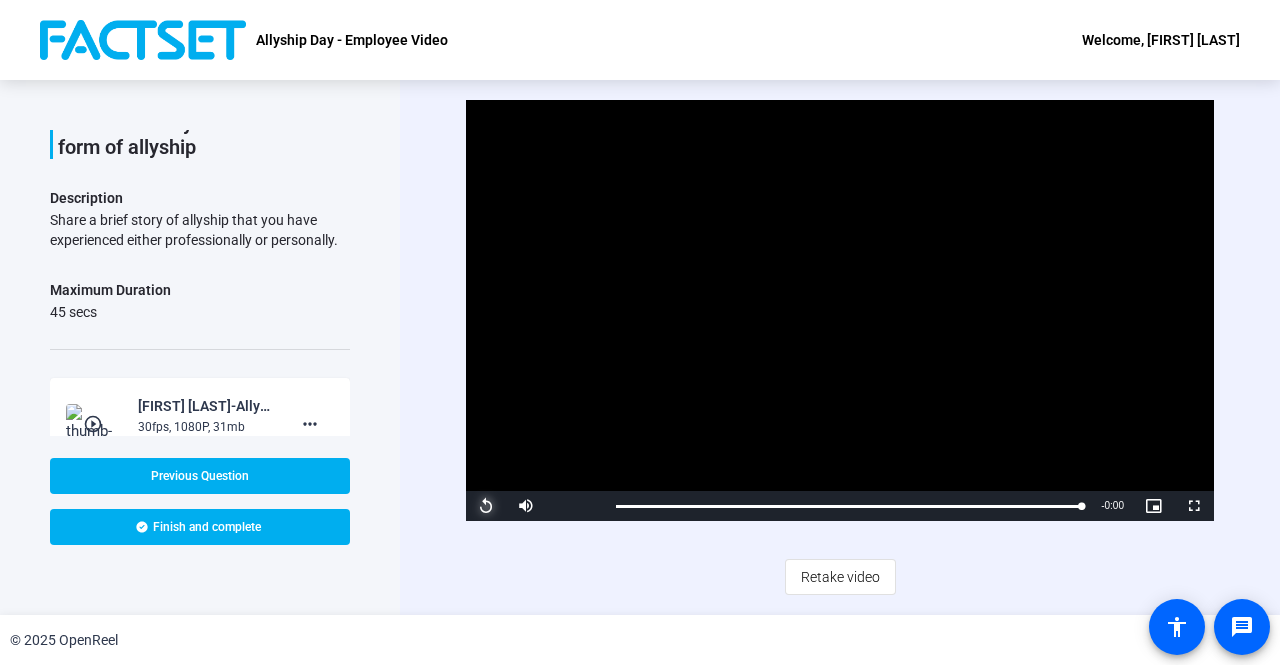 click at bounding box center (486, 506) 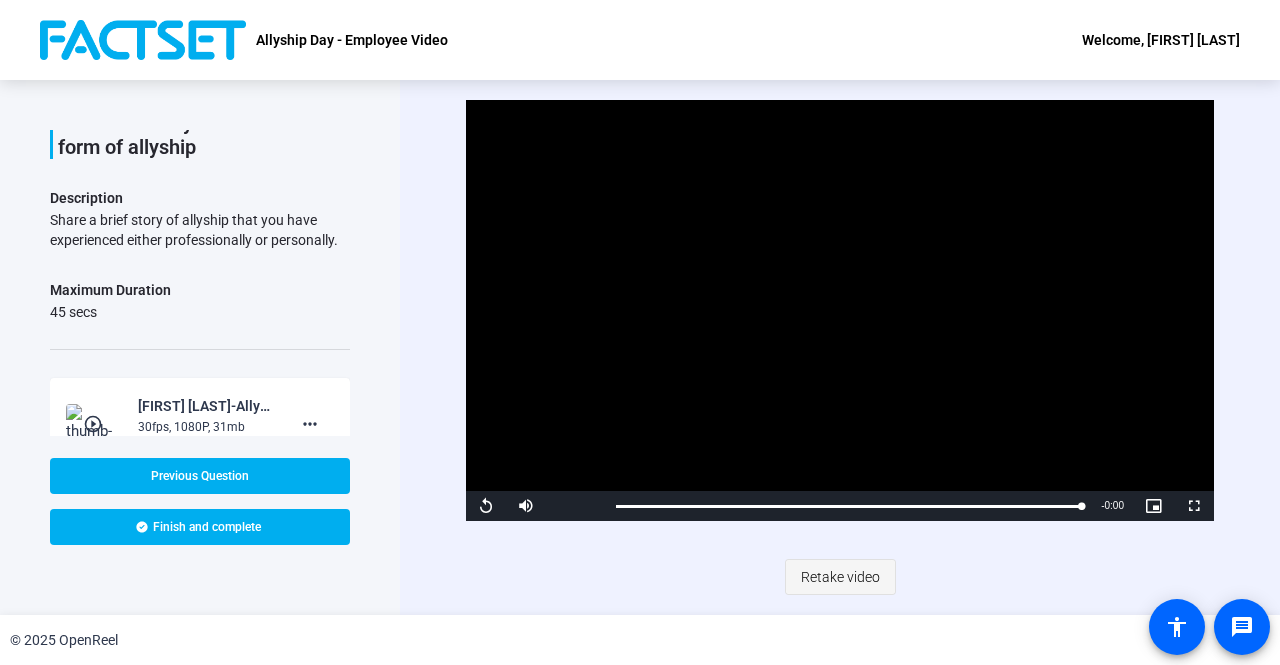 click on "Retake video" 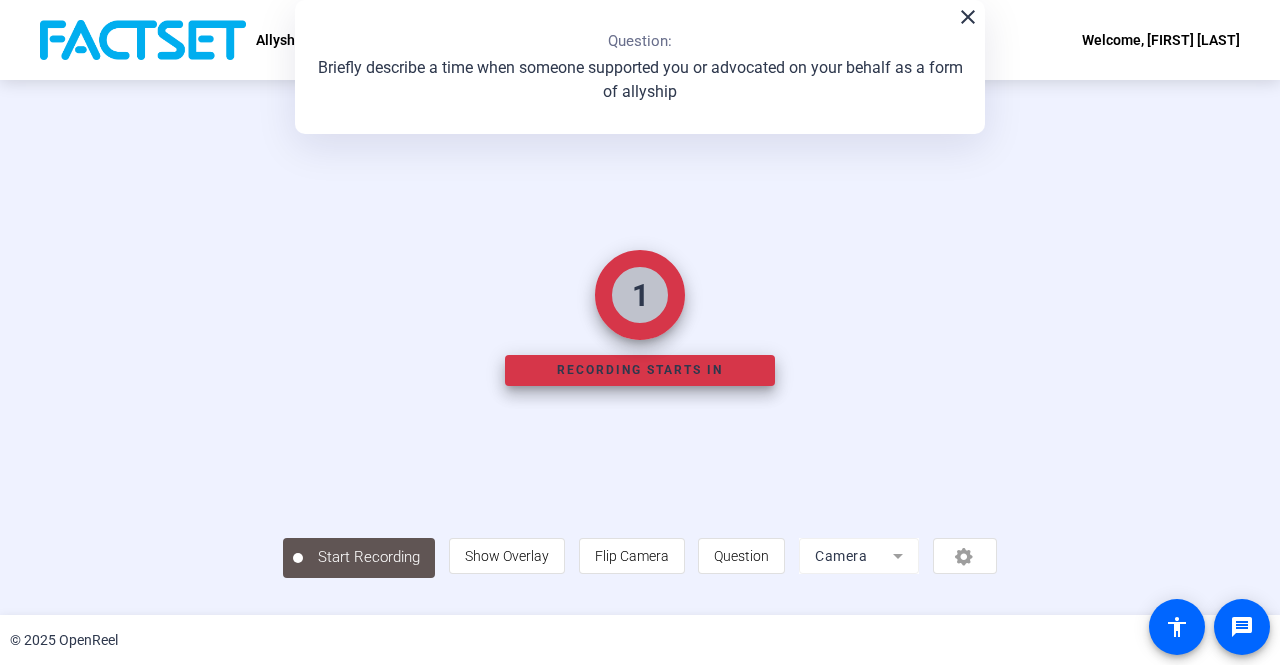 scroll, scrollTop: 83, scrollLeft: 0, axis: vertical 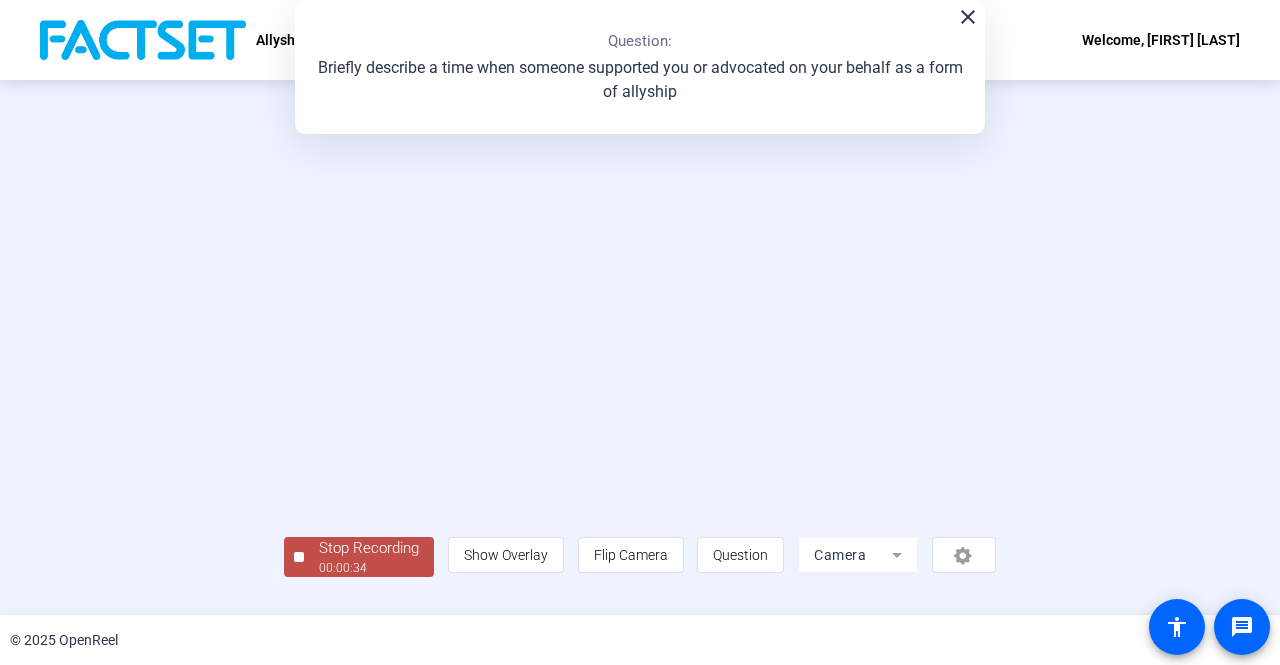 click on "Stop Recording" 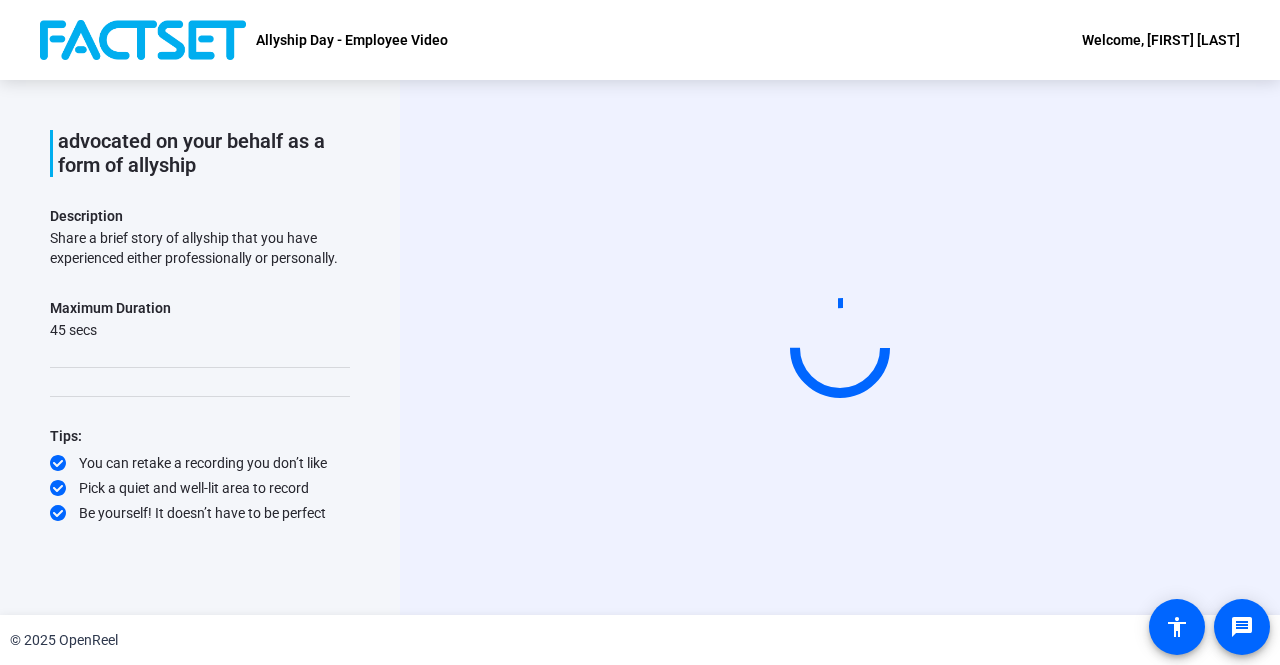 scroll, scrollTop: 0, scrollLeft: 0, axis: both 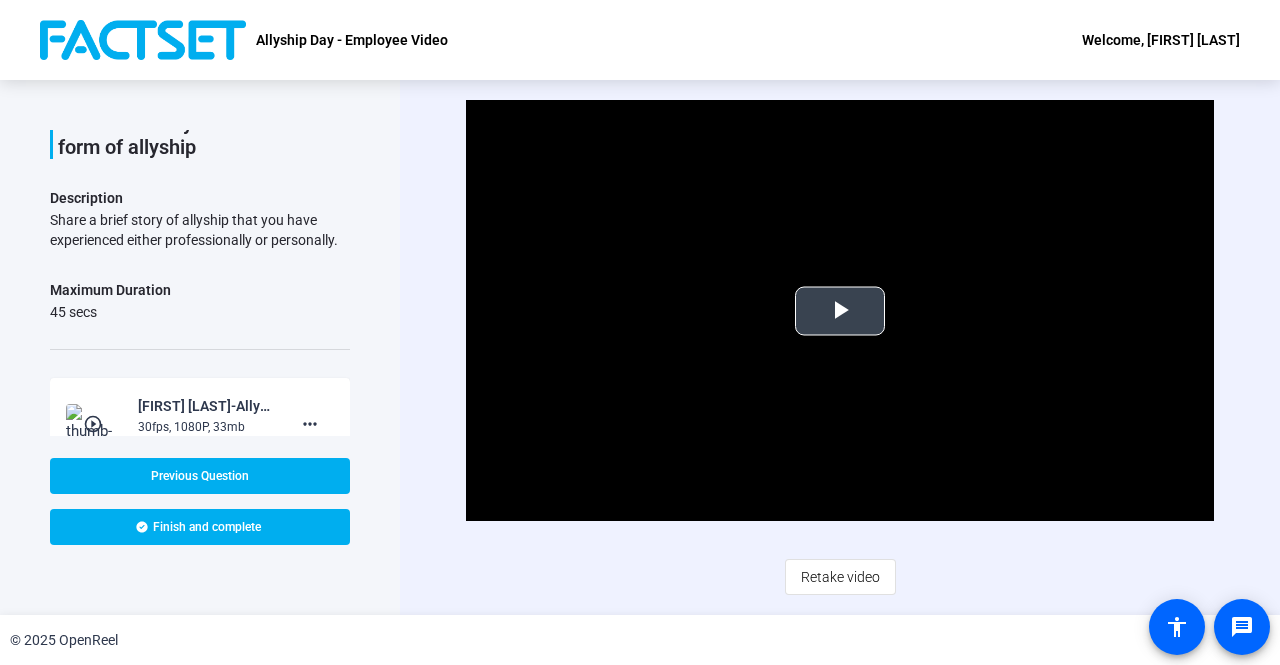 click at bounding box center [840, 311] 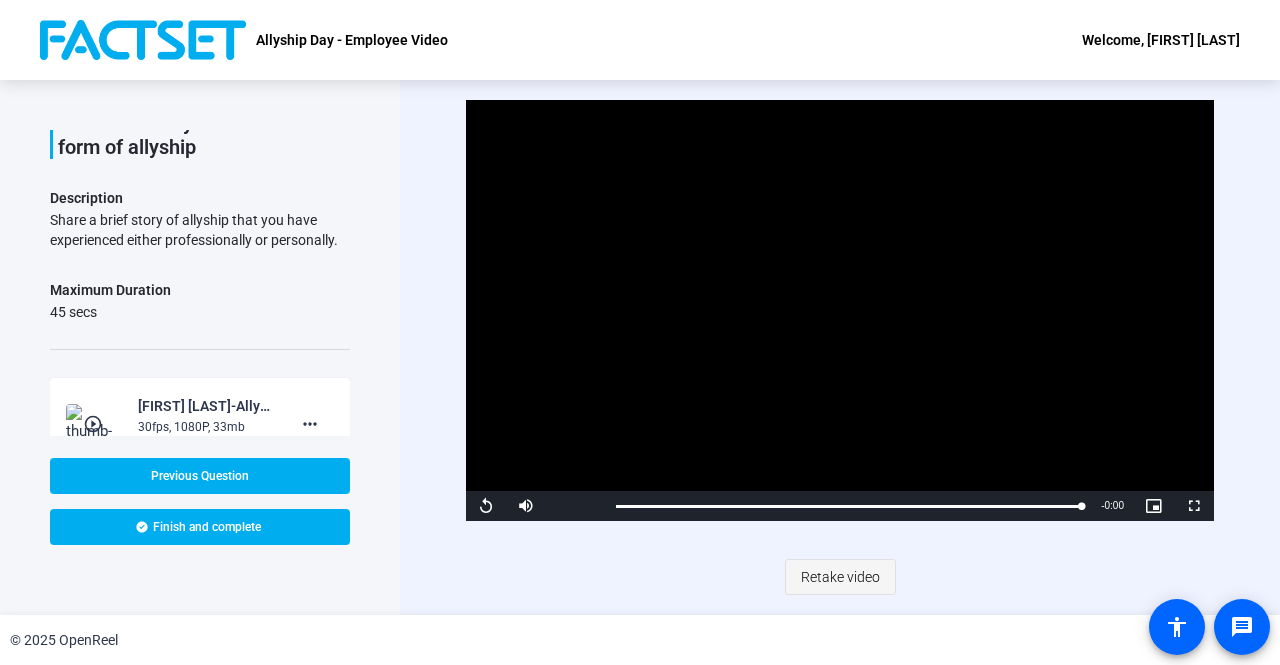 click on "Retake video" 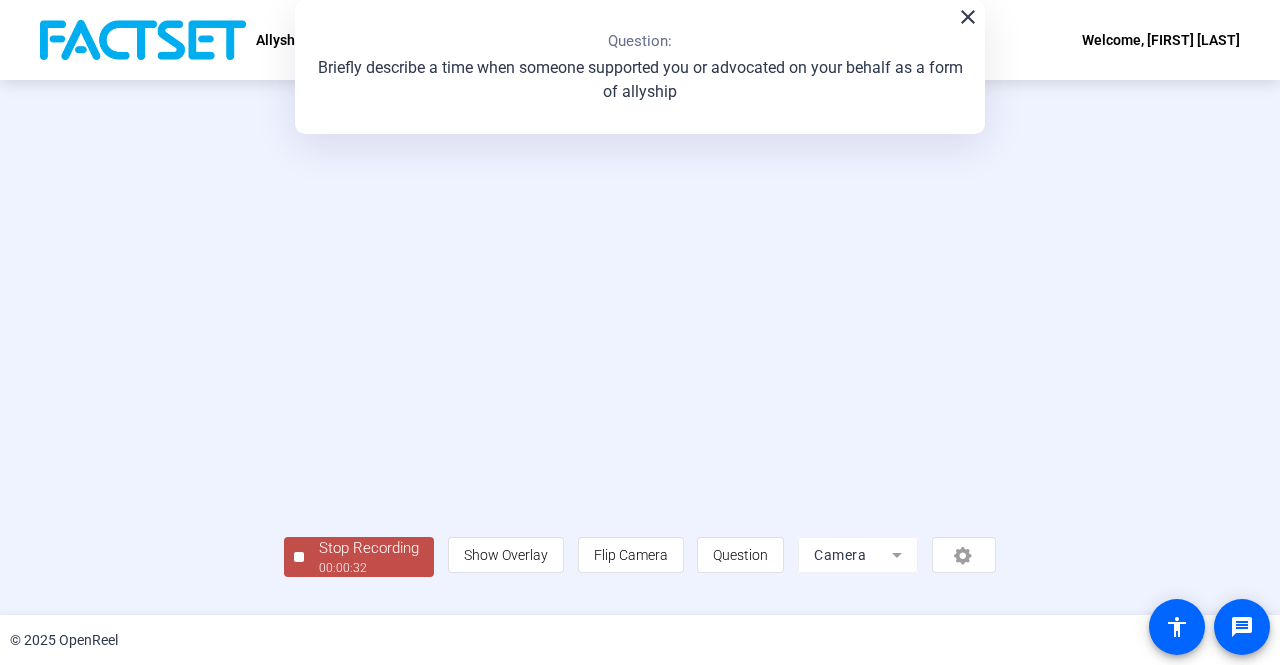 scroll, scrollTop: 83, scrollLeft: 0, axis: vertical 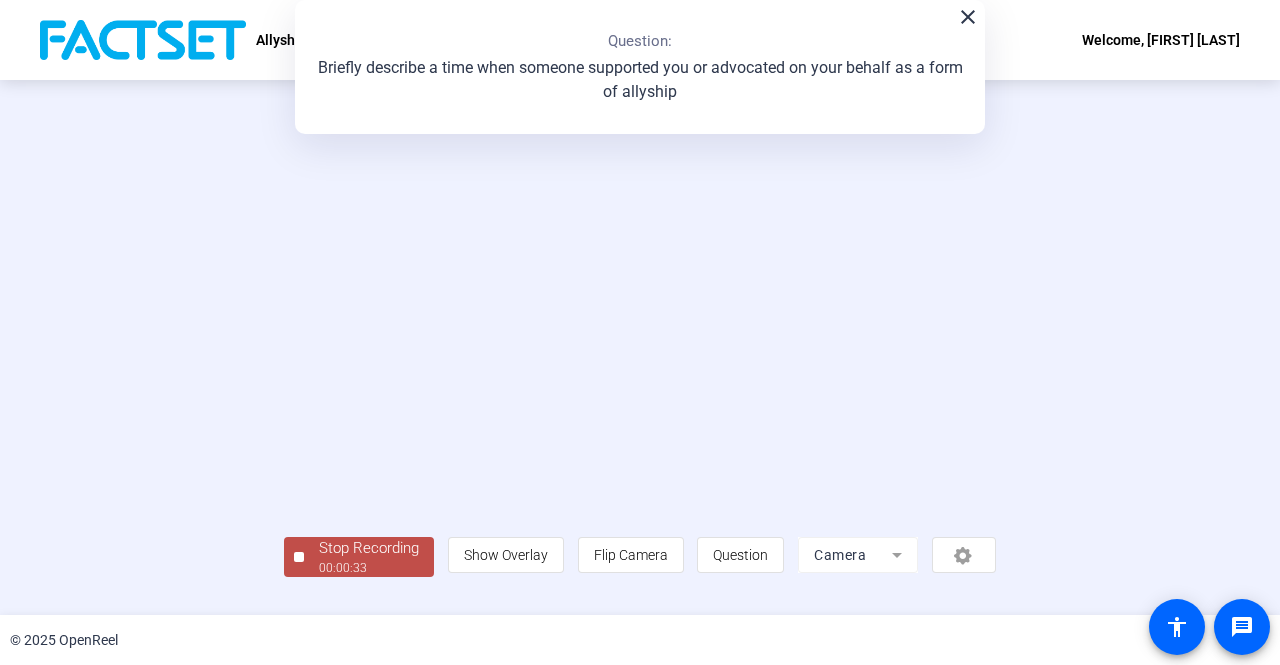 click on "00:00:33" 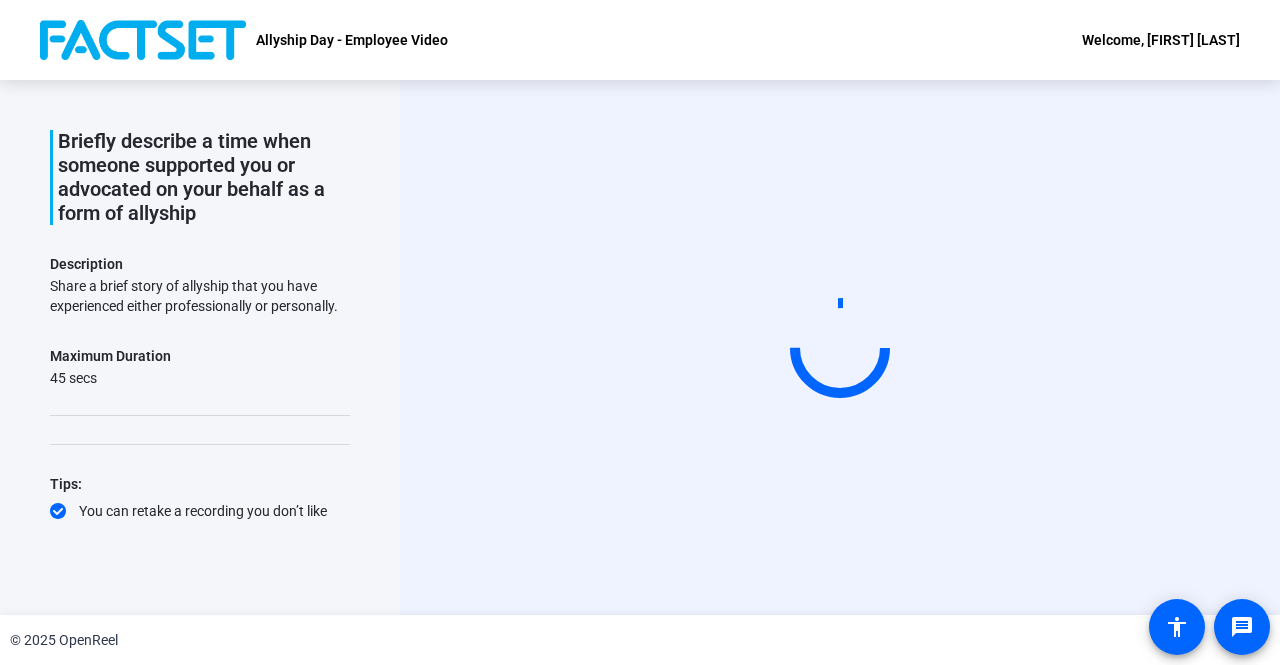 scroll, scrollTop: 156, scrollLeft: 0, axis: vertical 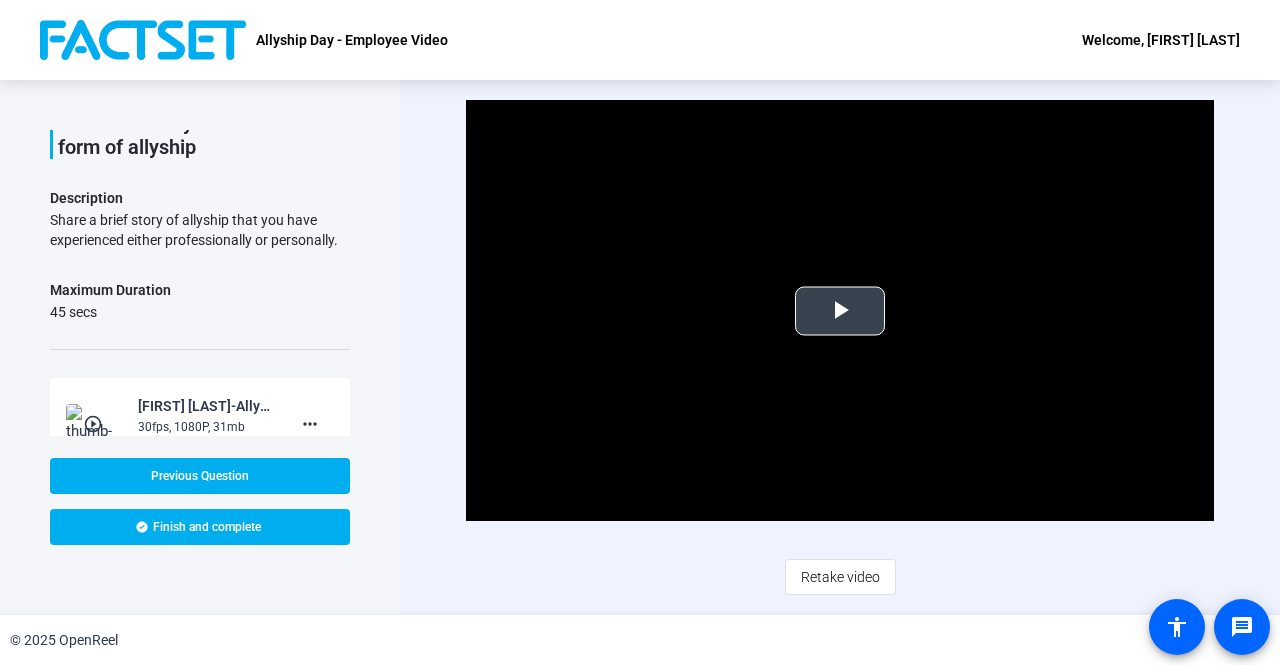 click at bounding box center [840, 311] 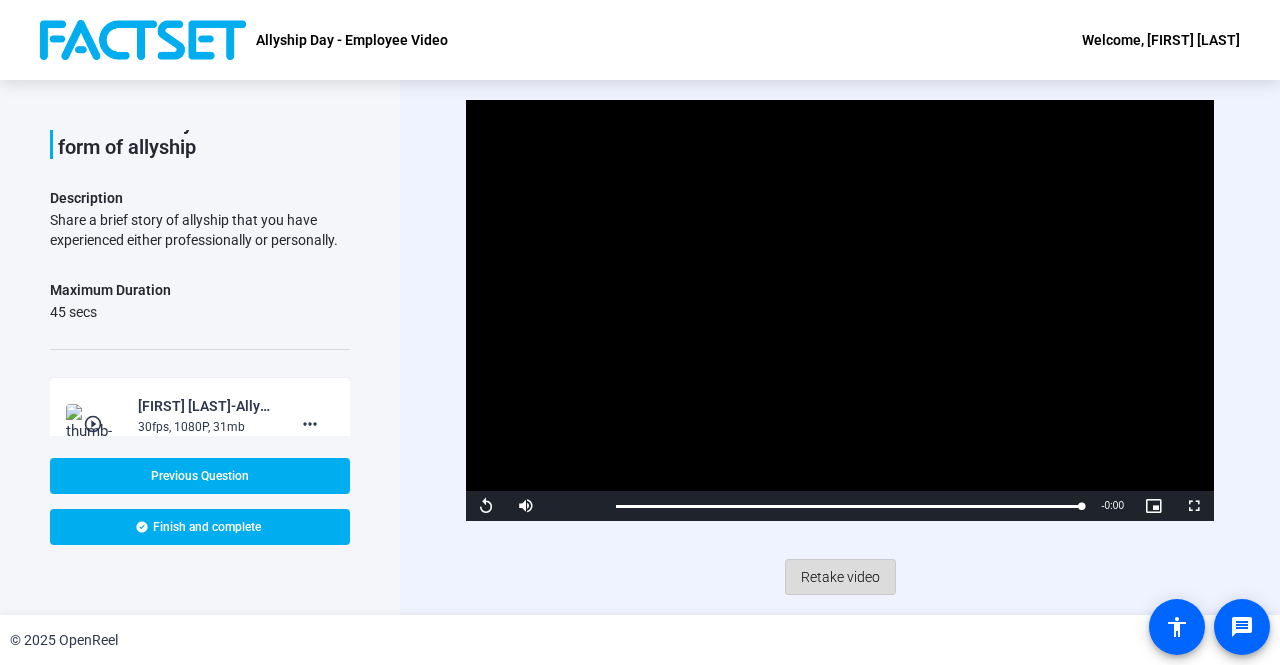 click on "Retake video" 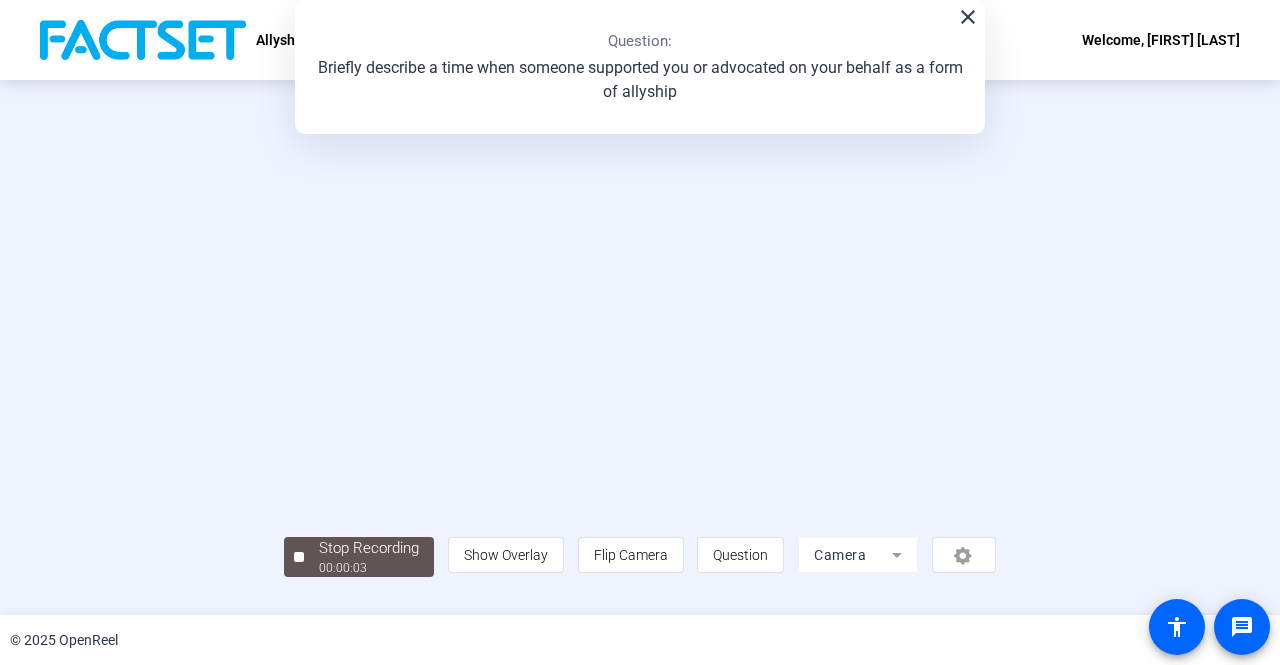 scroll, scrollTop: 83, scrollLeft: 0, axis: vertical 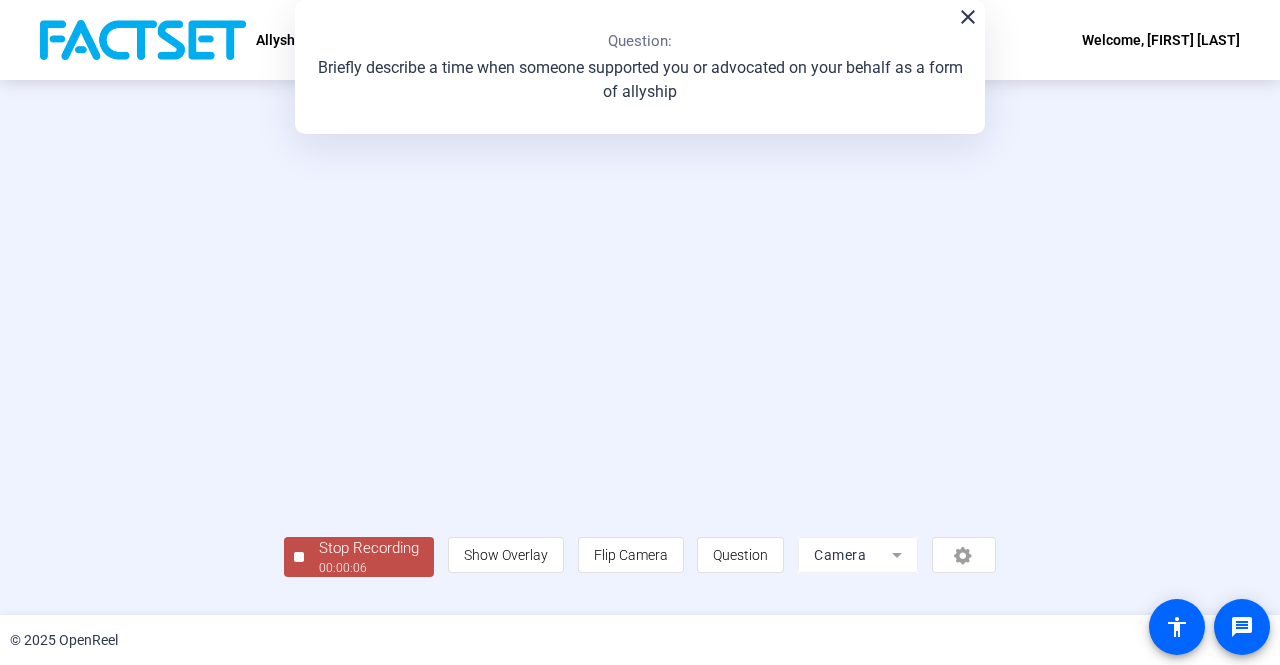 click on "Stop Recording" 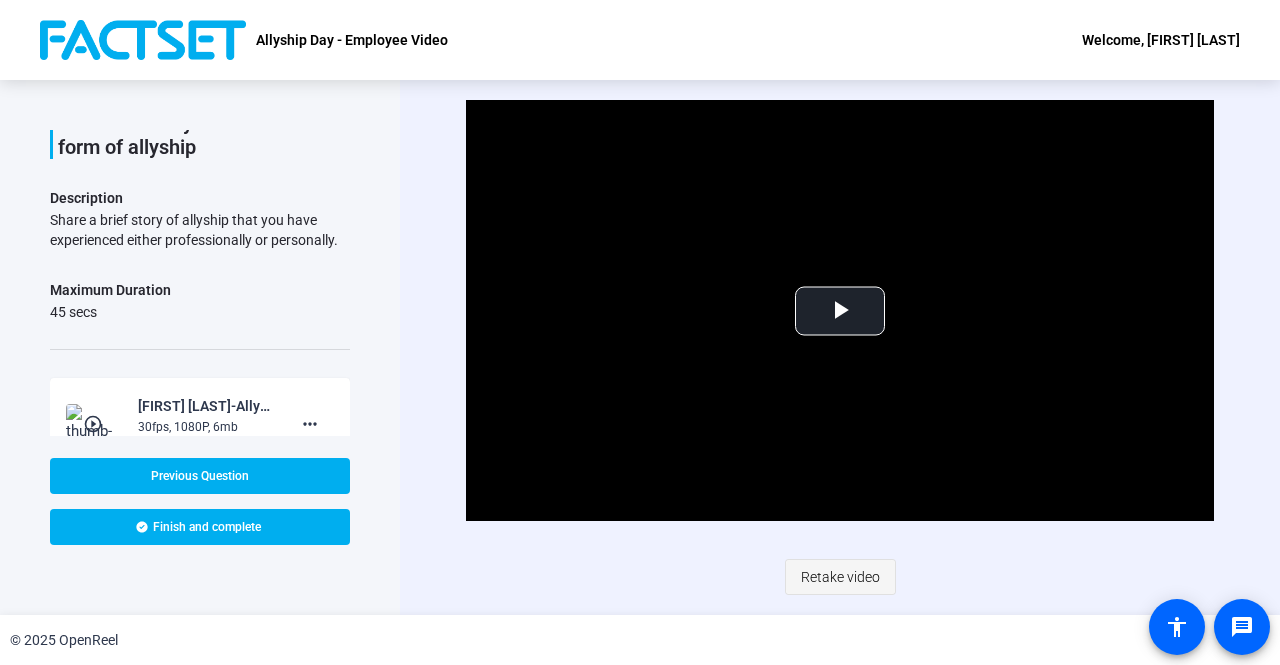 click on "Retake video" 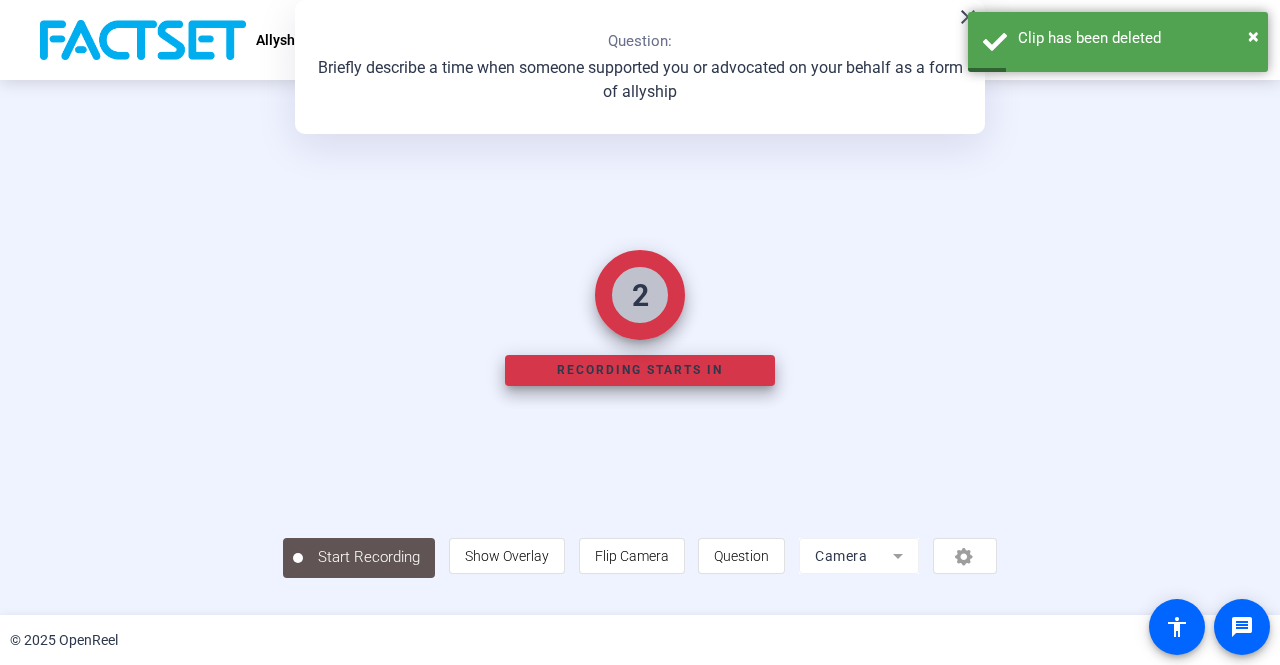 scroll, scrollTop: 83, scrollLeft: 0, axis: vertical 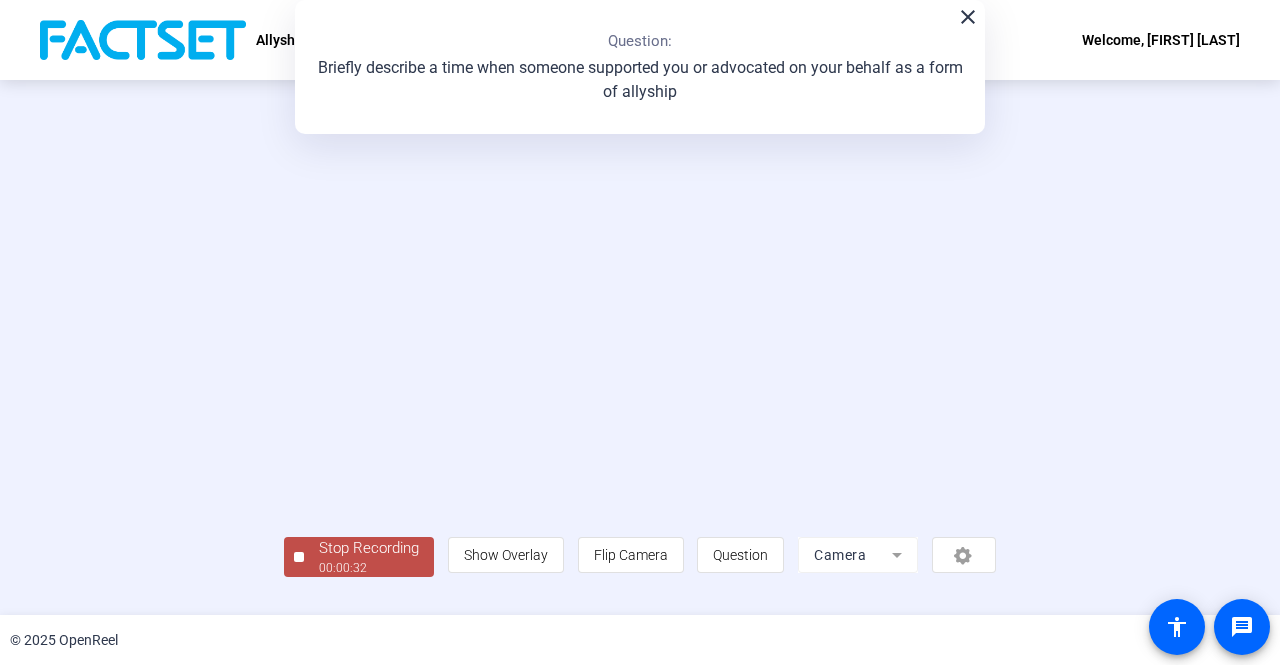 click on "00:00:32" 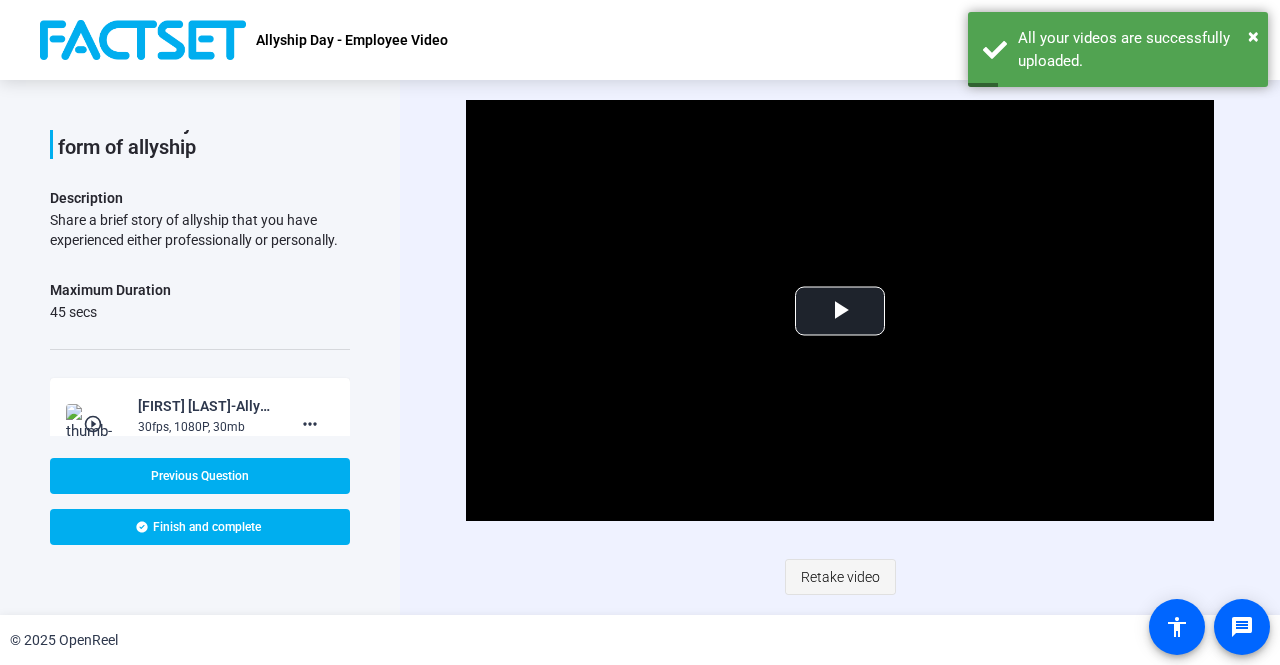 click on "Retake video" 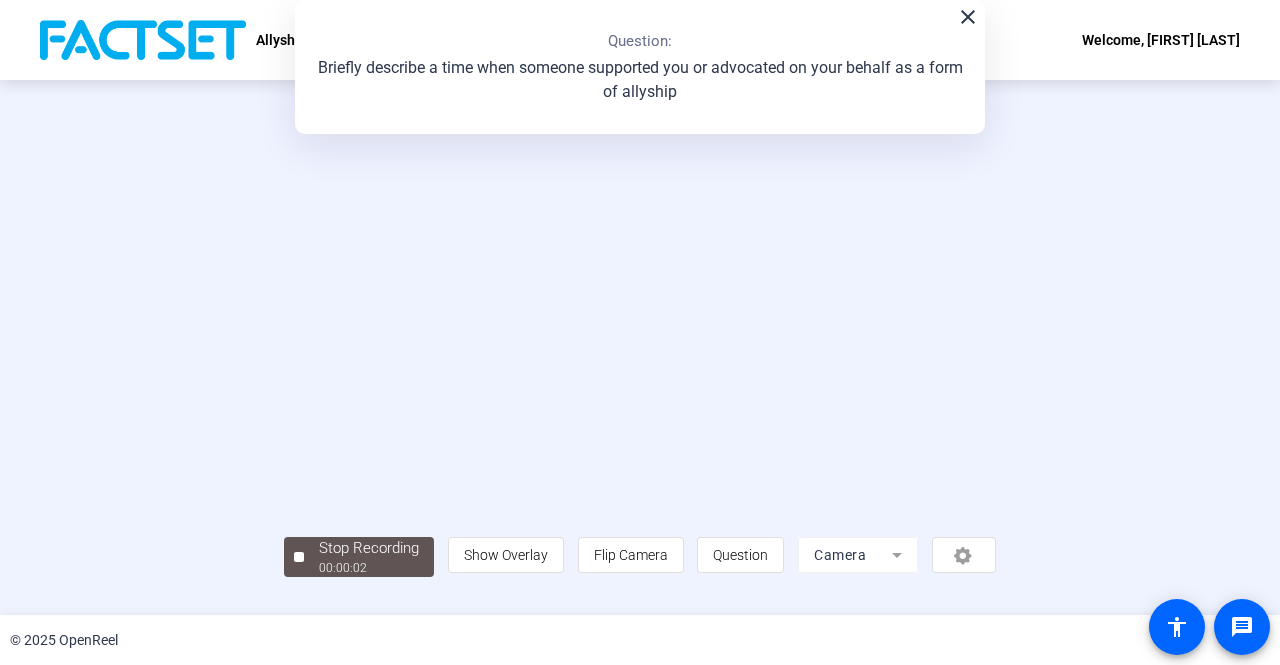 scroll, scrollTop: 83, scrollLeft: 0, axis: vertical 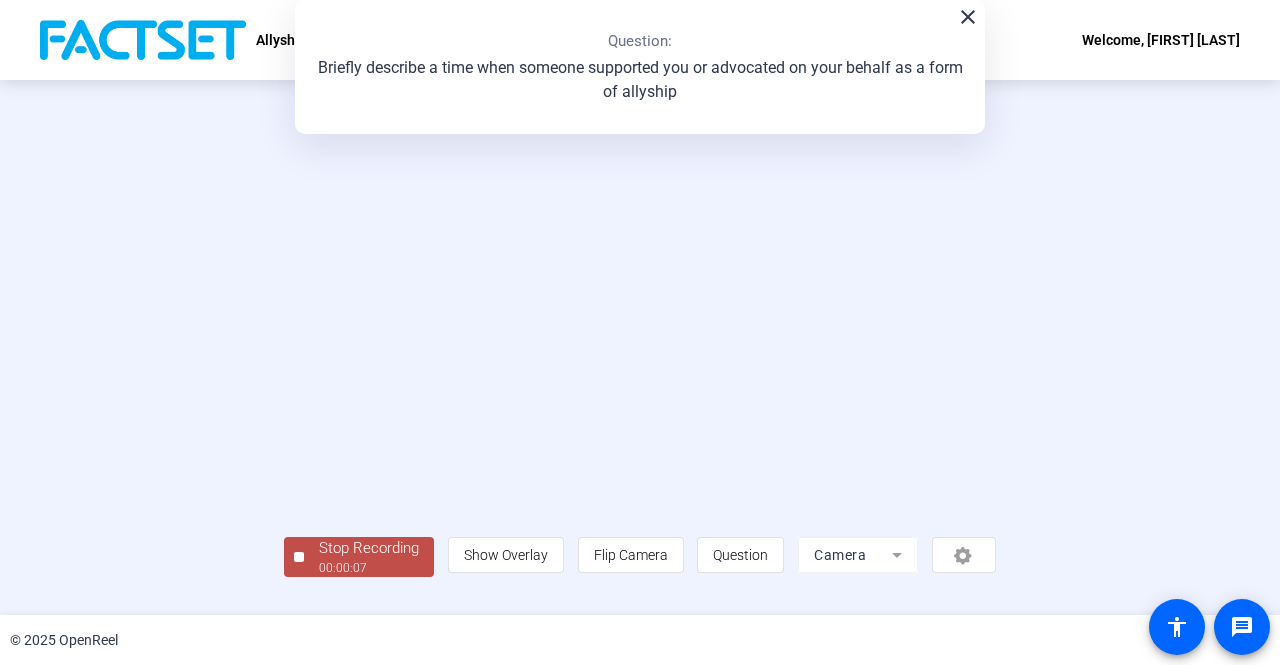 click on "Stop Recording" 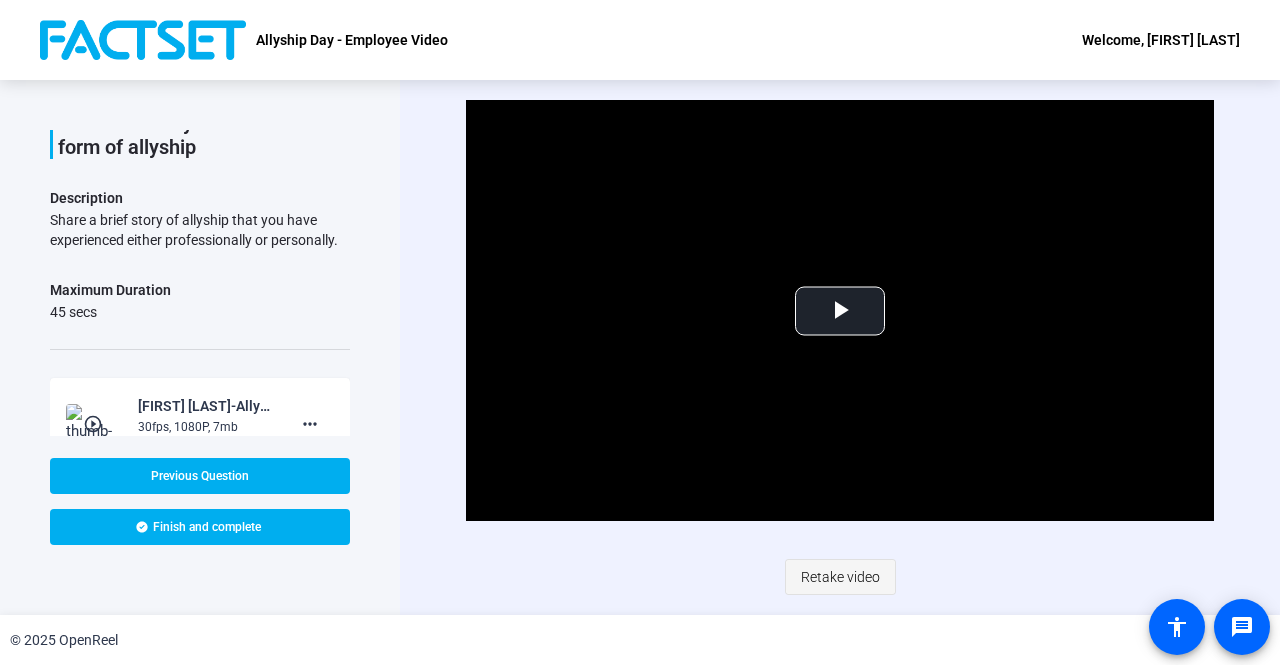 click on "Retake video" 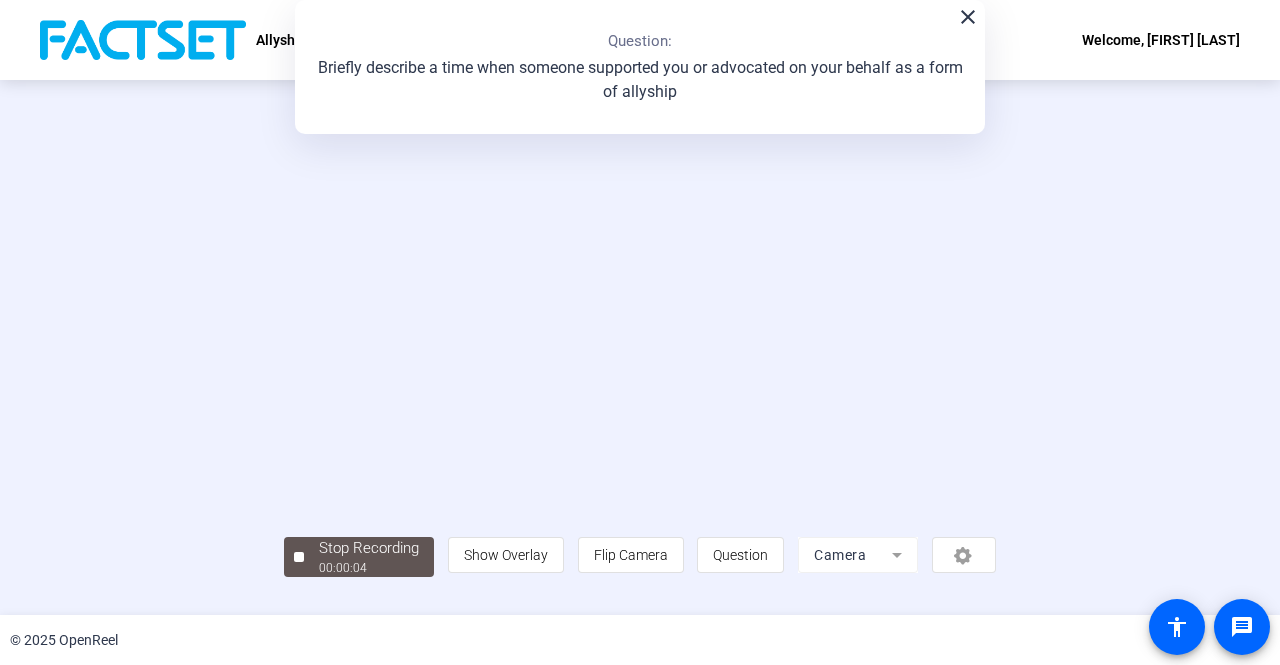 scroll, scrollTop: 83, scrollLeft: 0, axis: vertical 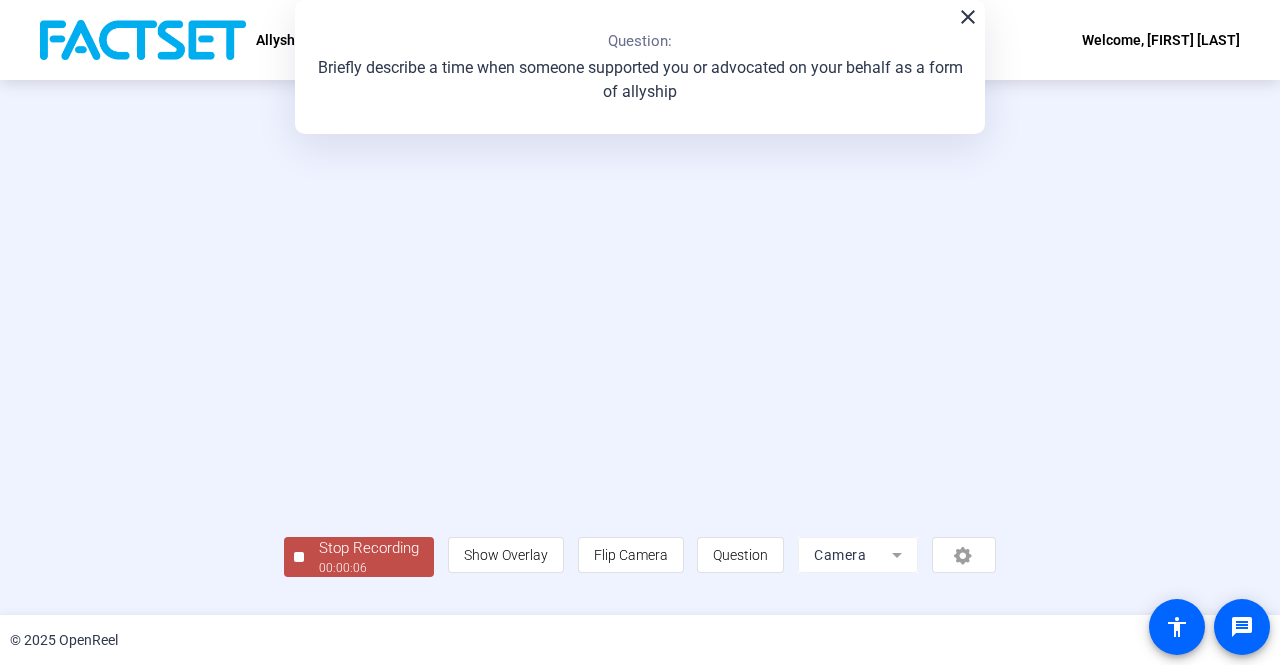 click on "Stop Recording  00:00:06" 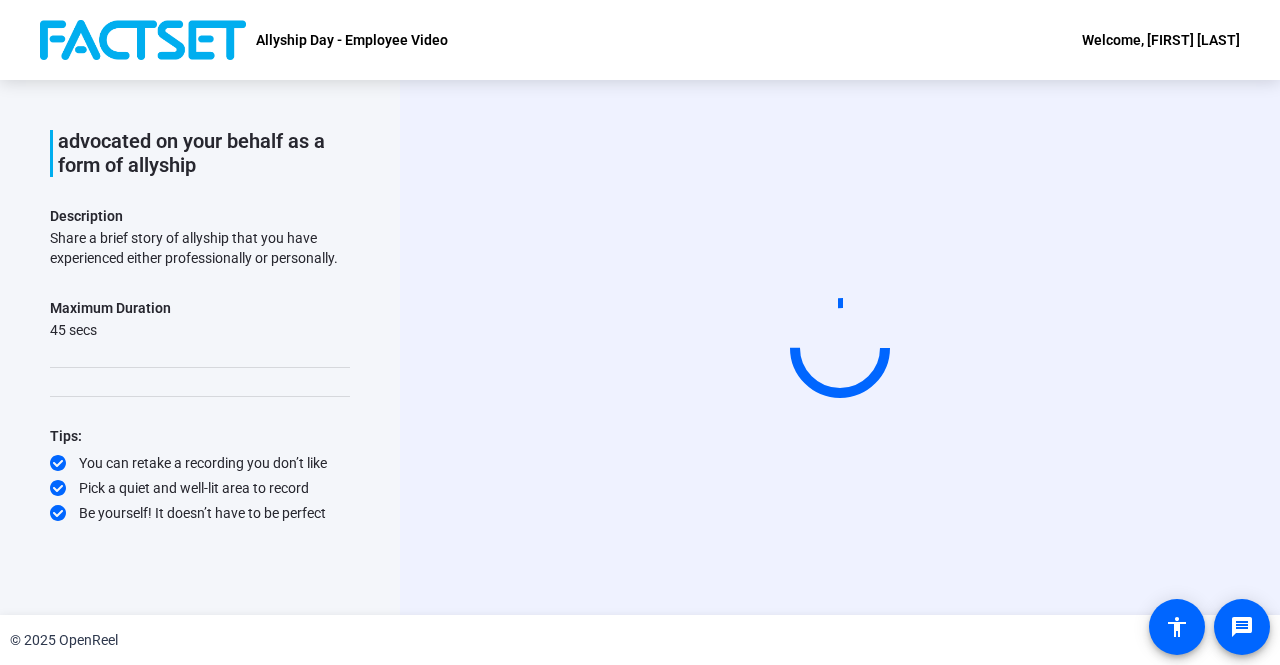 scroll, scrollTop: 0, scrollLeft: 0, axis: both 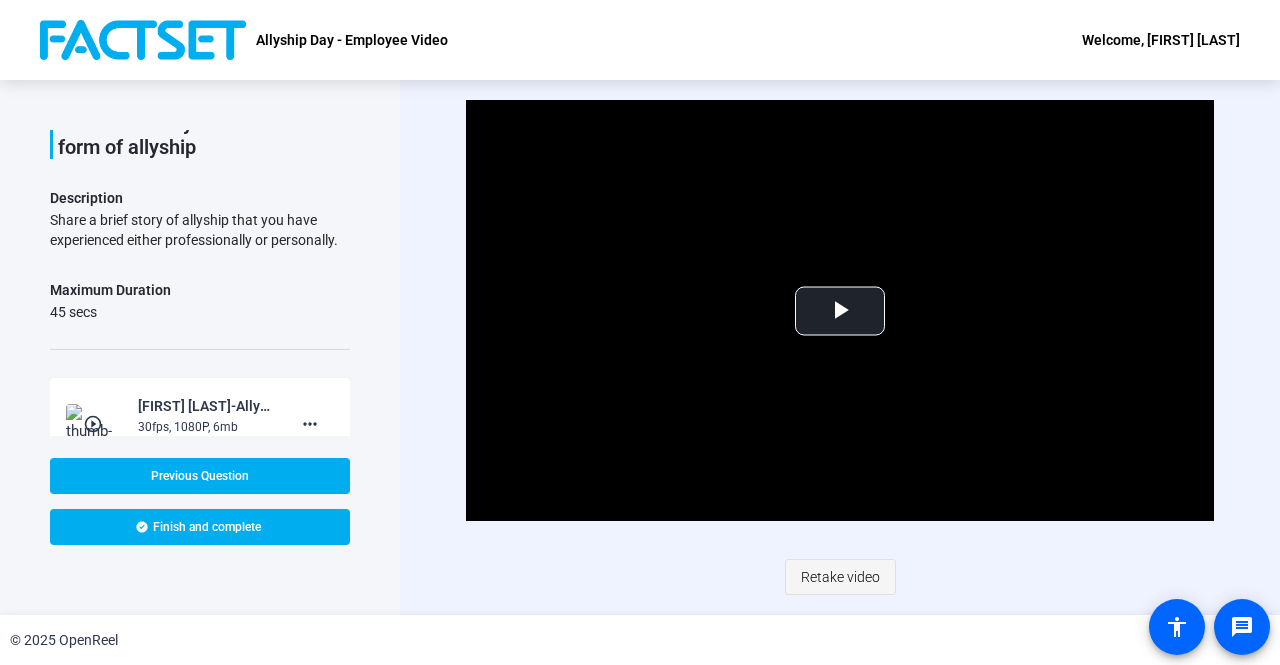 click on "Retake video" 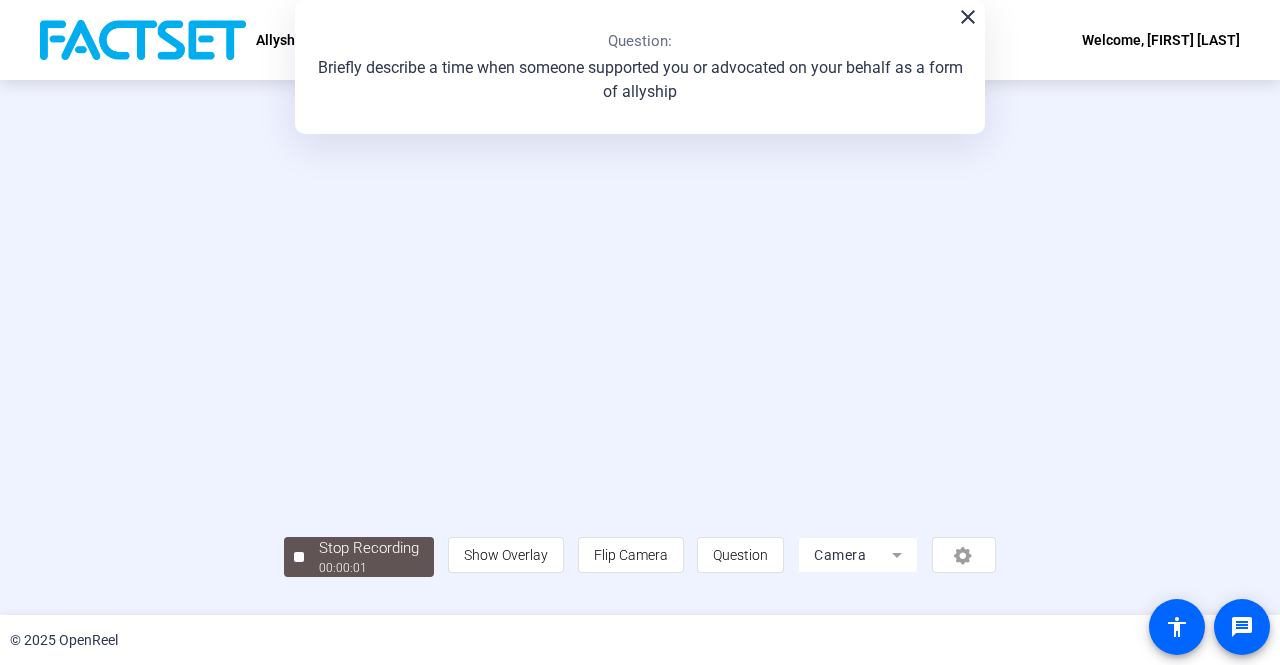 scroll, scrollTop: 83, scrollLeft: 0, axis: vertical 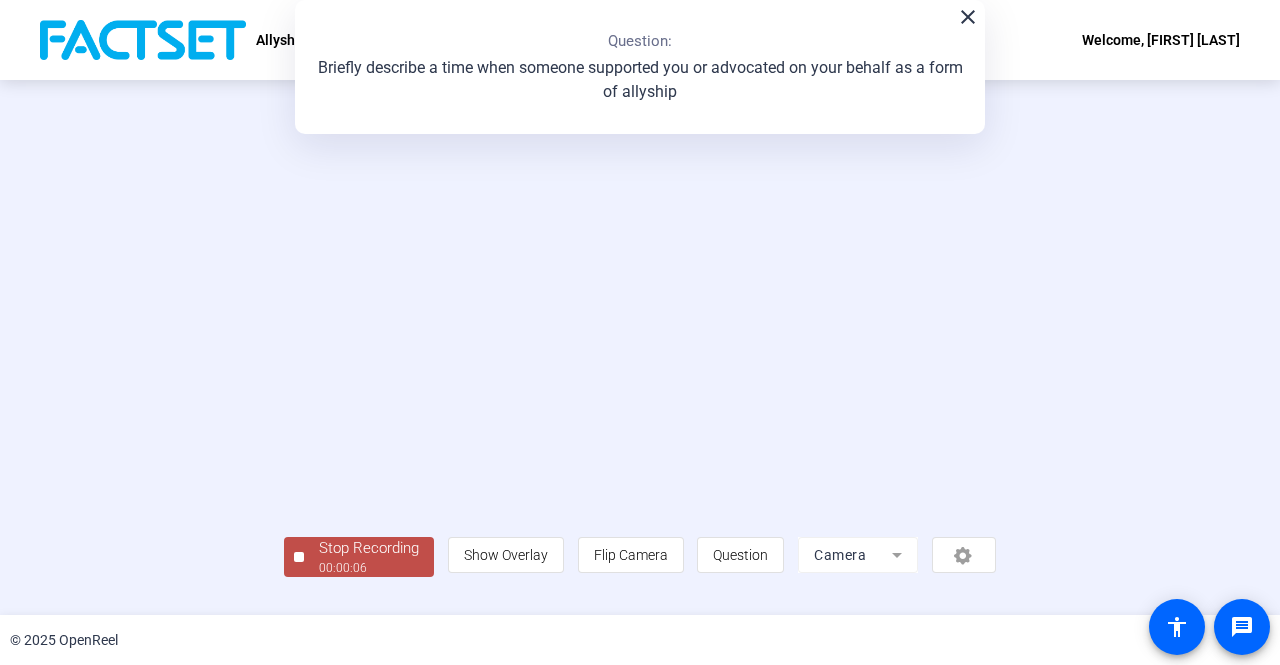 click on "Stop Recording" 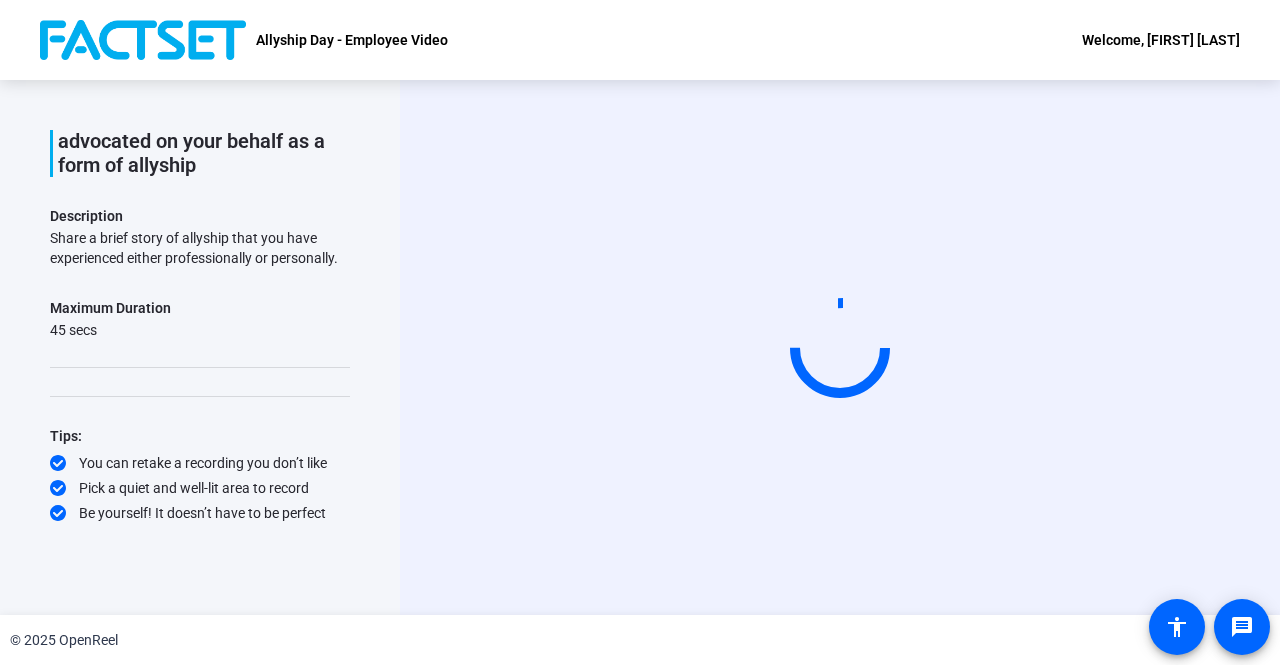 scroll, scrollTop: 0, scrollLeft: 0, axis: both 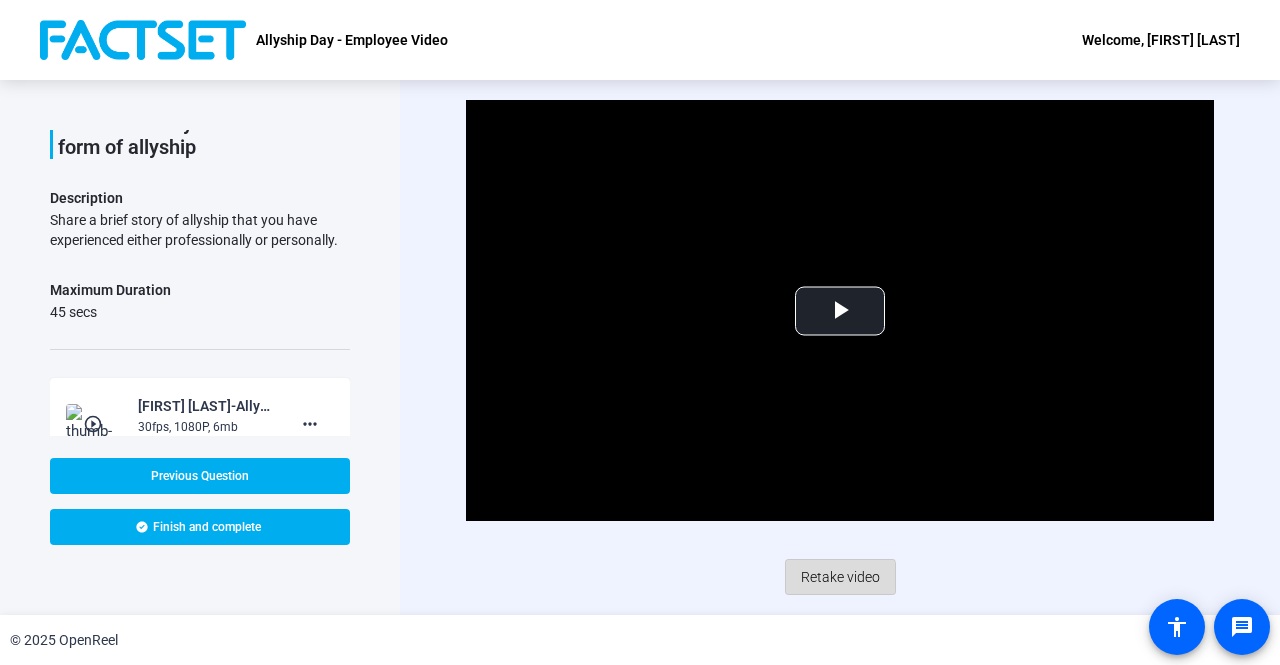 click on "Retake video" 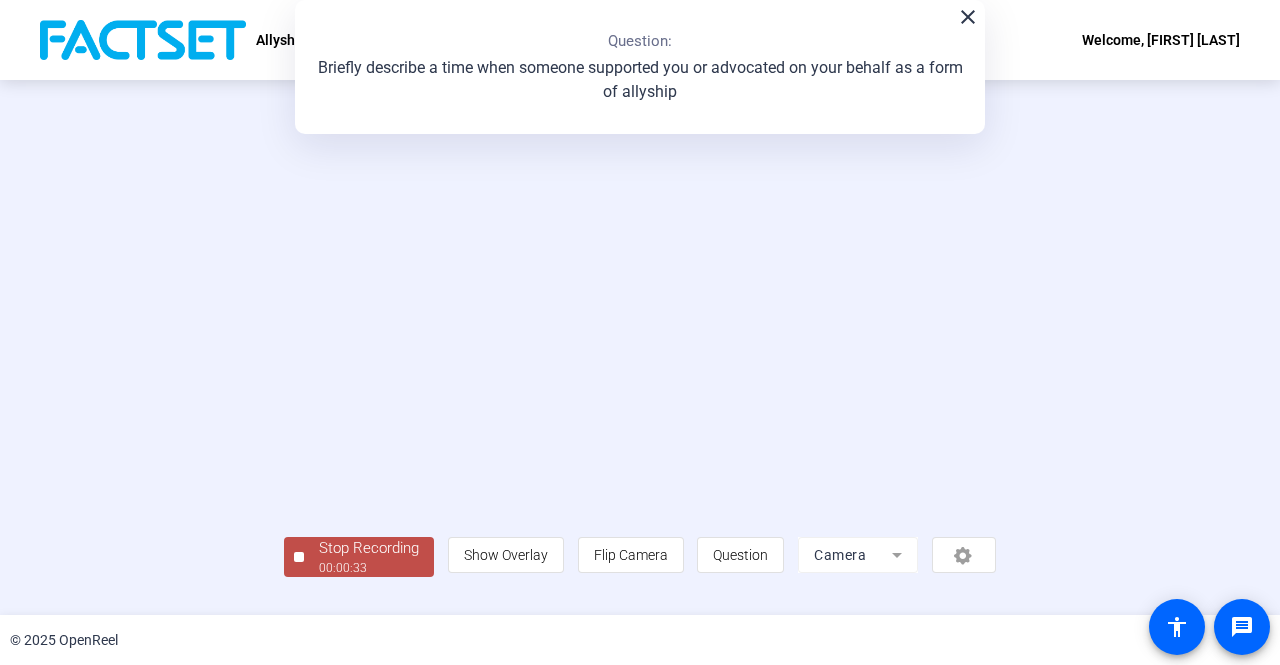 scroll, scrollTop: 83, scrollLeft: 0, axis: vertical 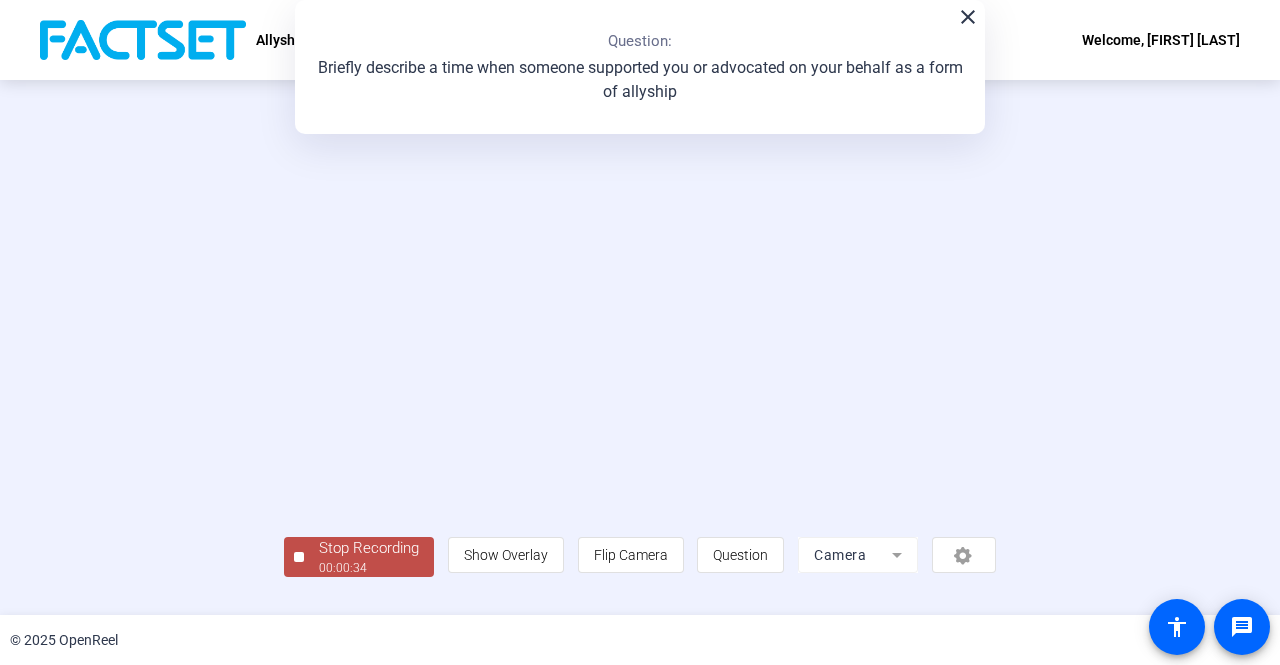 click on "Stop Recording" 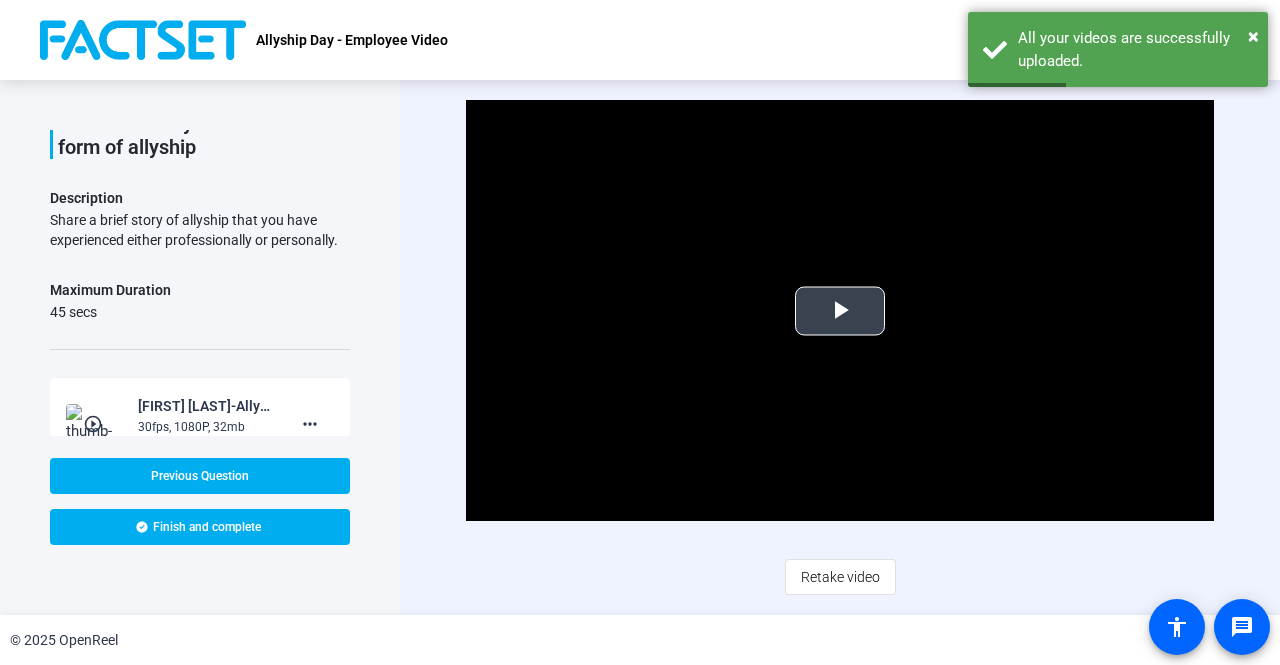 click at bounding box center (840, 311) 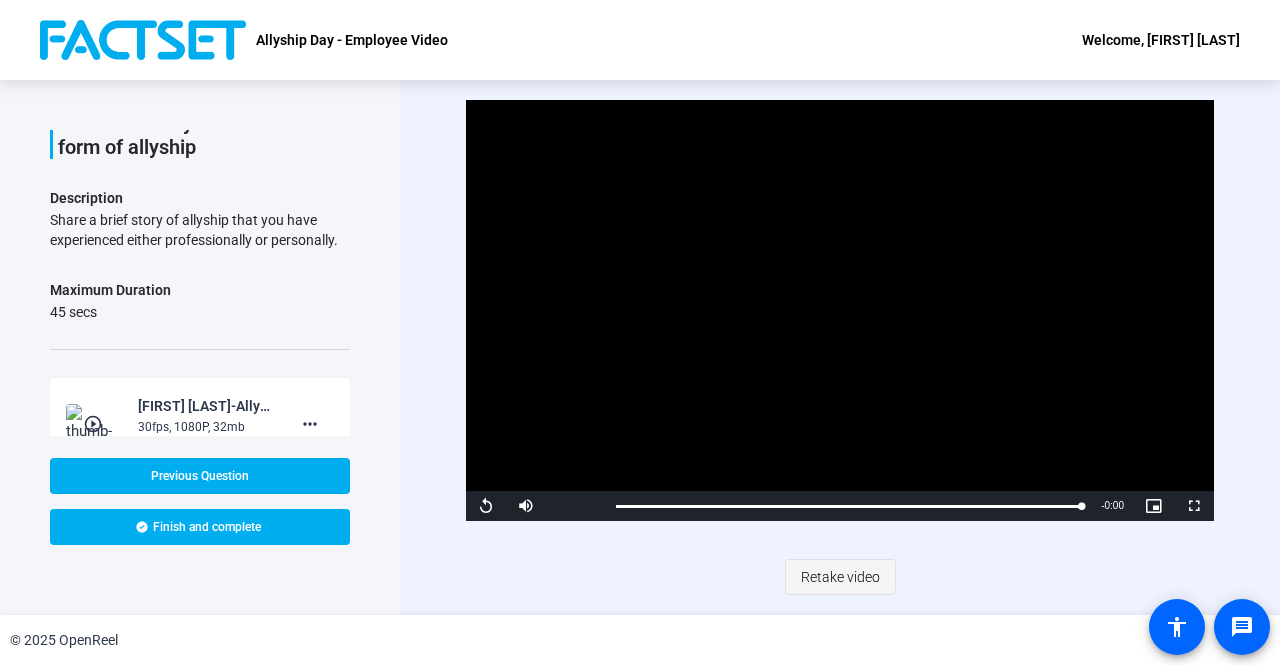 click on "Retake video" 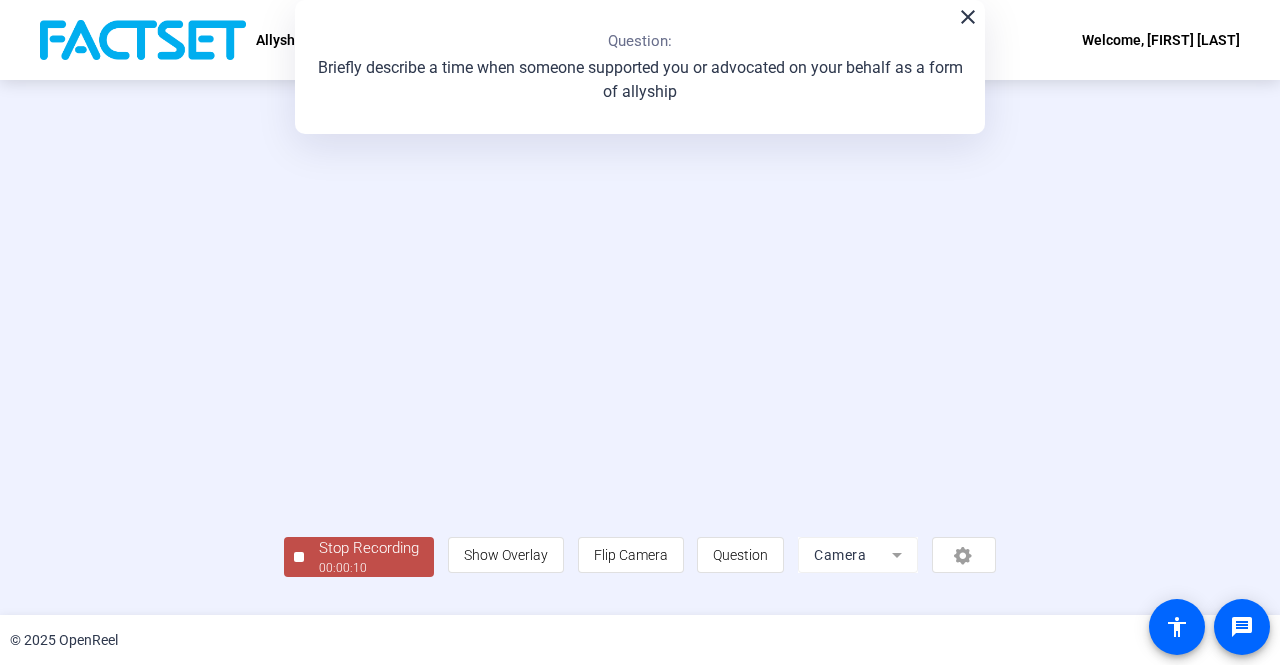 scroll, scrollTop: 83, scrollLeft: 0, axis: vertical 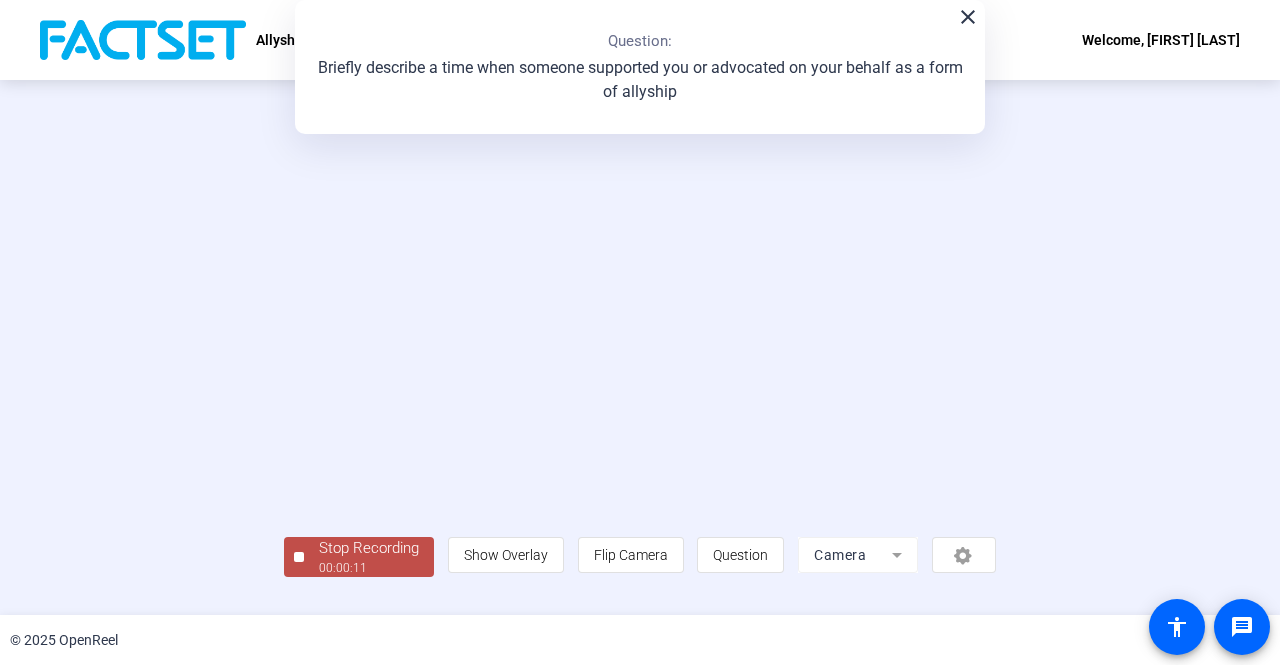 click on "00:00:11" 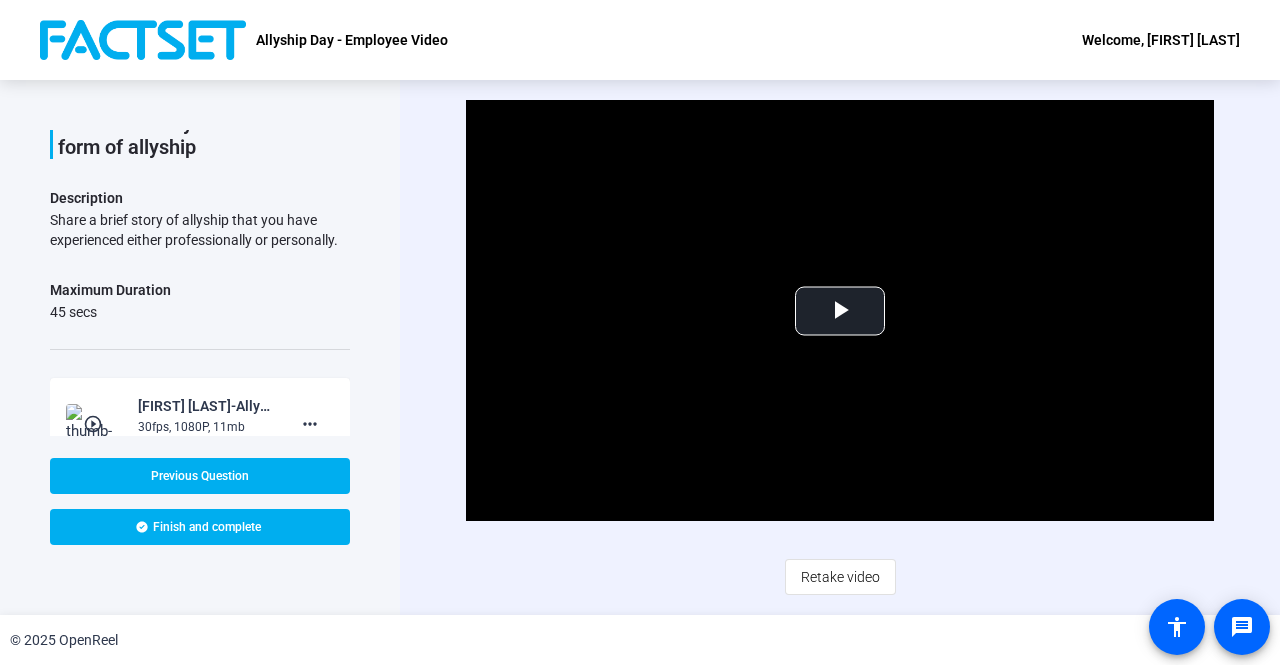 click on "Video Player is loading. Play Video Play Mute Current Time  0:00 / Duration  0:11 Loaded :  100.00% 0:00 Stream Type  LIVE Seek to live, currently behind live LIVE Remaining Time  - 0:11   1x Playback Rate Chapters Chapters Descriptions descriptions off , selected Captions captions settings , opens captions settings dialog captions off , selected Audio Track Picture-in-Picture Fullscreen This is a modal window. Beginning of dialog window. Escape will cancel and close the window. Text Color White Black Red Green Blue Yellow Magenta Cyan Transparency Opaque Semi-Transparent Background Color Black White Red Green Blue Yellow Magenta Cyan Transparency Opaque Semi-Transparent Transparent Window Color Black White Red Green Blue Yellow Magenta Cyan Transparency Transparent Semi-Transparent Opaque Font Size 50% 75% 100% 125% 150% 175% 200% 300% 400% Text Edge Style None Raised Depressed Uniform Dropshadow Font Family Proportional Sans-Serif Monospace Sans-Serif Proportional Serif Monospace Serif Casual Script" 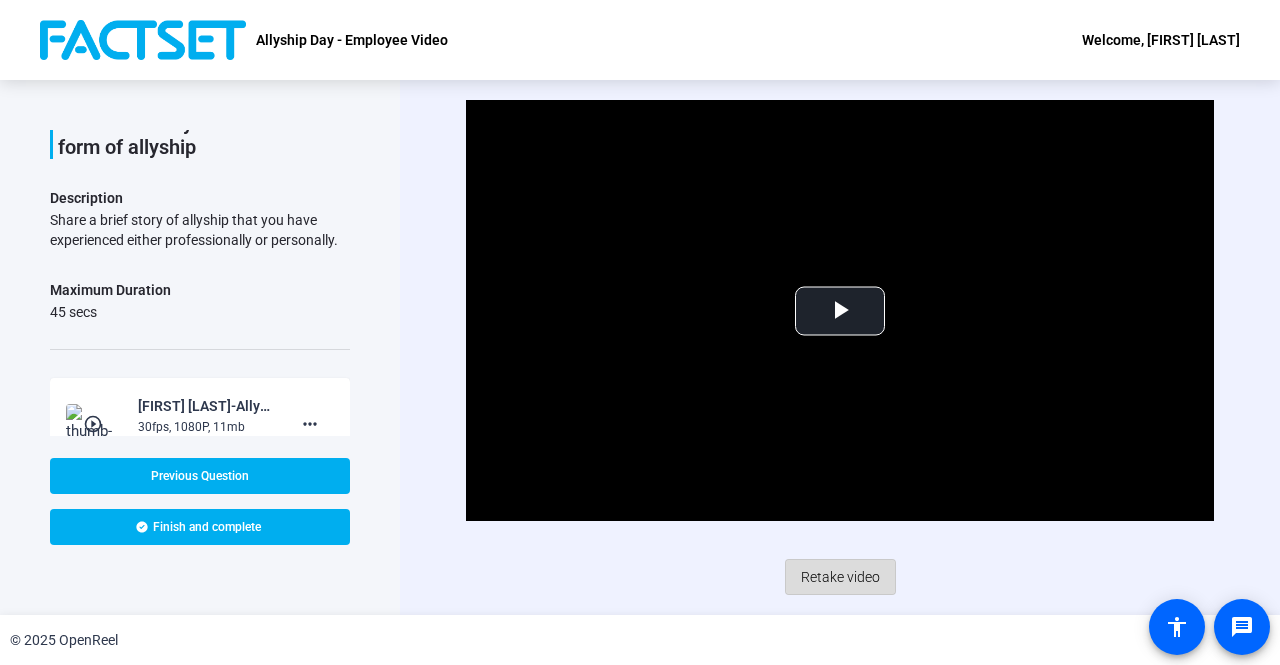 click on "Retake video" 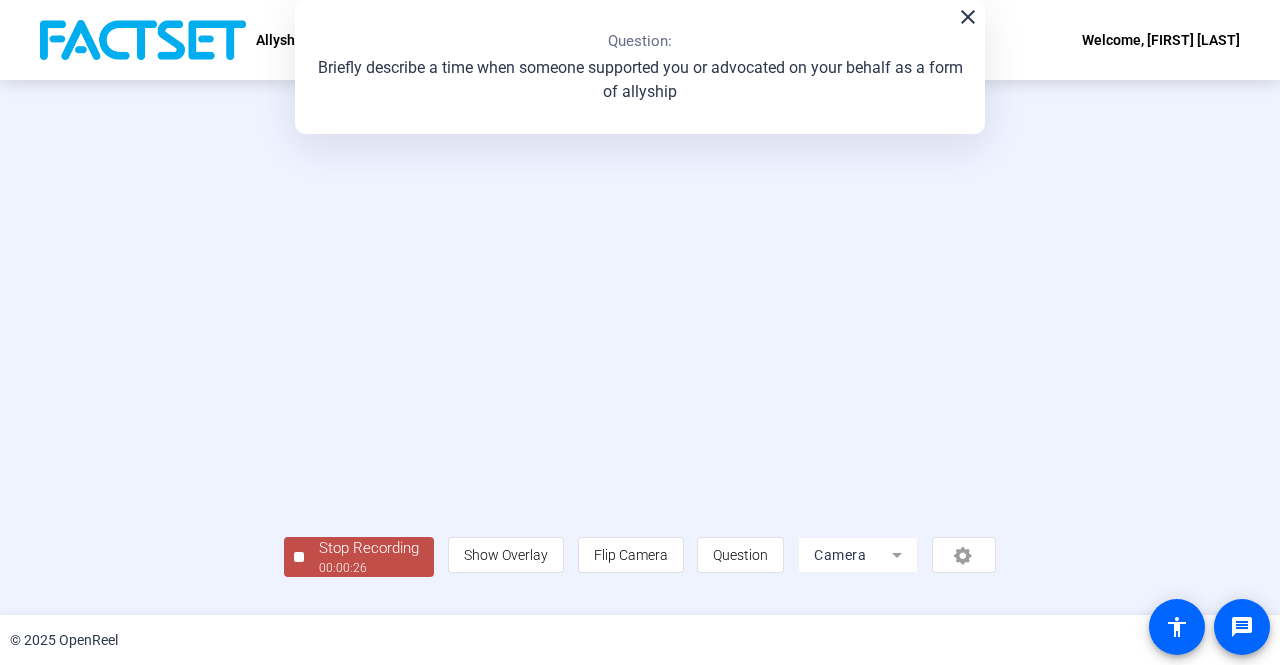 scroll, scrollTop: 83, scrollLeft: 0, axis: vertical 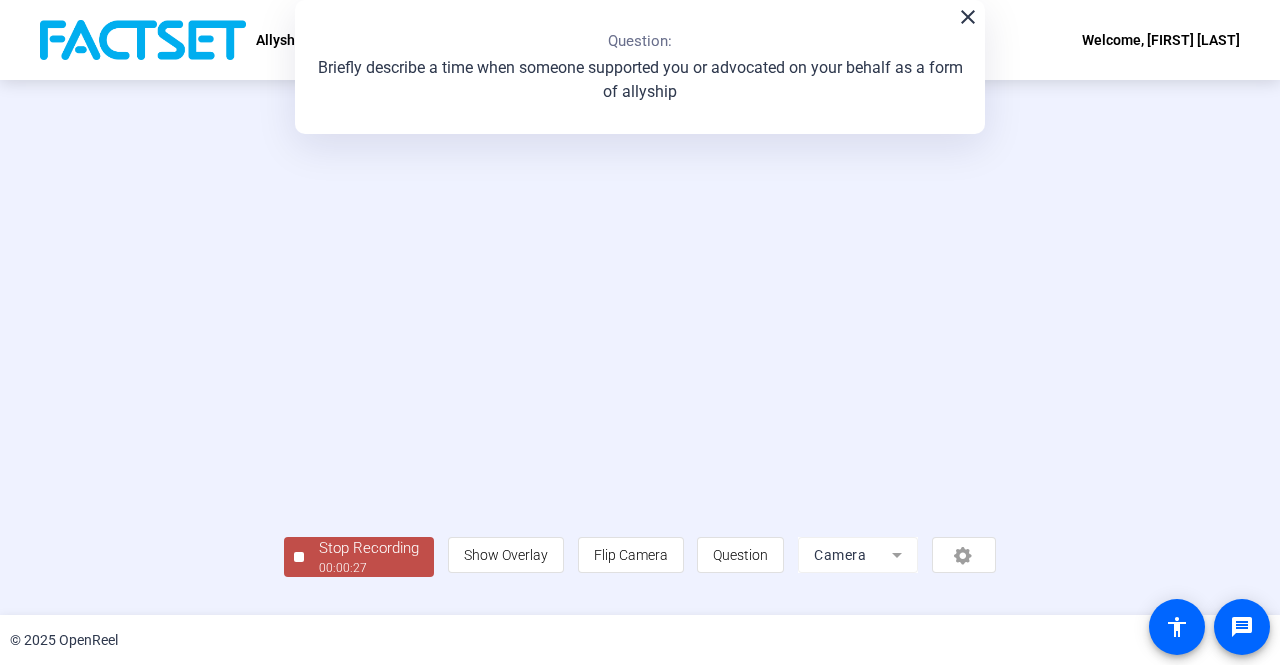 click on "Stop Recording" 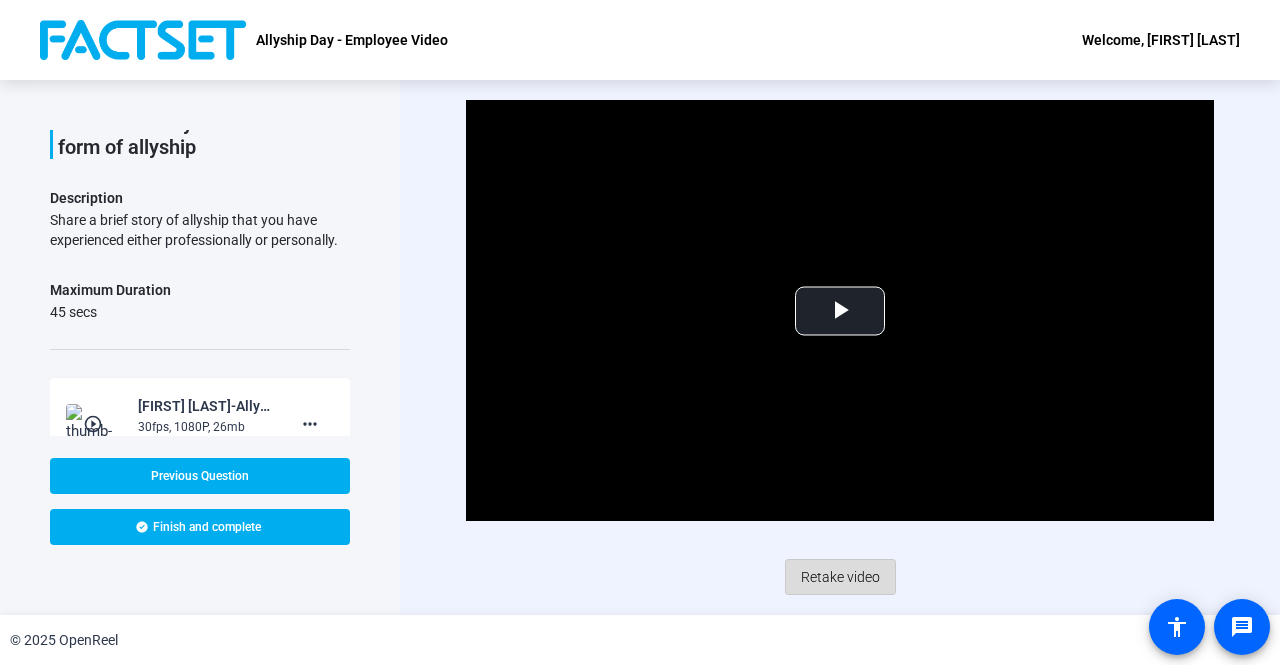 click on "Retake video" 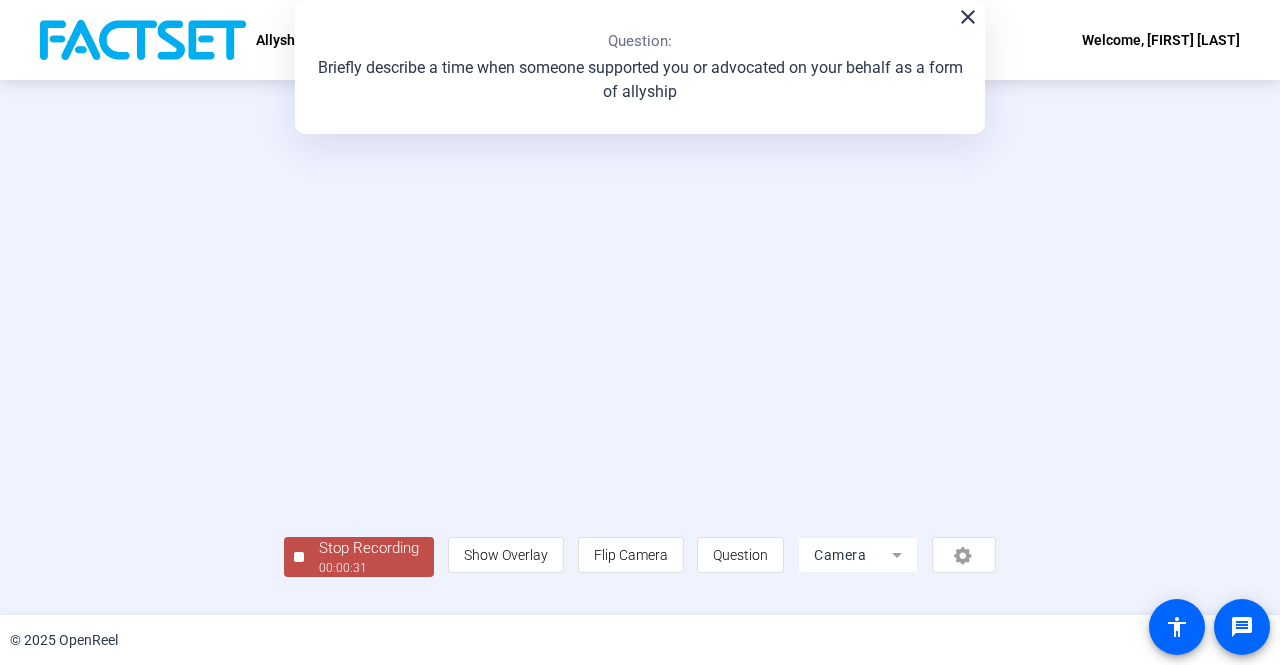 scroll, scrollTop: 83, scrollLeft: 0, axis: vertical 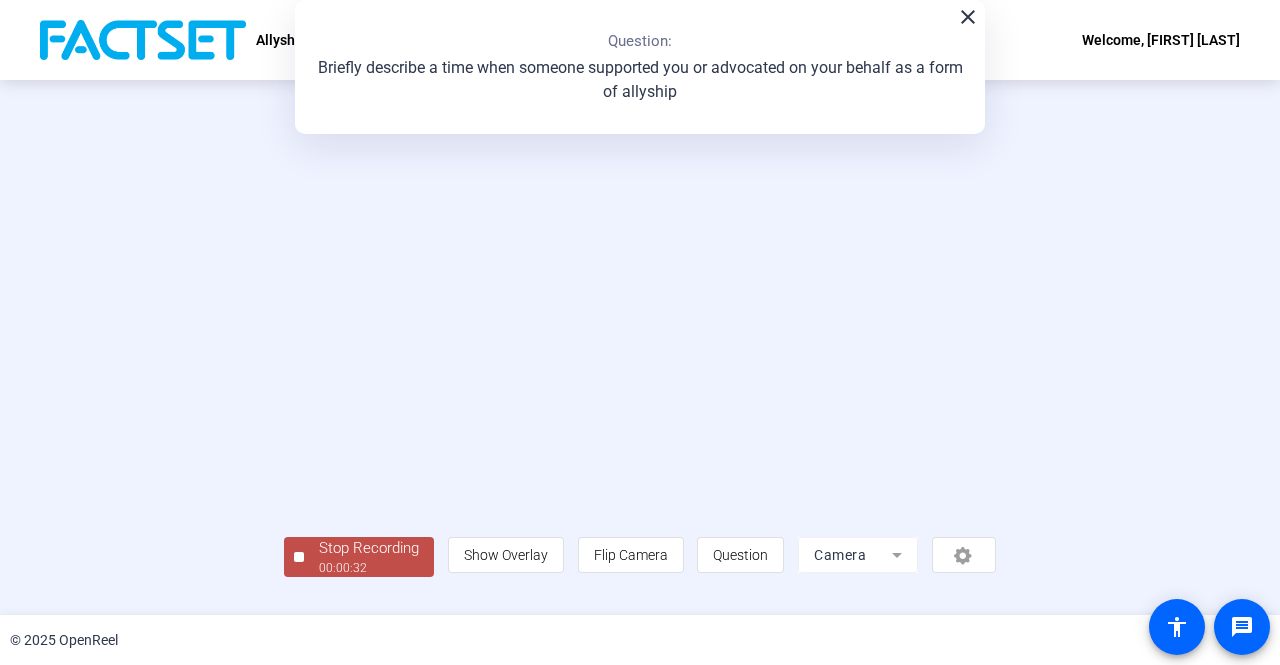 click on "00:00:32" 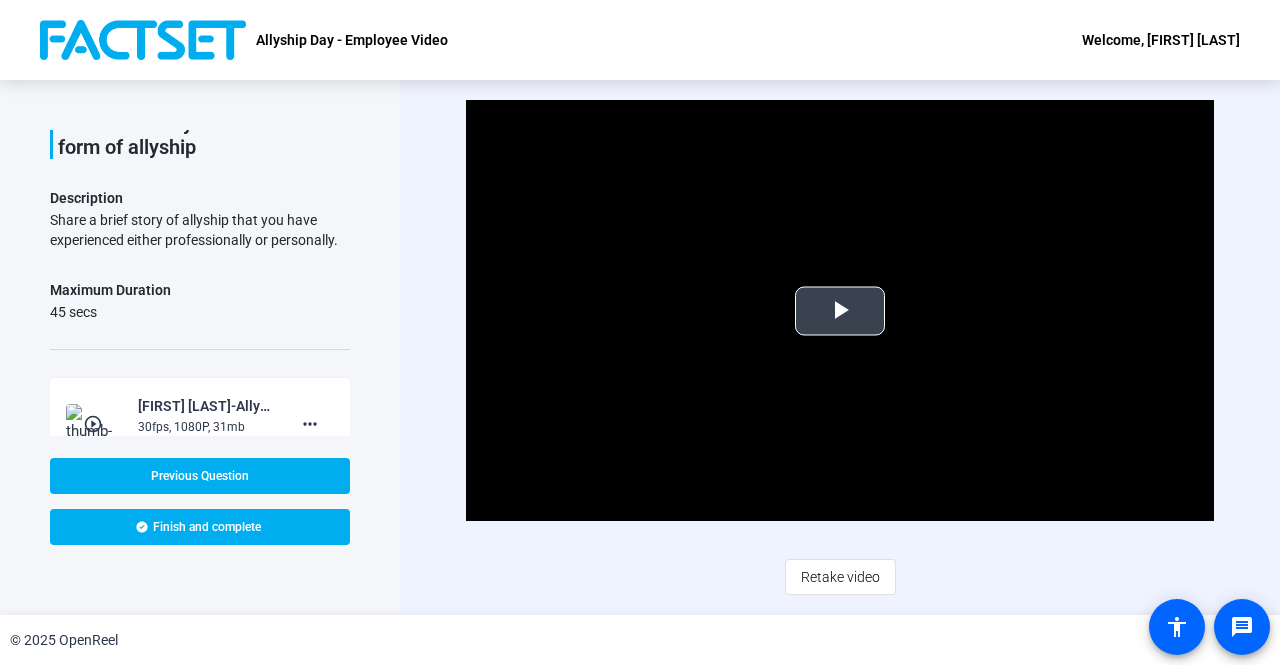 click at bounding box center [840, 311] 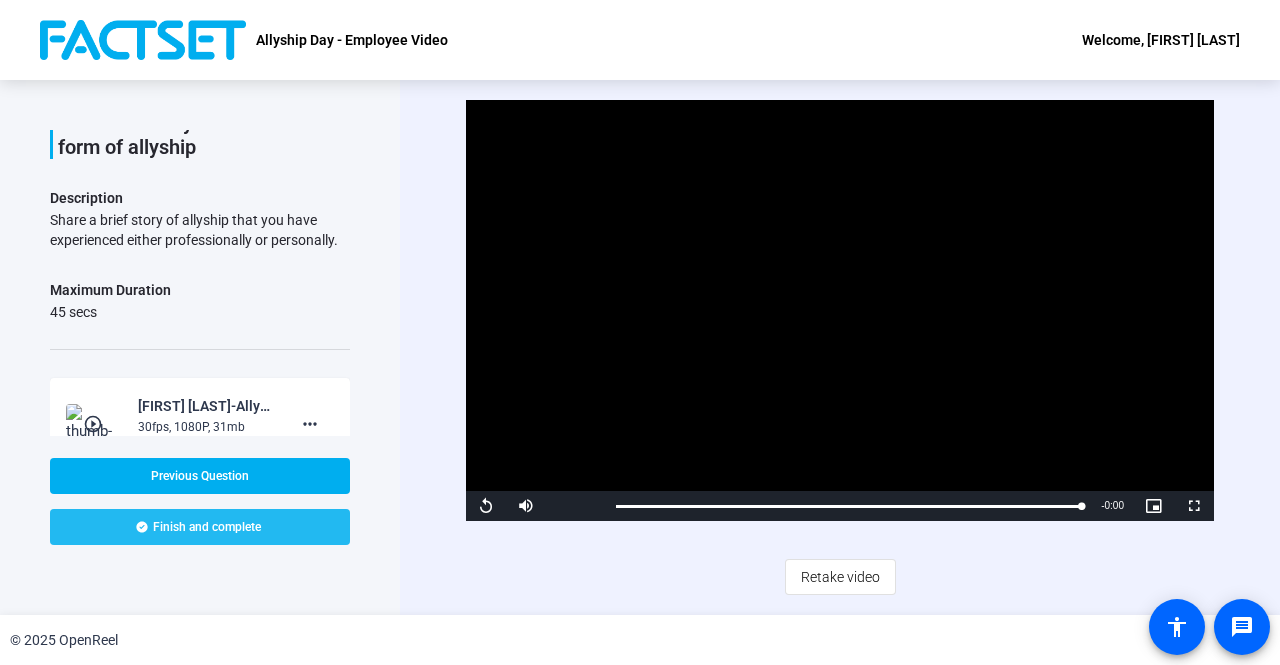 click on "Finish and complete" 